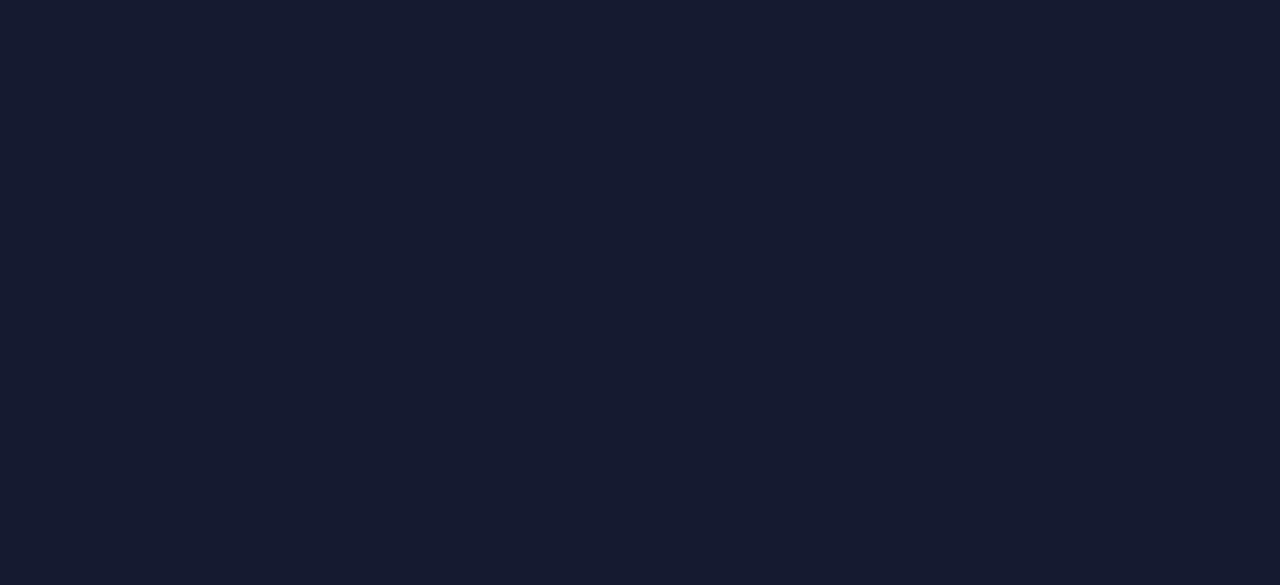 scroll, scrollTop: 0, scrollLeft: 0, axis: both 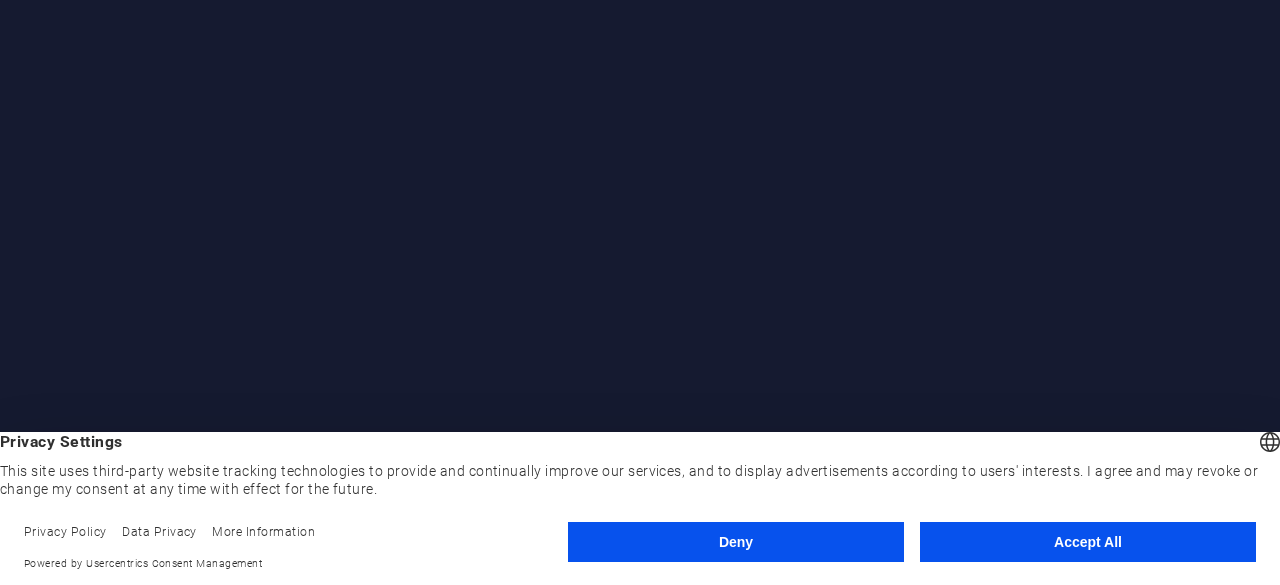 click on "Accept All" at bounding box center [1088, 542] 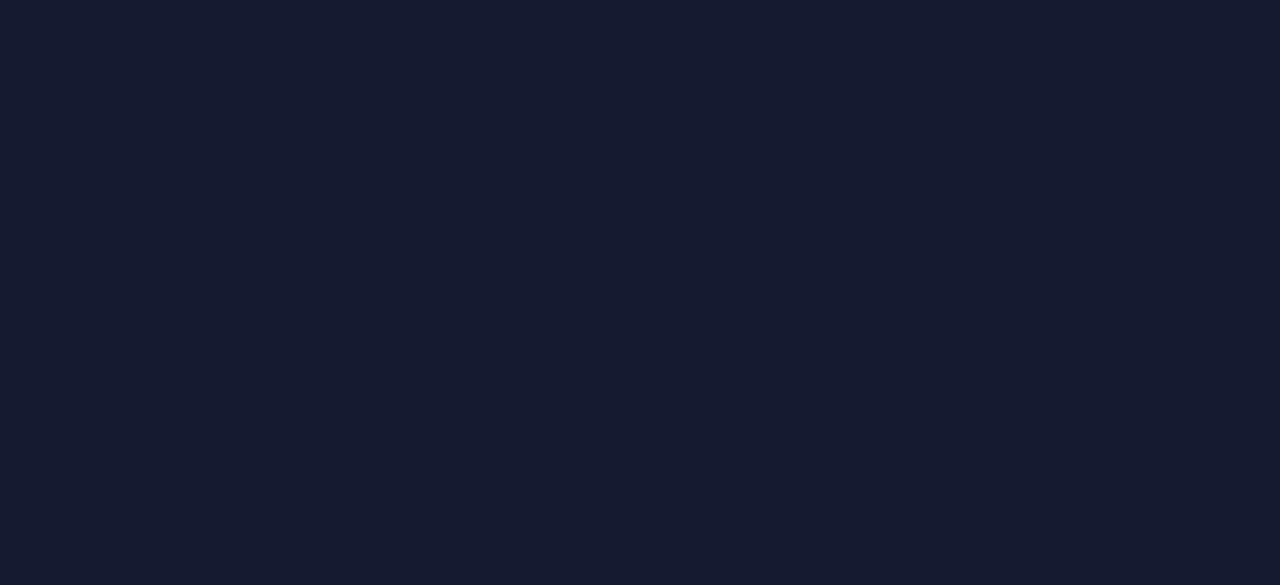 scroll, scrollTop: 0, scrollLeft: 0, axis: both 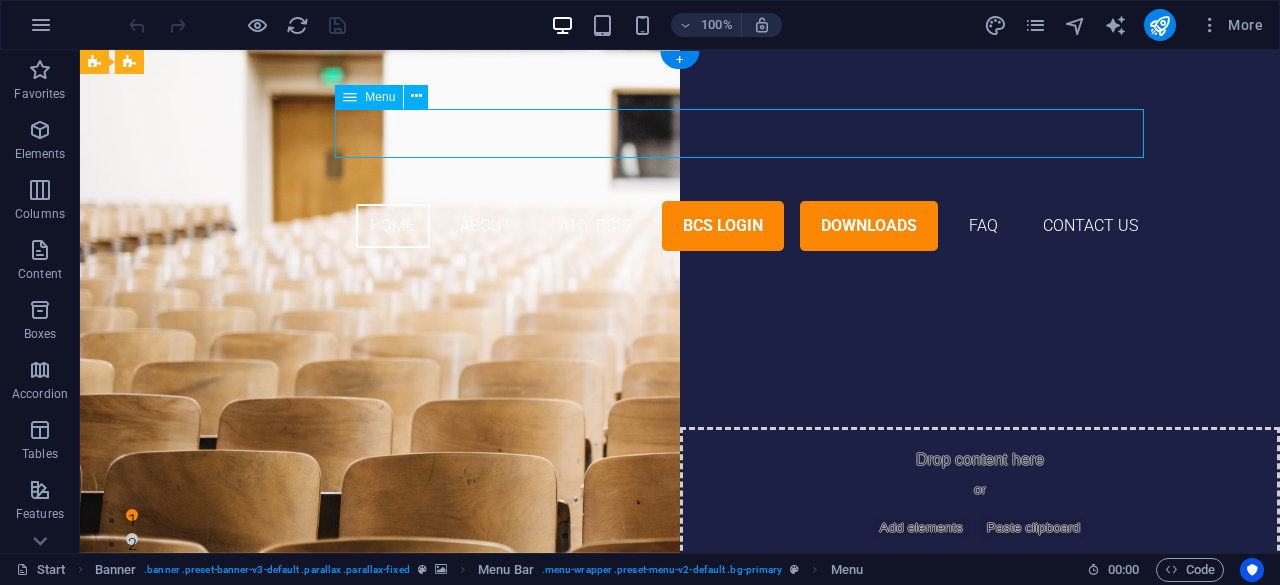 click on "Home About Why BCS? BCS Login Downloads FAQ Contact Us" at bounding box center [680, 226] 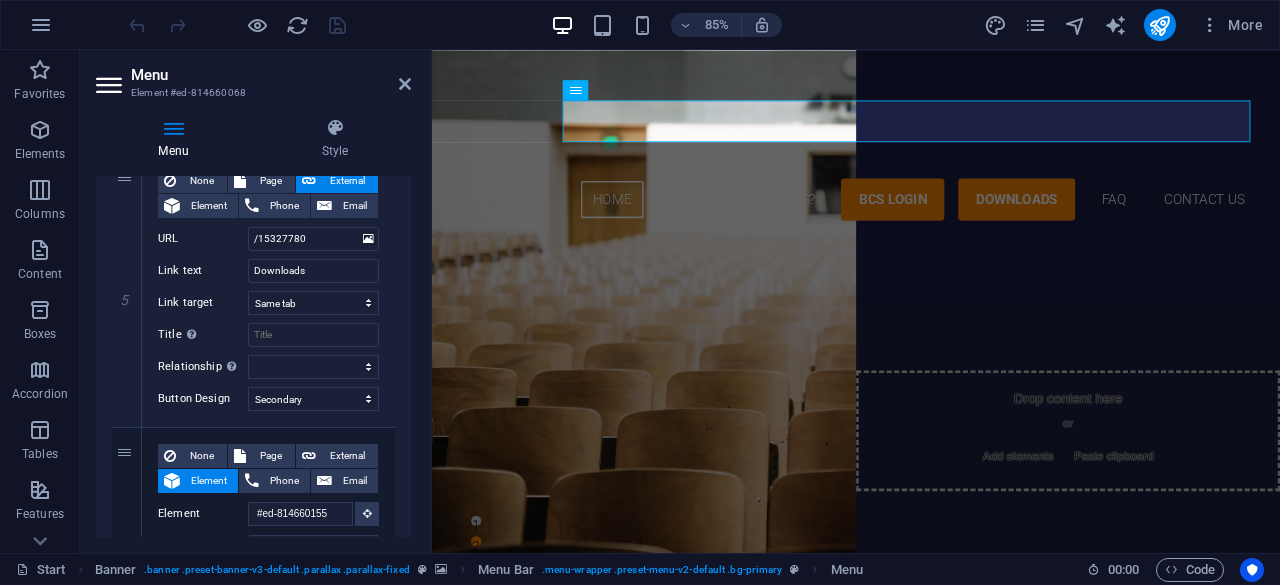 scroll, scrollTop: 1224, scrollLeft: 0, axis: vertical 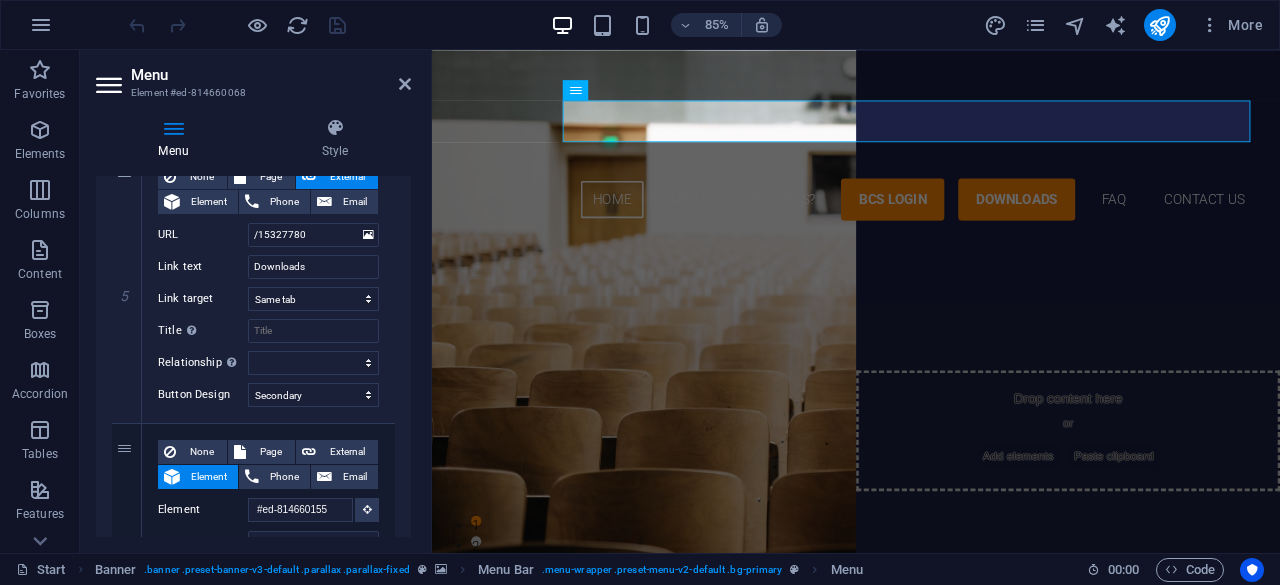 drag, startPoint x: 404, startPoint y: 415, endPoint x: 403, endPoint y: 447, distance: 32.01562 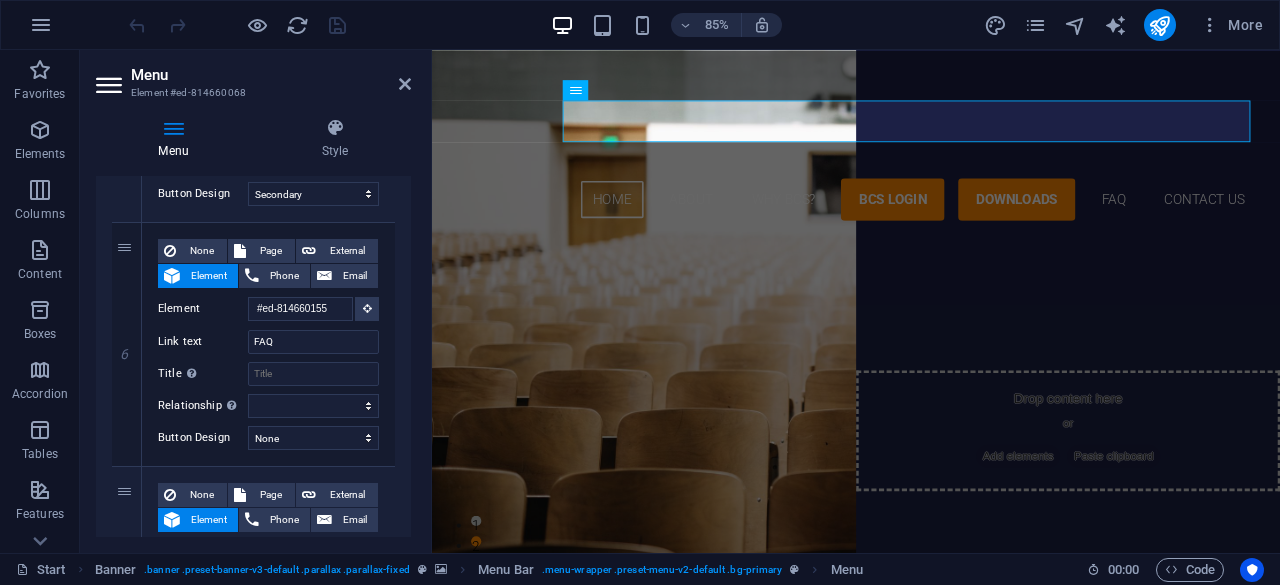 scroll, scrollTop: 1466, scrollLeft: 0, axis: vertical 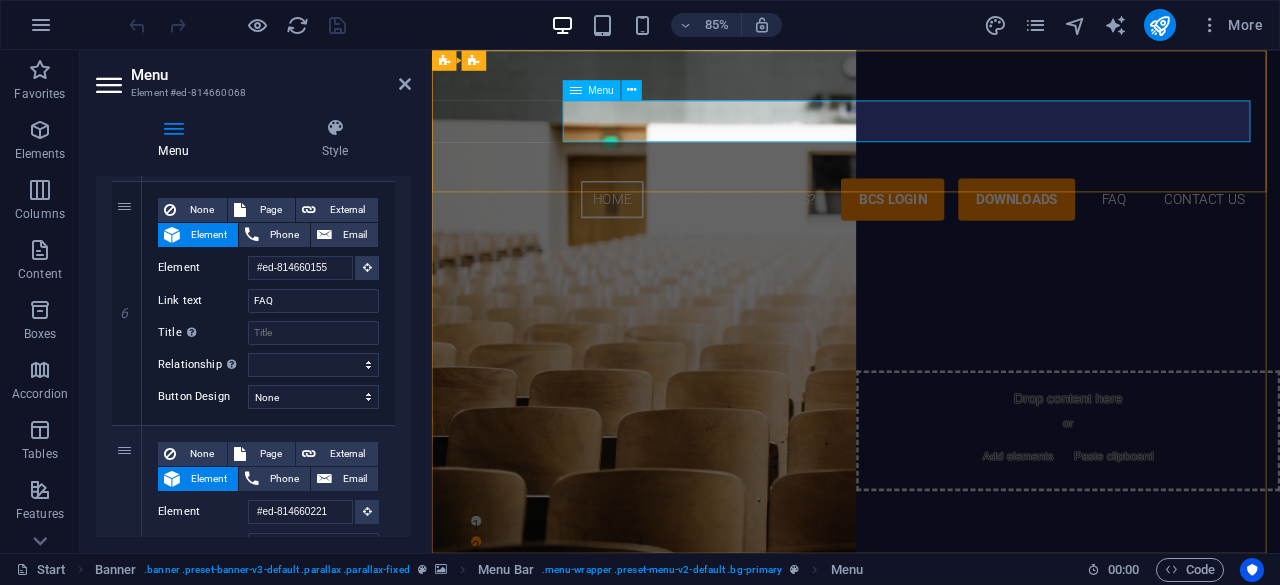 click on "Home About Why BCS? BCS Login Downloads FAQ Contact Us" at bounding box center (931, 226) 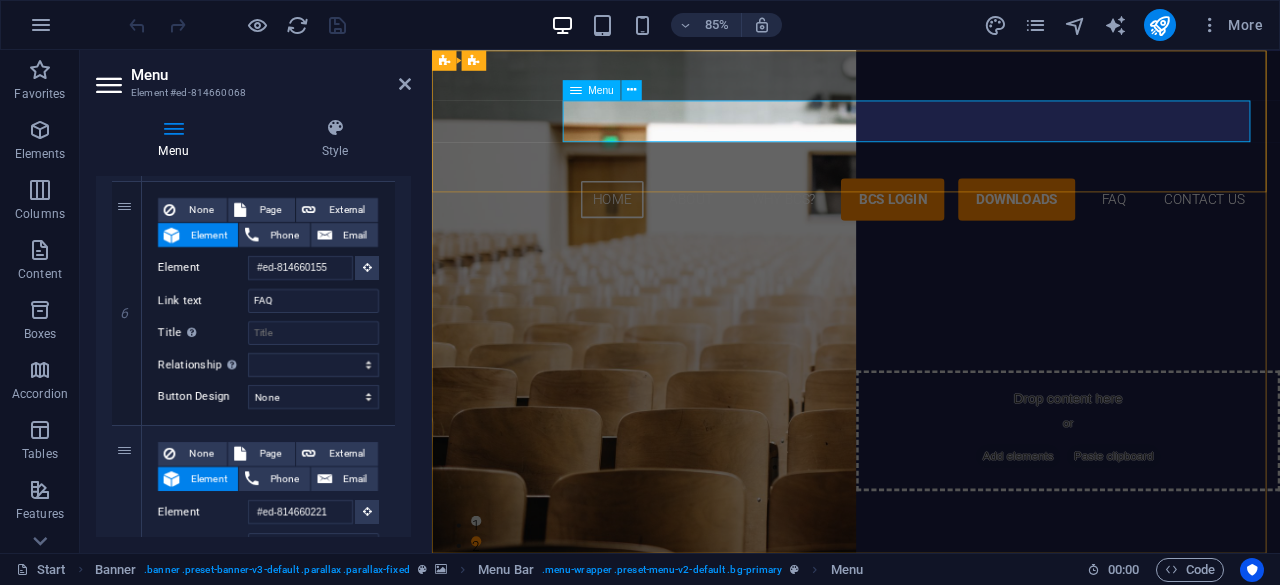 click on "Home About Why BCS? BCS Login Downloads FAQ Contact Us" at bounding box center (931, 226) 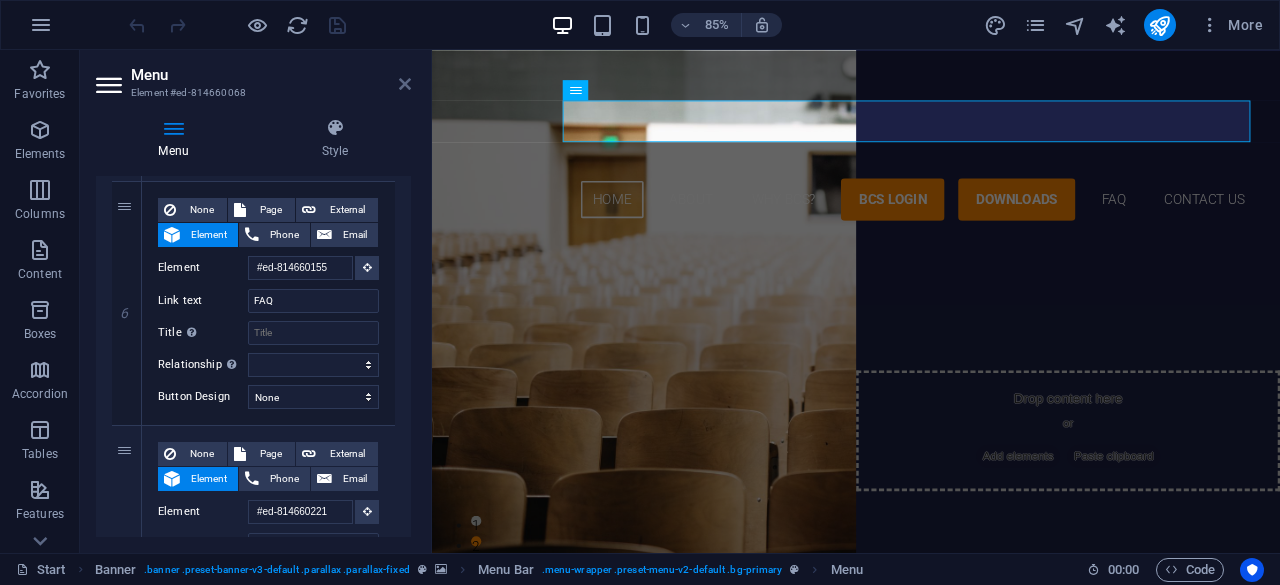 click at bounding box center [405, 84] 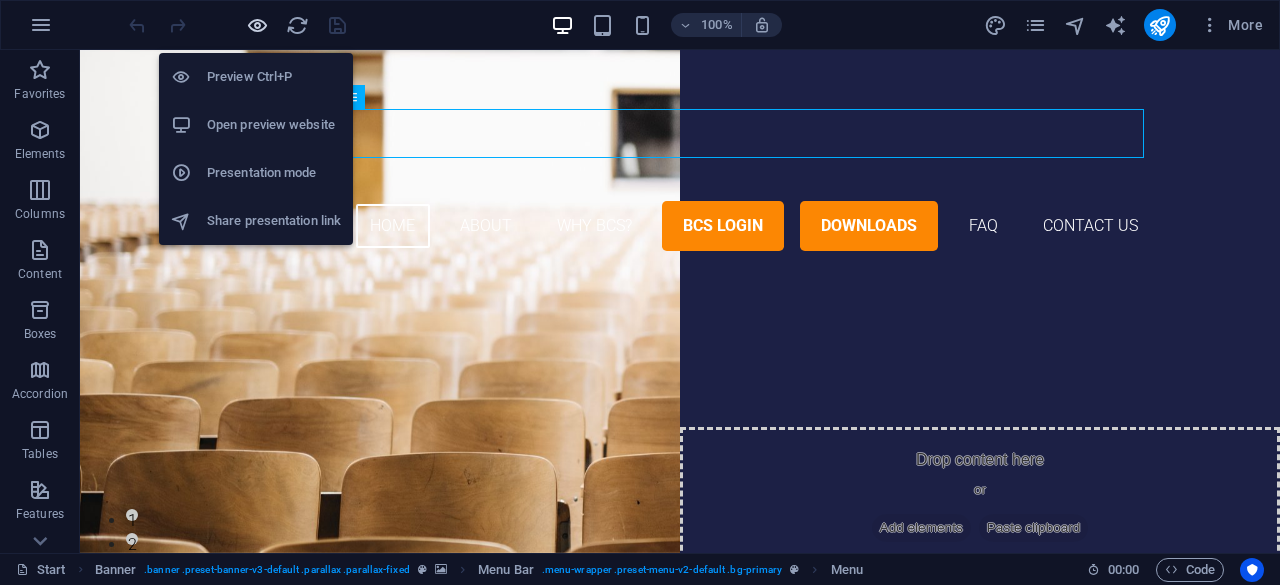 click at bounding box center [257, 25] 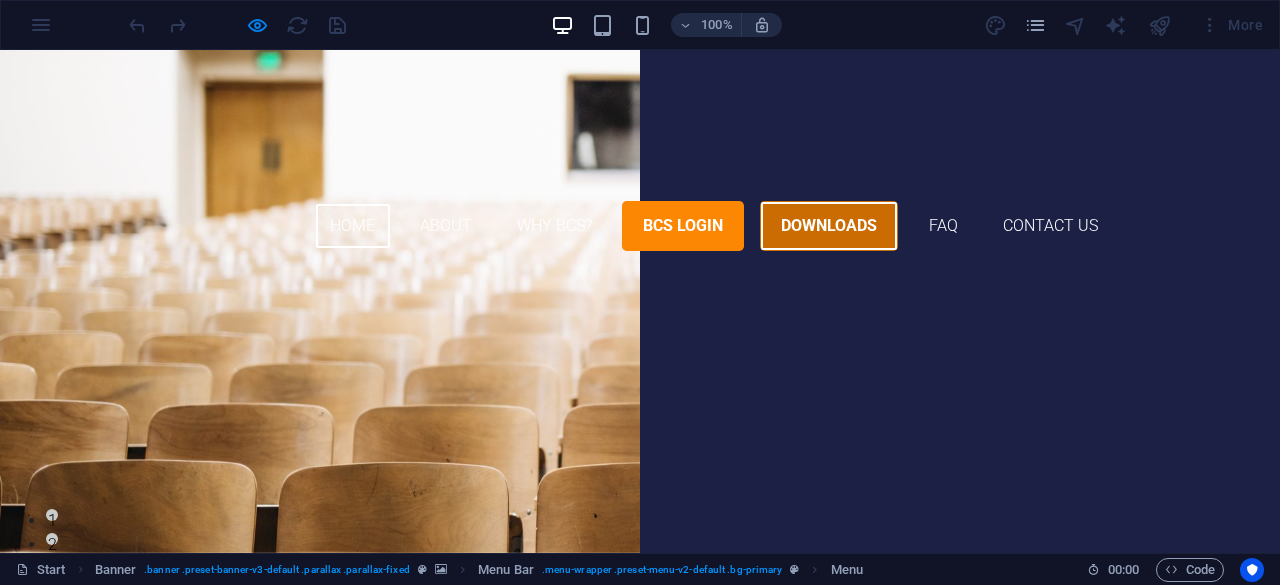 click on "Downloads" at bounding box center [829, 226] 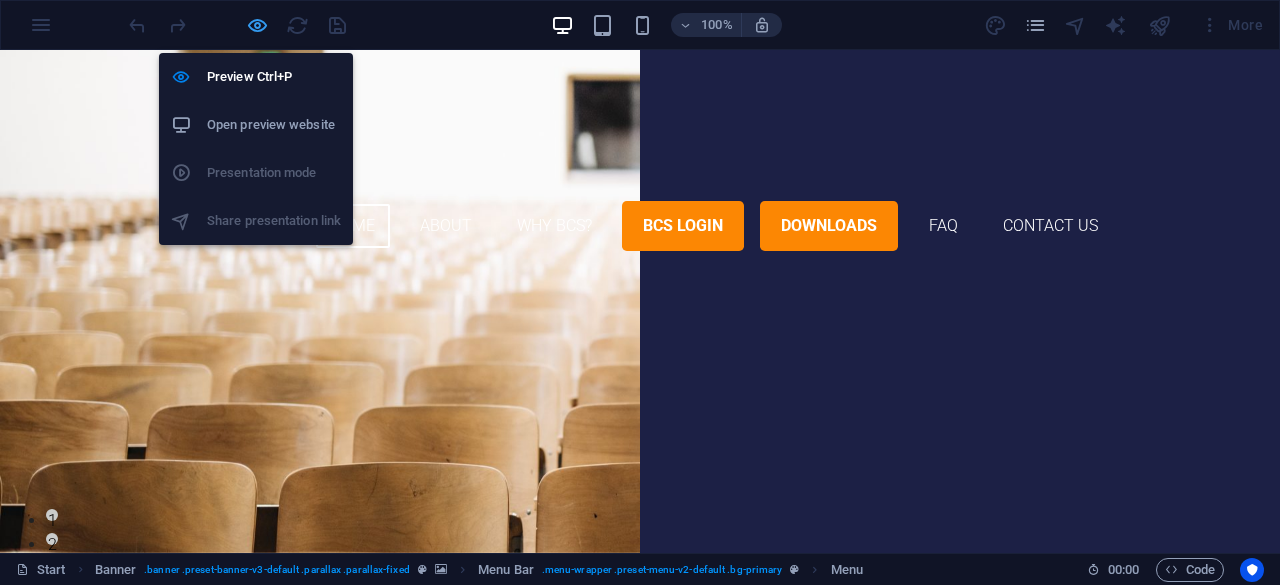 click at bounding box center (257, 25) 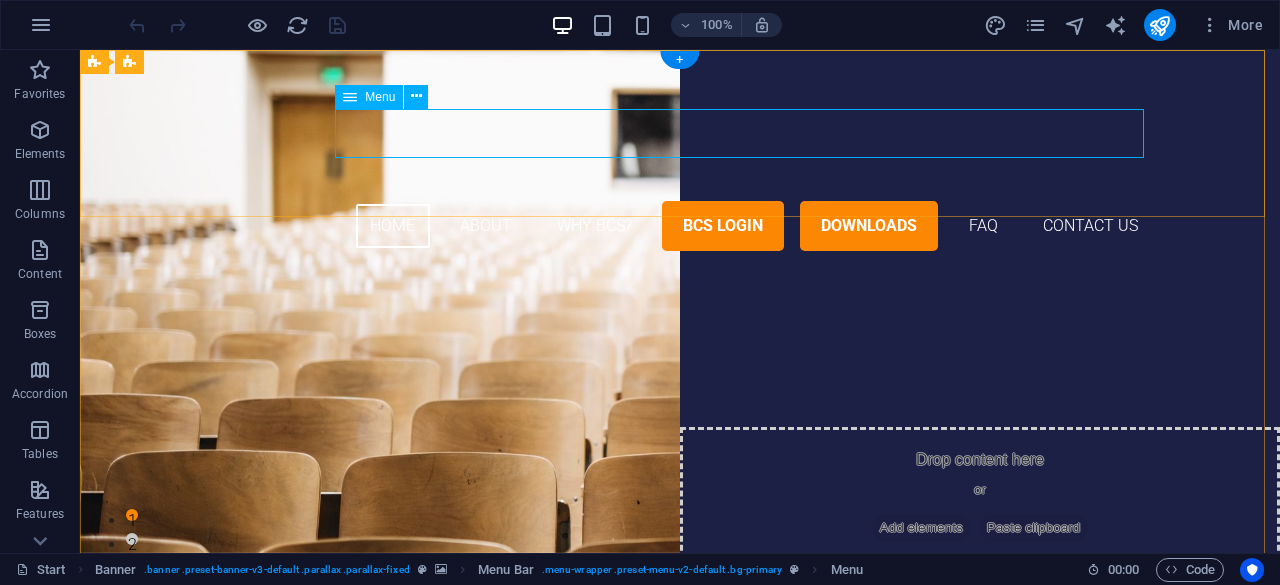 click on "Home About Why BCS? BCS Login Downloads FAQ Contact Us" at bounding box center (680, 226) 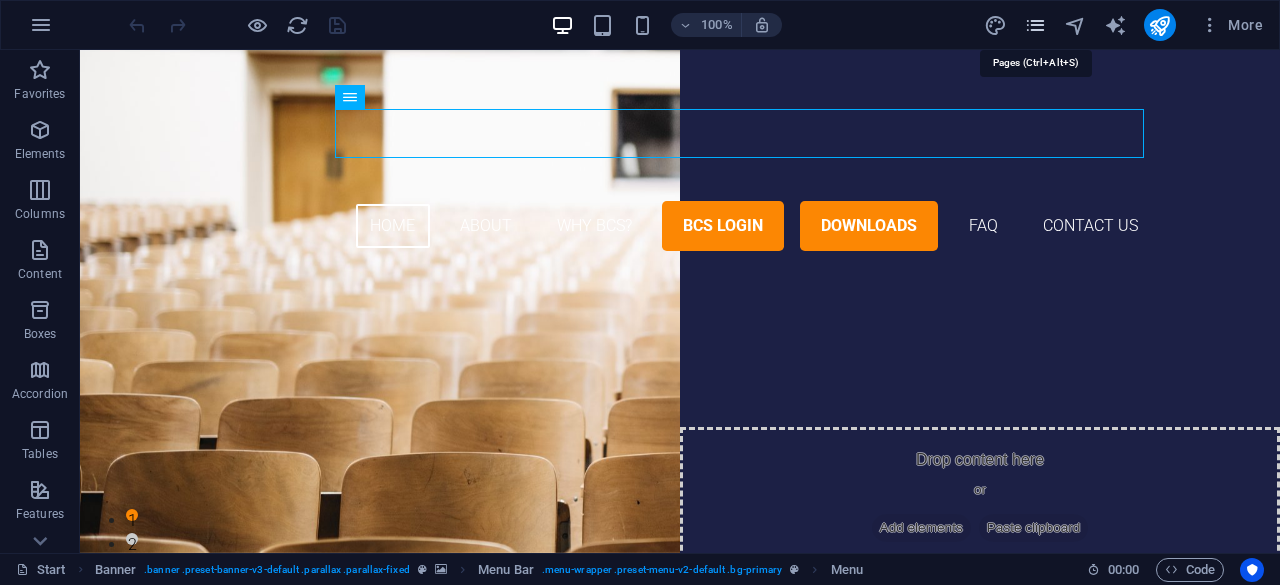 click at bounding box center [1035, 25] 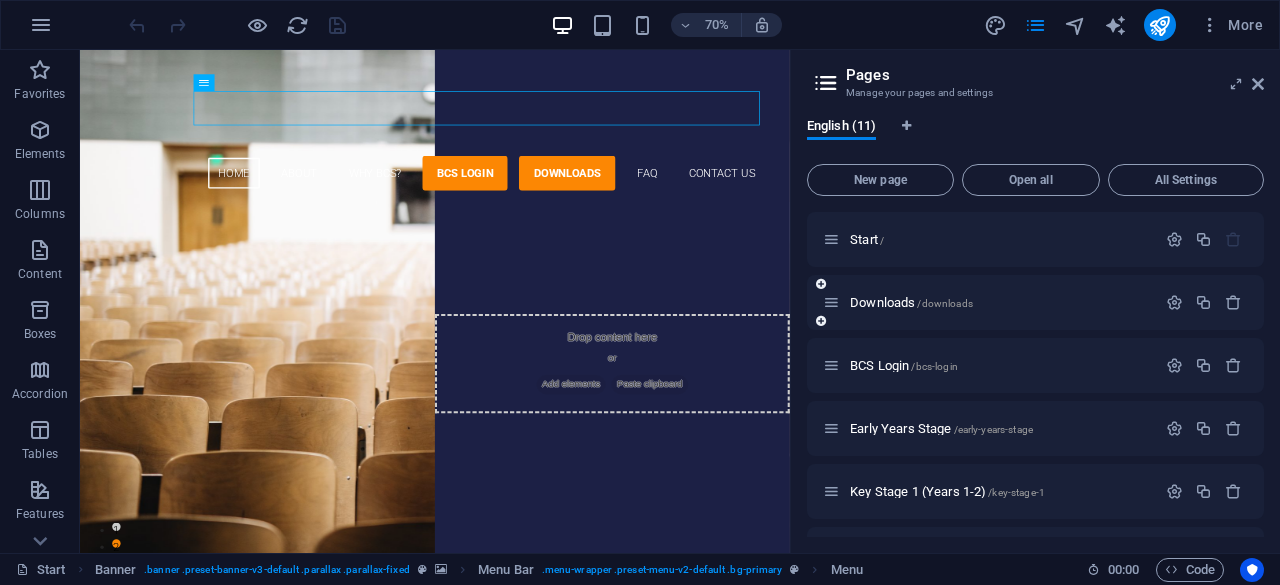 click on "Downloads /downloads" at bounding box center [989, 302] 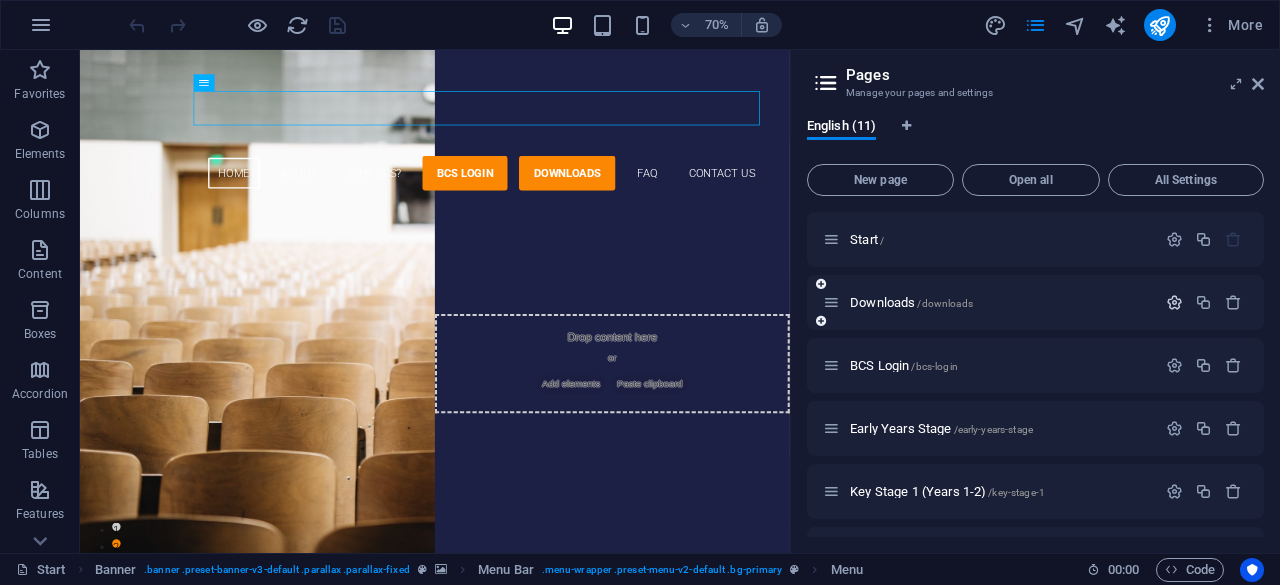 click at bounding box center (1174, 302) 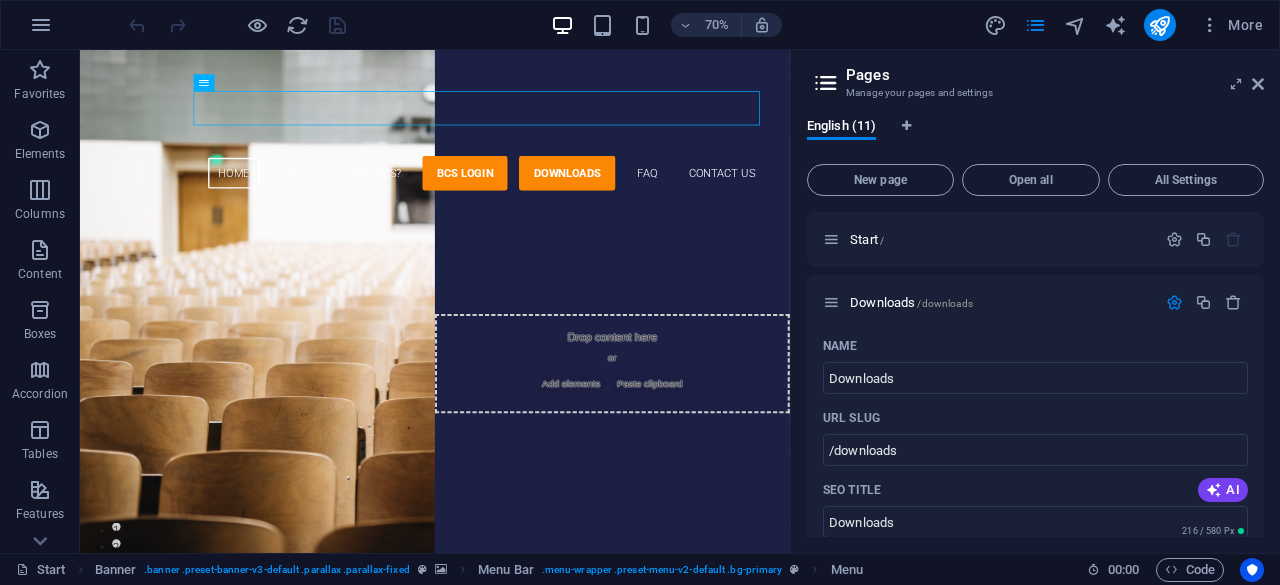 drag, startPoint x: 1264, startPoint y: 265, endPoint x: 1264, endPoint y: 306, distance: 41 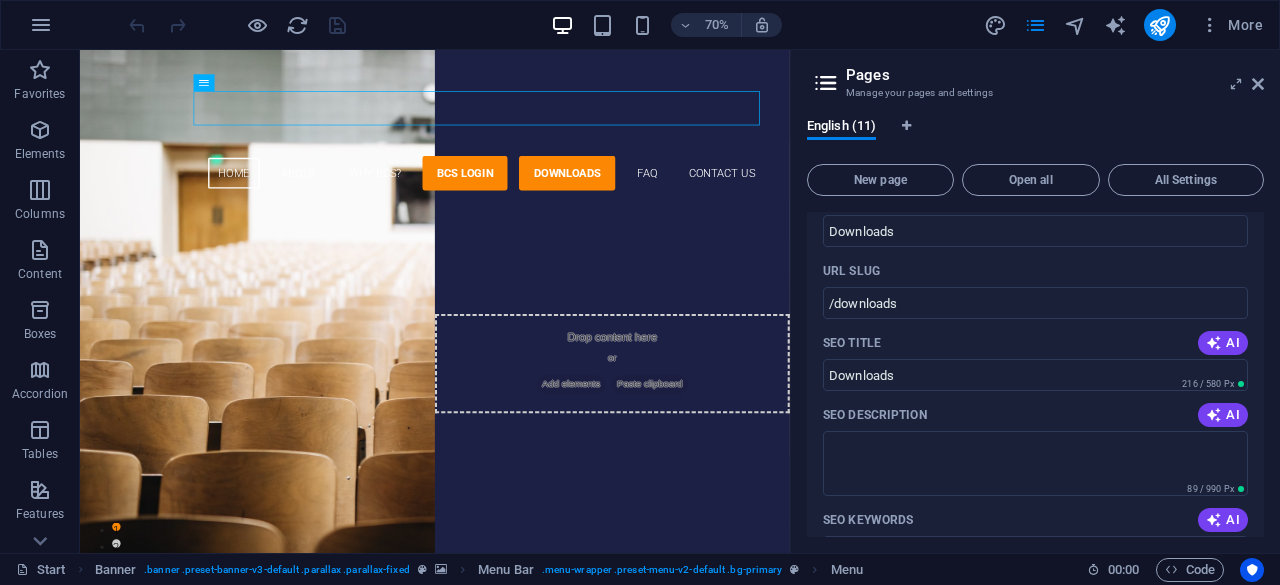scroll, scrollTop: 0, scrollLeft: 0, axis: both 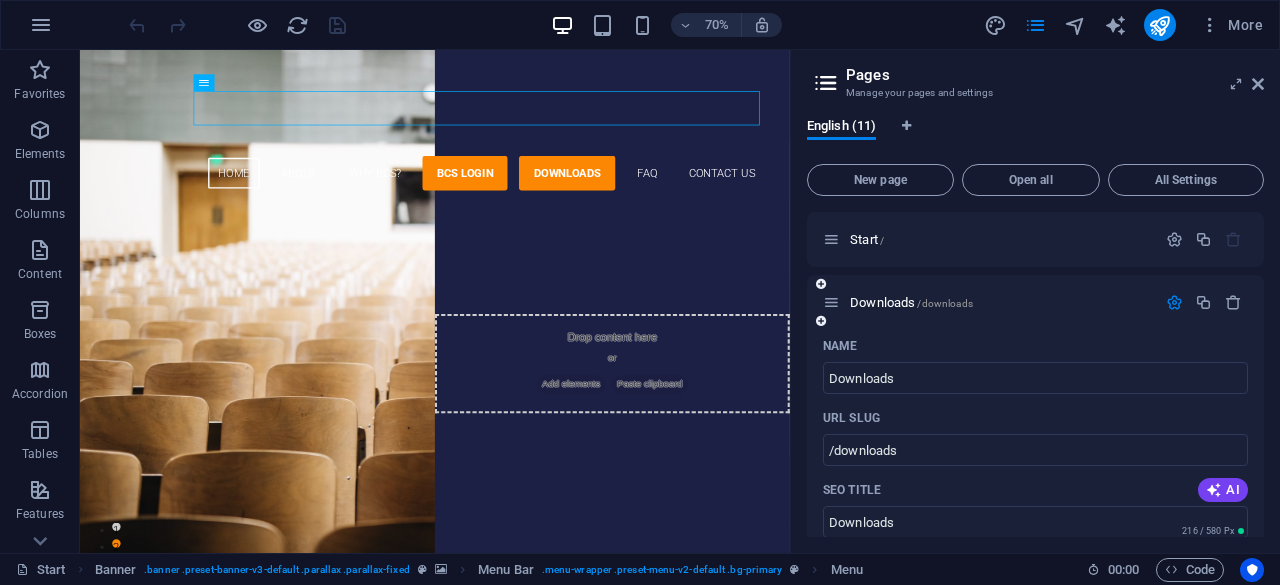 click at bounding box center [1174, 302] 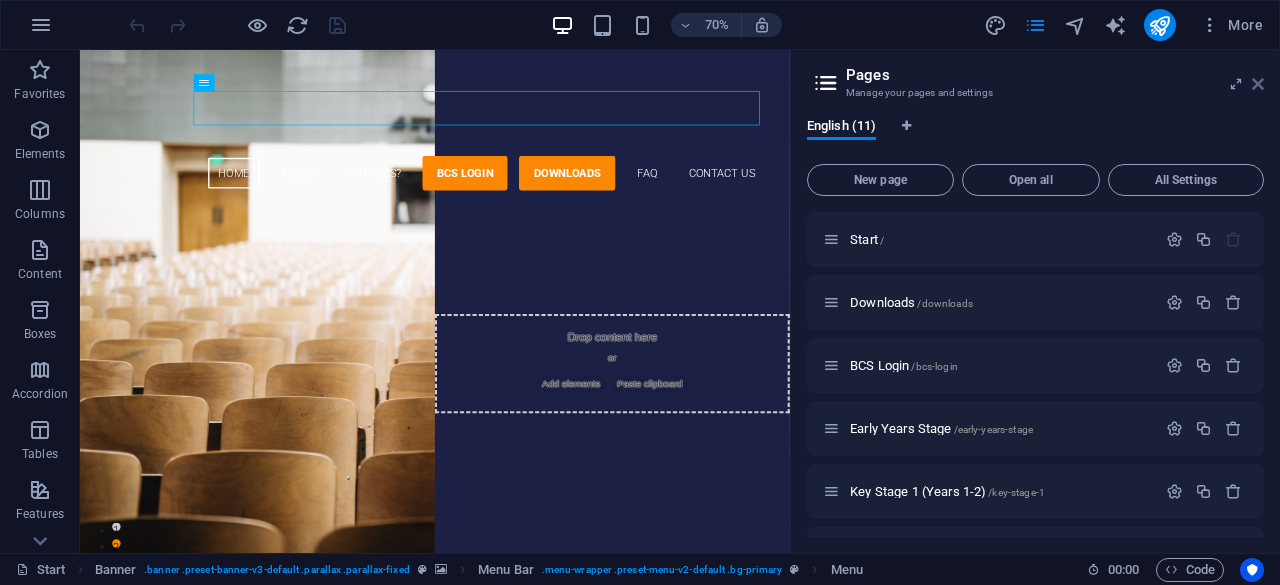 click at bounding box center (1258, 84) 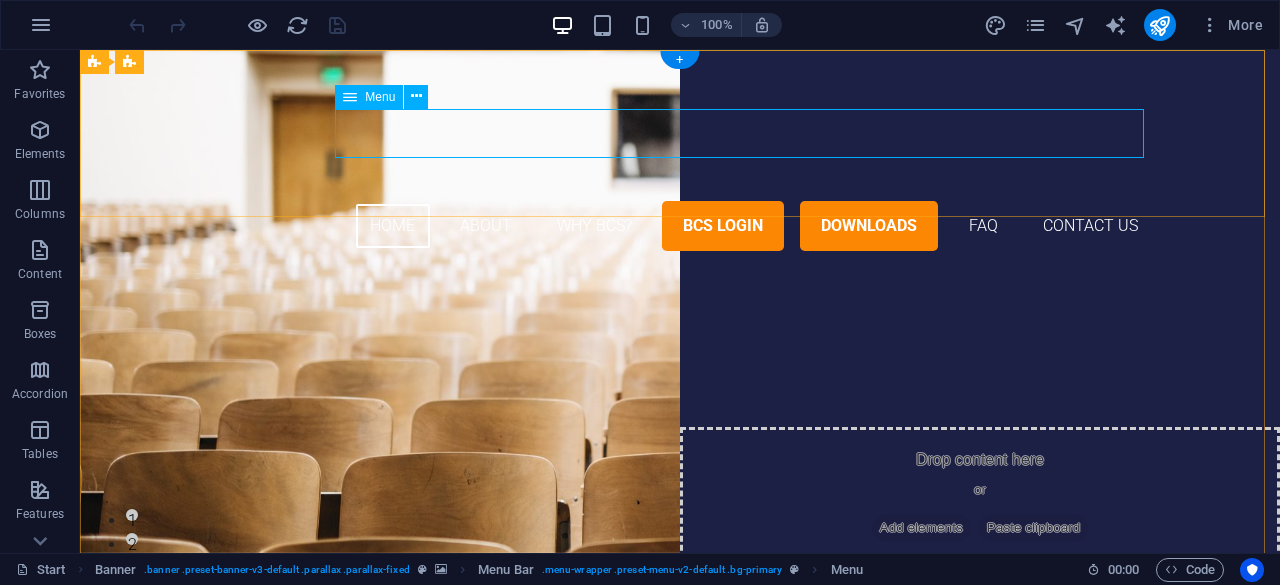 click on "Home About Why BCS? BCS Login Downloads FAQ Contact Us" at bounding box center [680, 226] 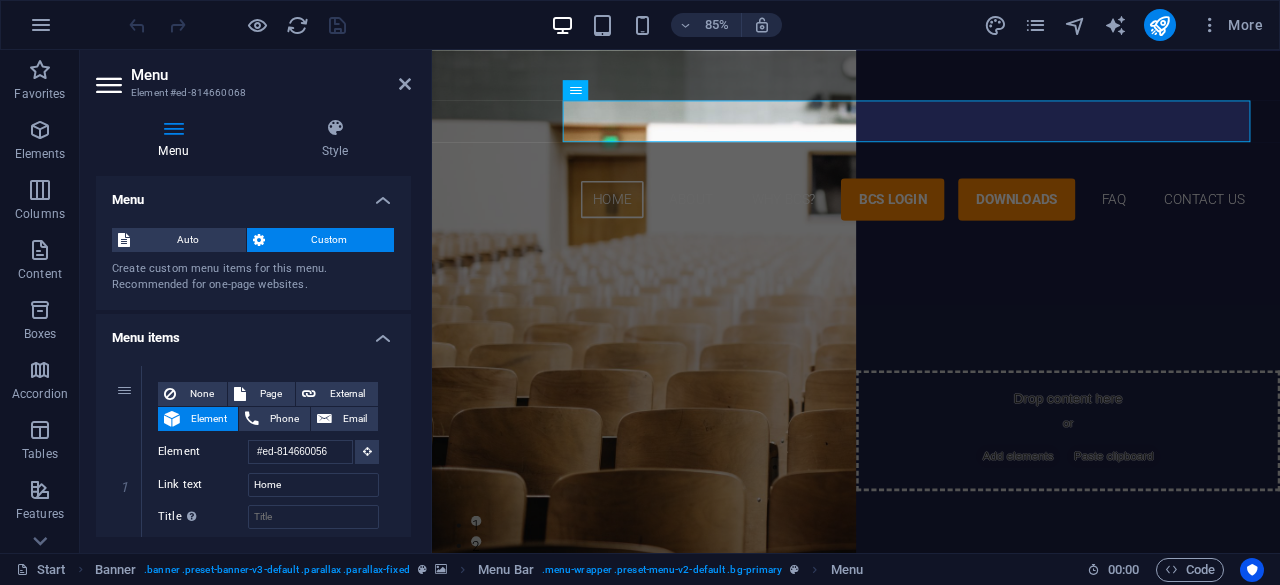 drag, startPoint x: 406, startPoint y: 213, endPoint x: 414, endPoint y: 269, distance: 56.568542 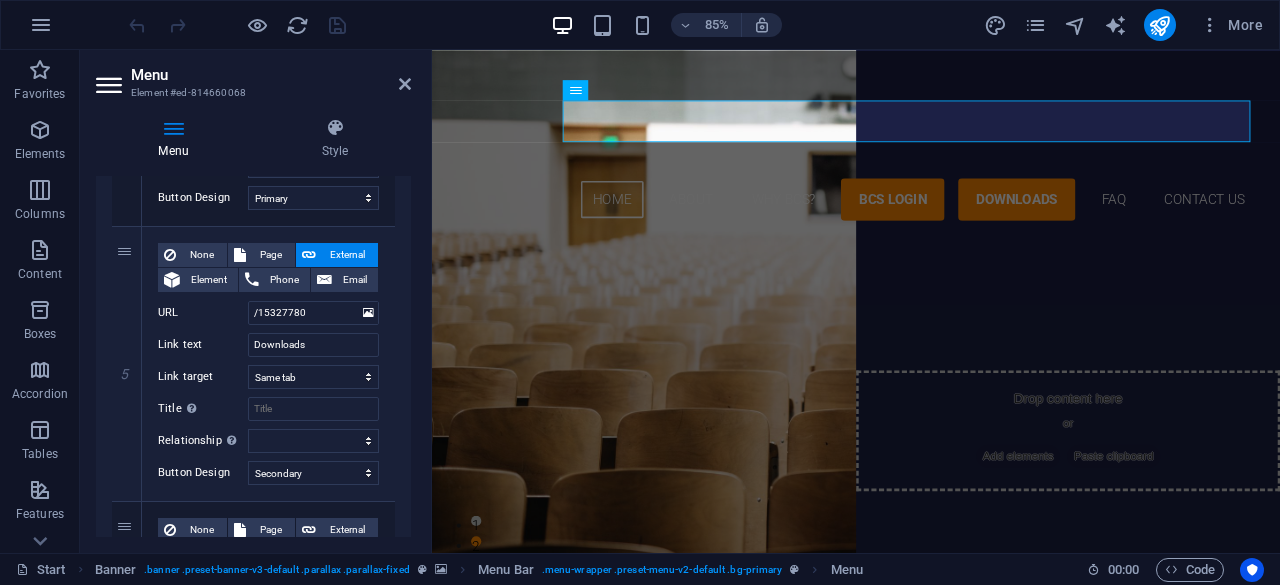 scroll, scrollTop: 1132, scrollLeft: 0, axis: vertical 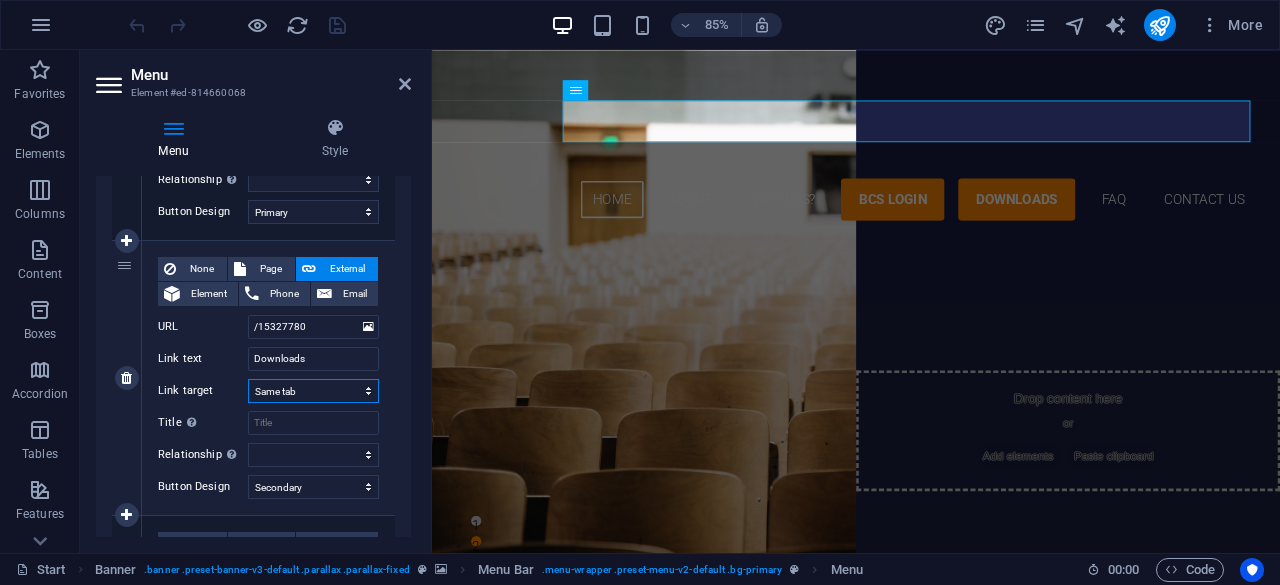 click on "New tab Same tab Overlay" at bounding box center [313, 391] 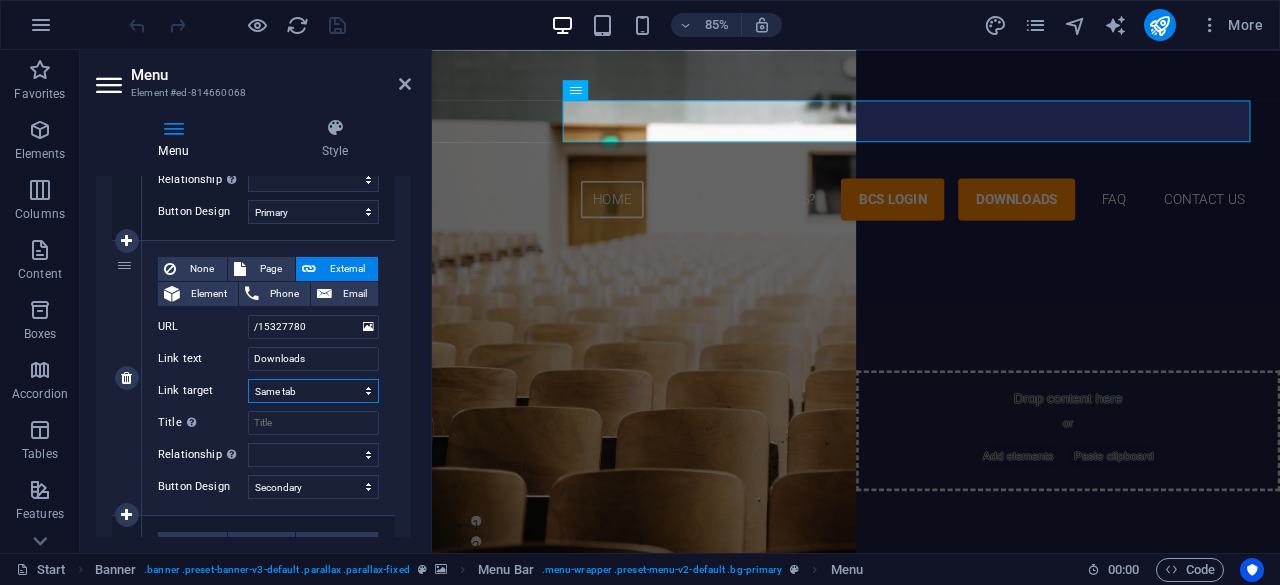 click on "New tab Same tab Overlay" at bounding box center [313, 391] 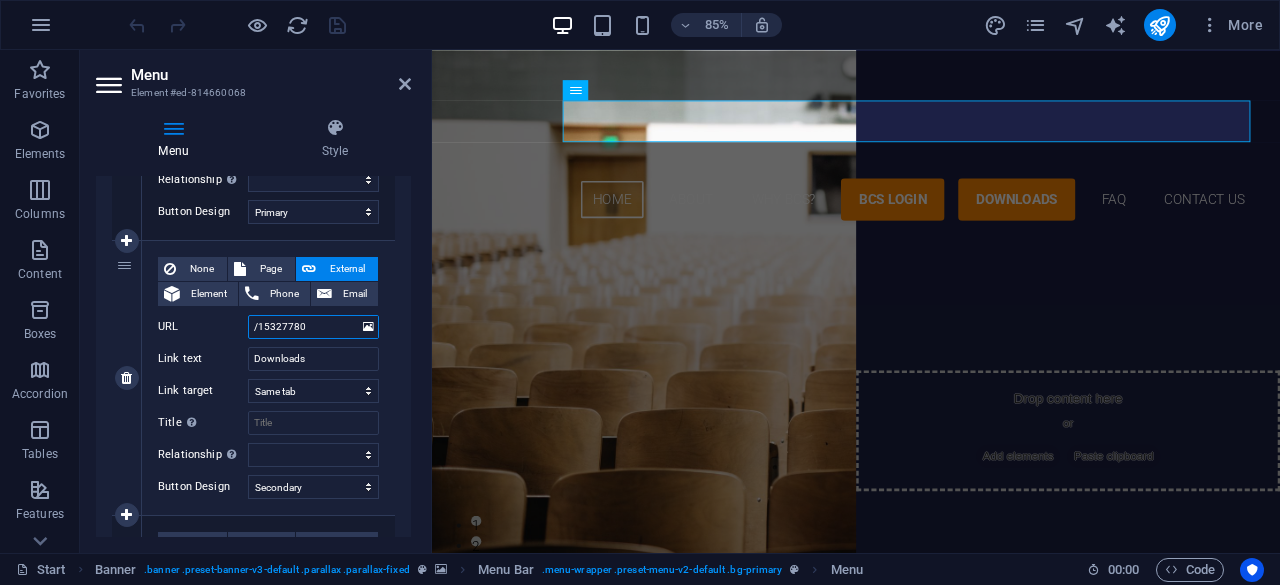 click on "/15327780" at bounding box center [313, 327] 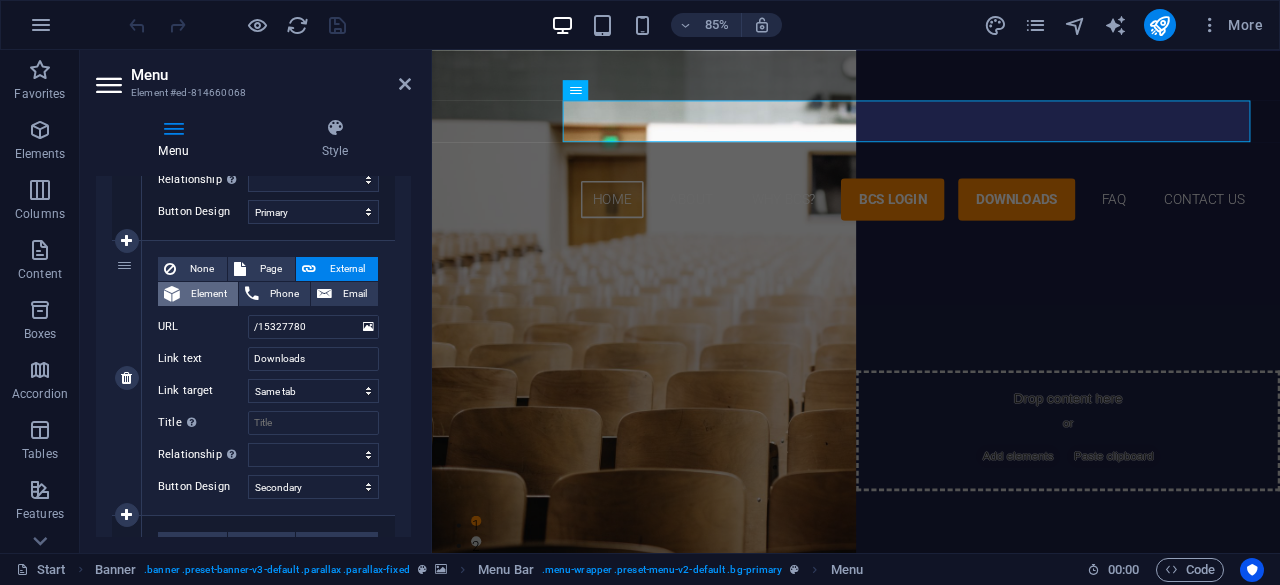 click on "Element" at bounding box center (209, 294) 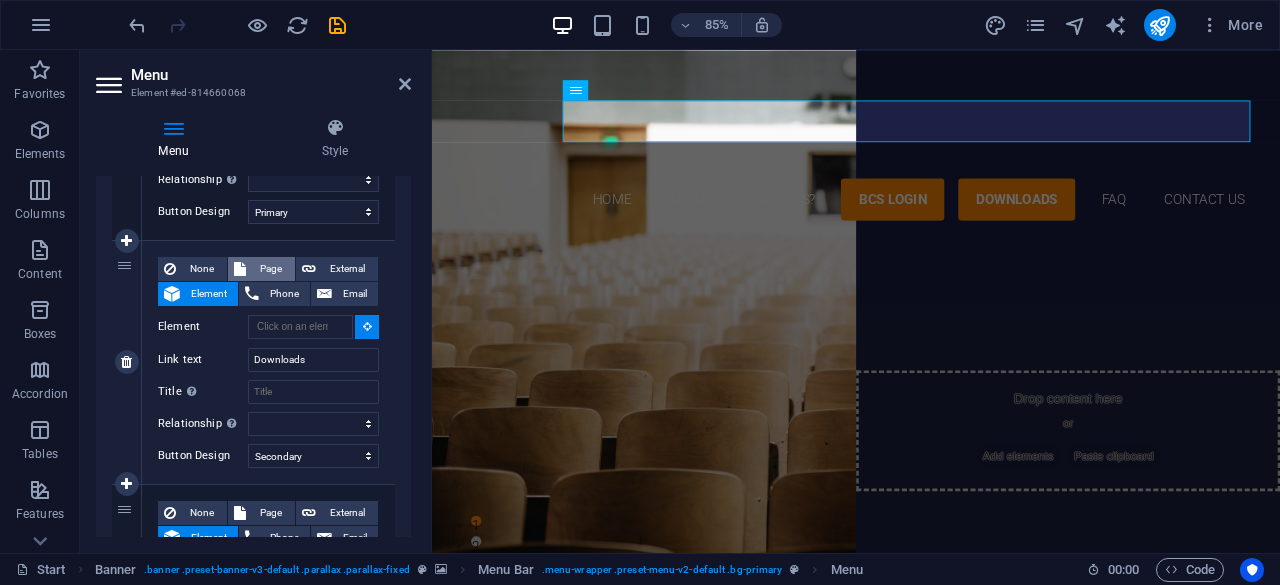 click on "Page" at bounding box center [261, 269] 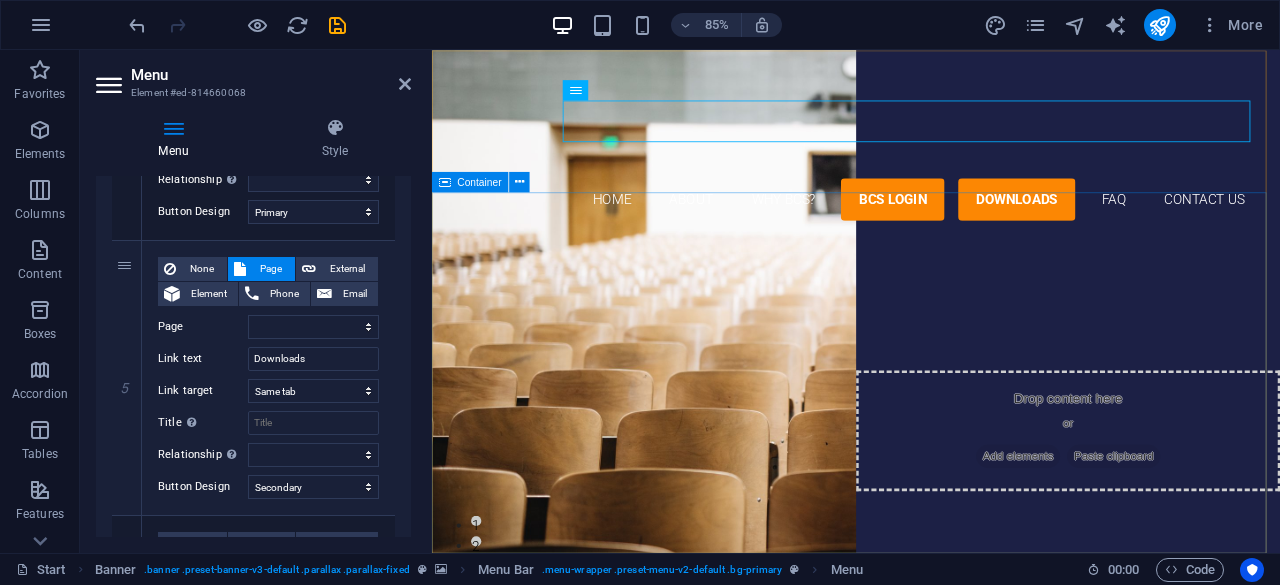 click on "Brightcrest International  School Get To CLASS" at bounding box center [931, 455] 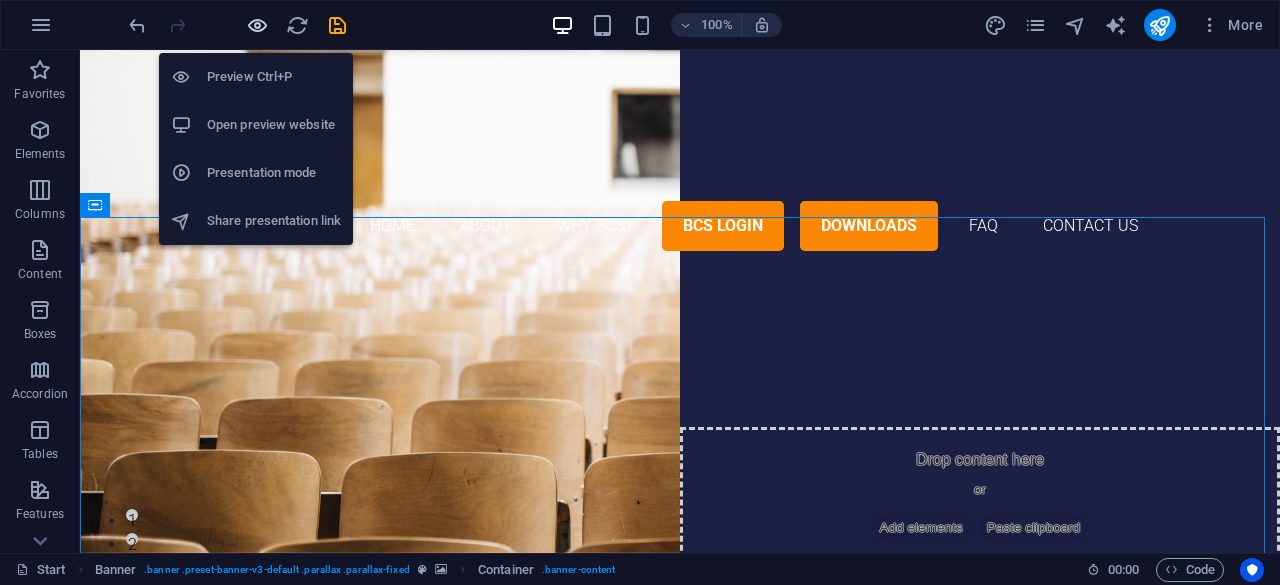 click at bounding box center (257, 25) 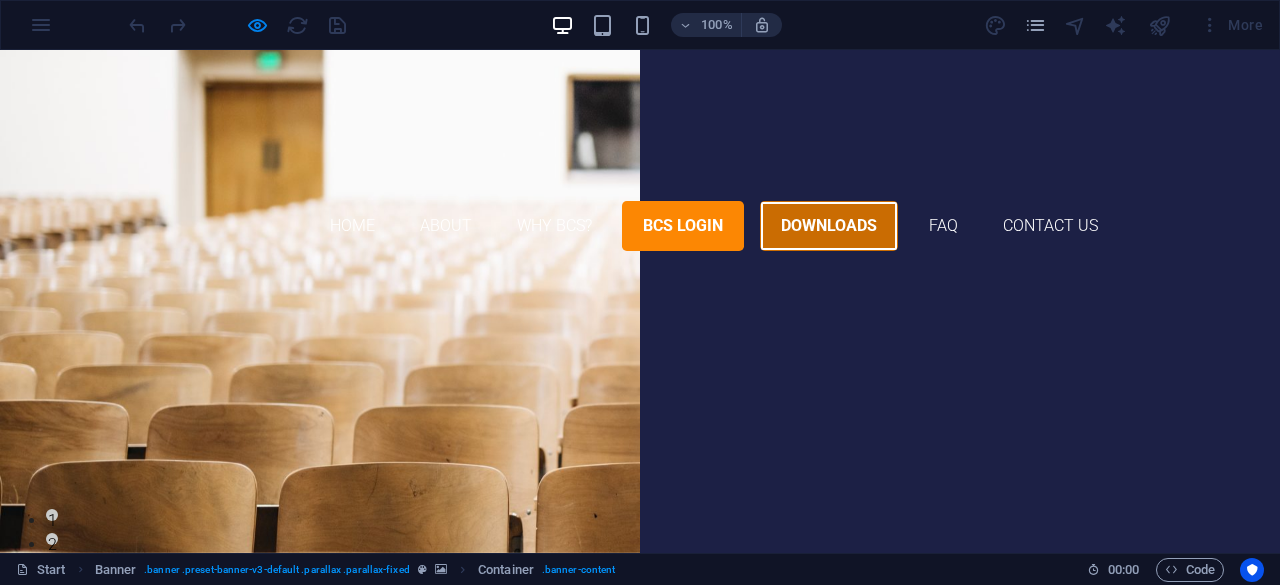 click on "Downloads" at bounding box center [829, 226] 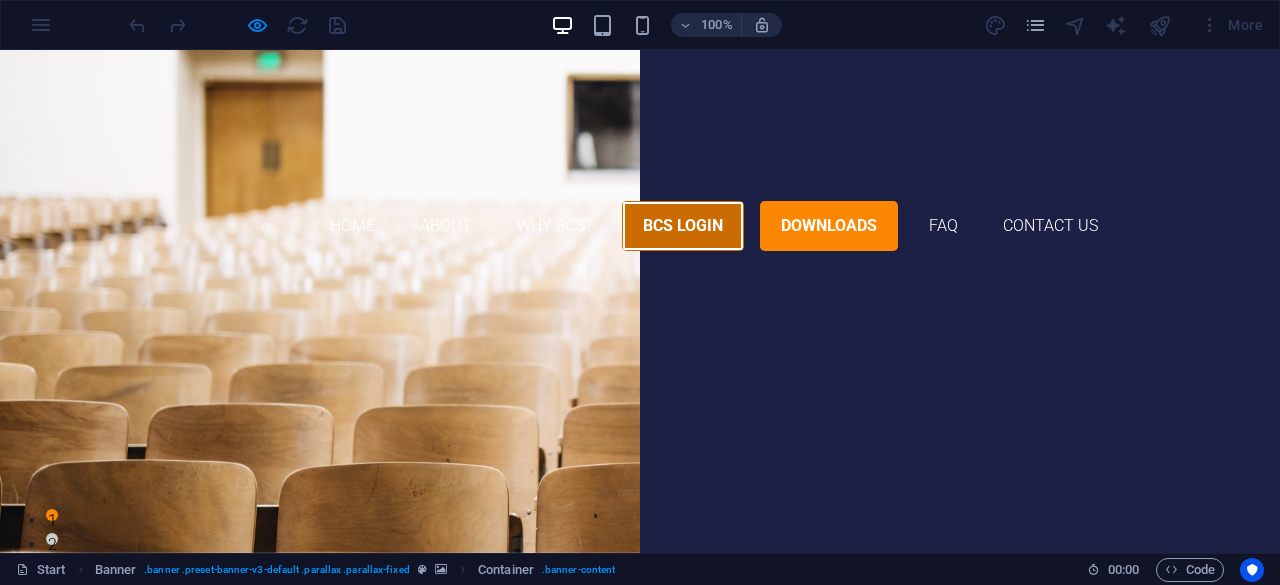 click on "BCS Login" at bounding box center [683, 226] 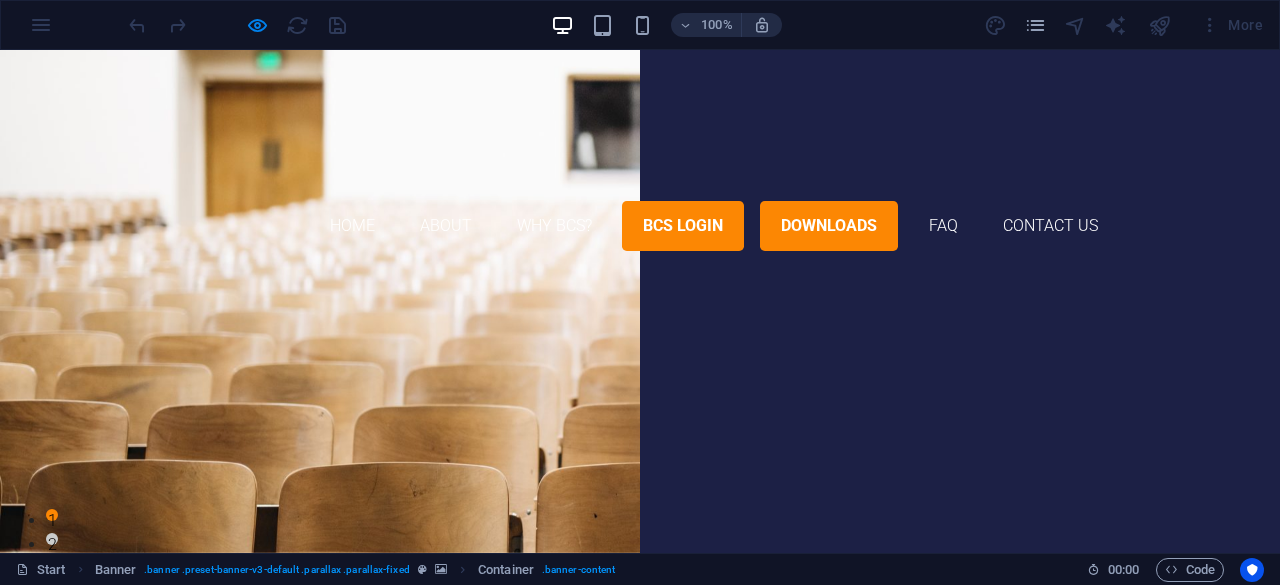 click on "100%" at bounding box center (666, 25) 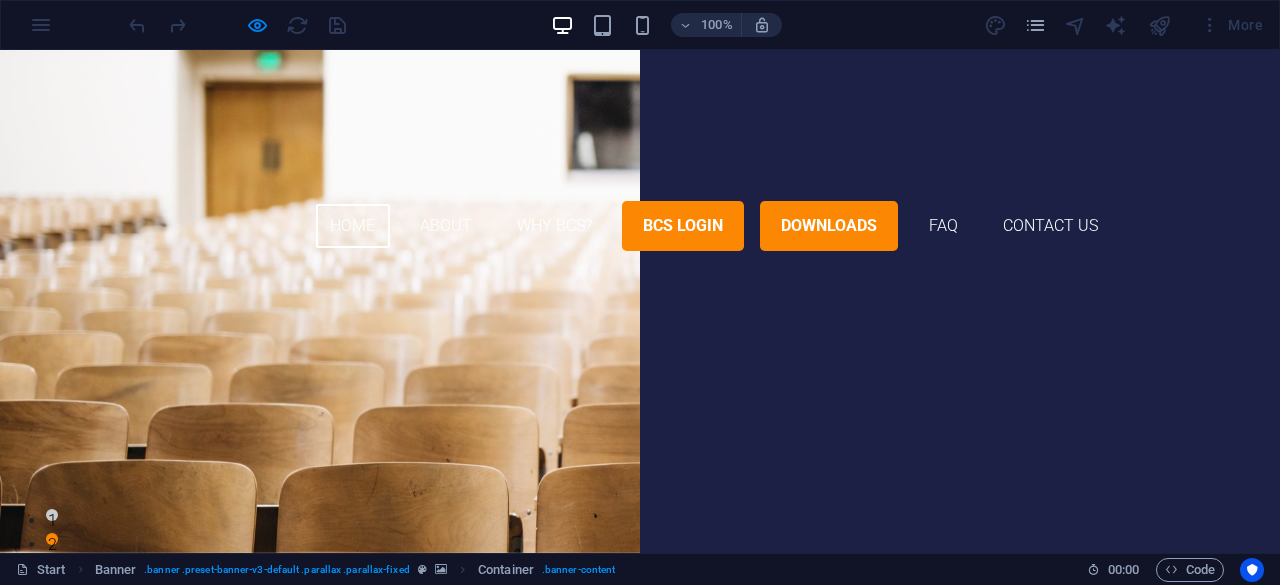 click on "Home" at bounding box center [353, 226] 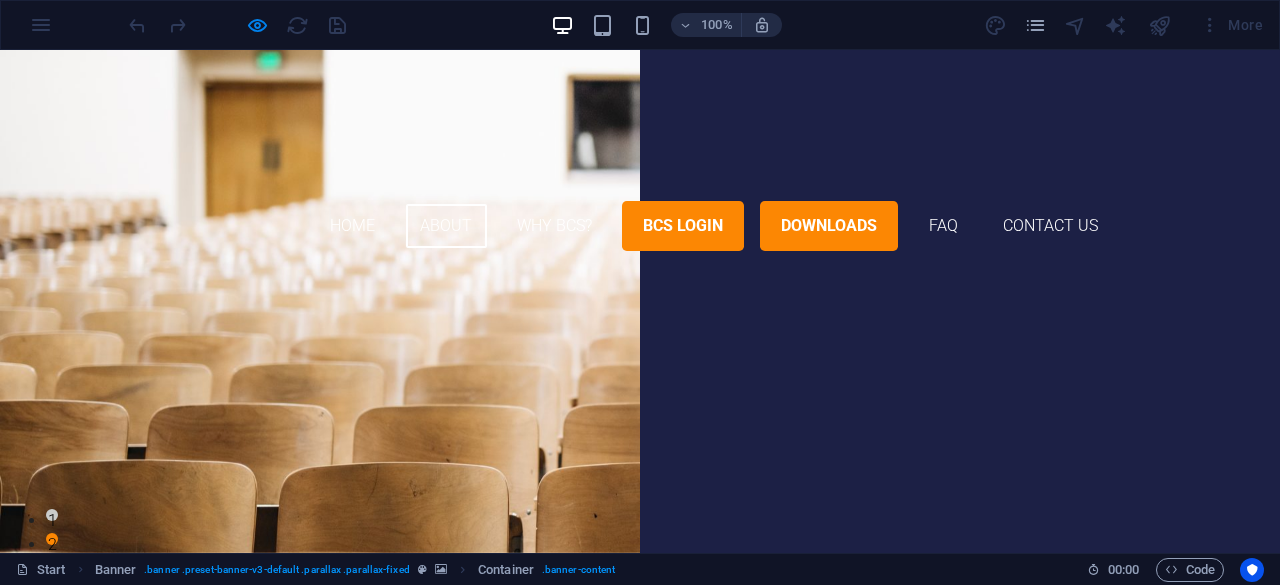 click on "About" at bounding box center (446, 226) 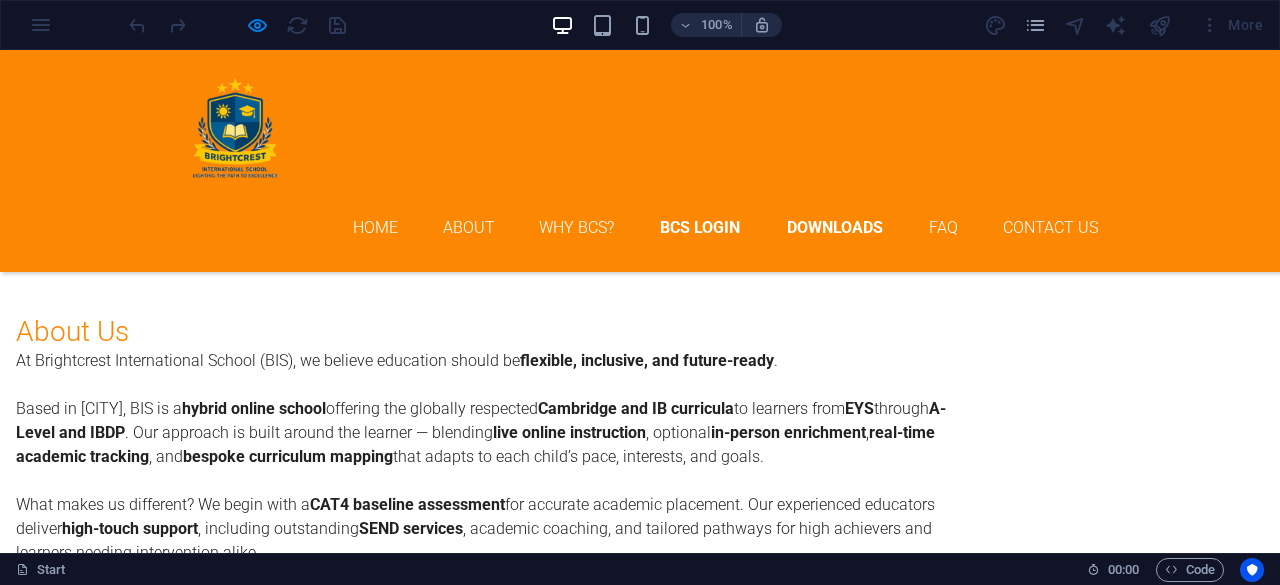 click on "Why BCS?" at bounding box center [577, 228] 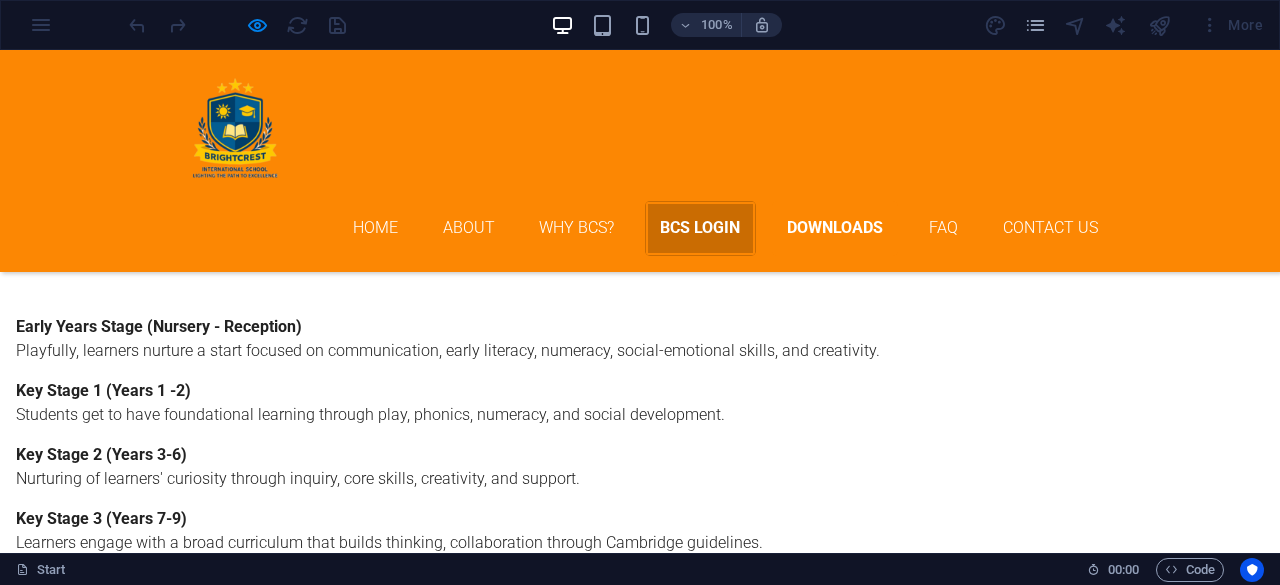 scroll, scrollTop: 1662, scrollLeft: 0, axis: vertical 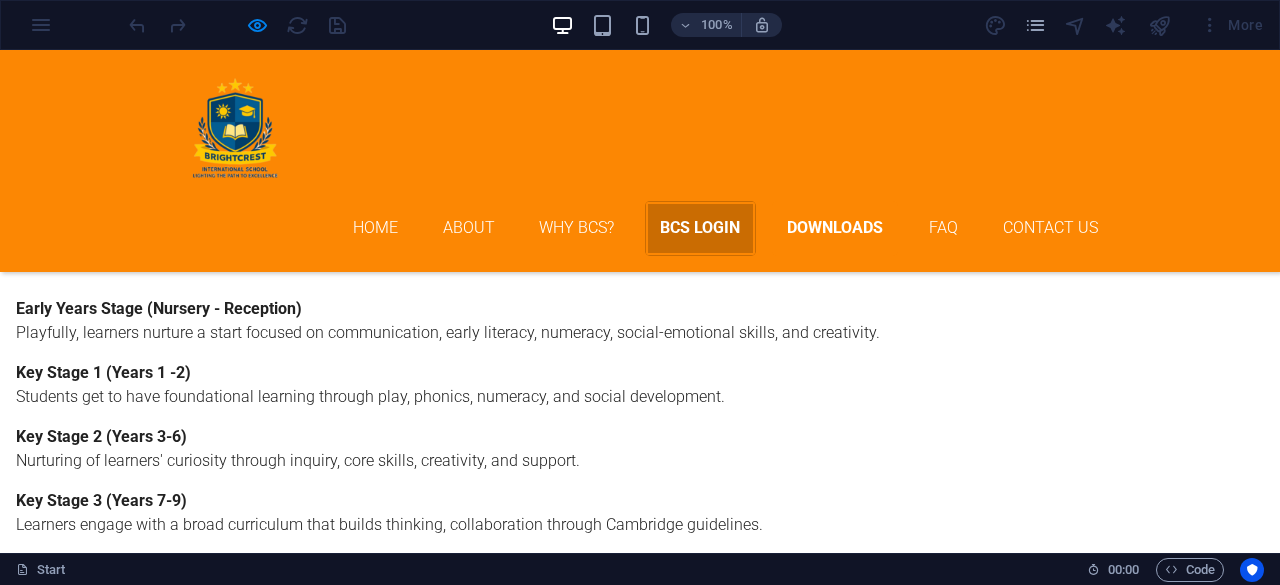 click on "BCS Login" at bounding box center (700, 228) 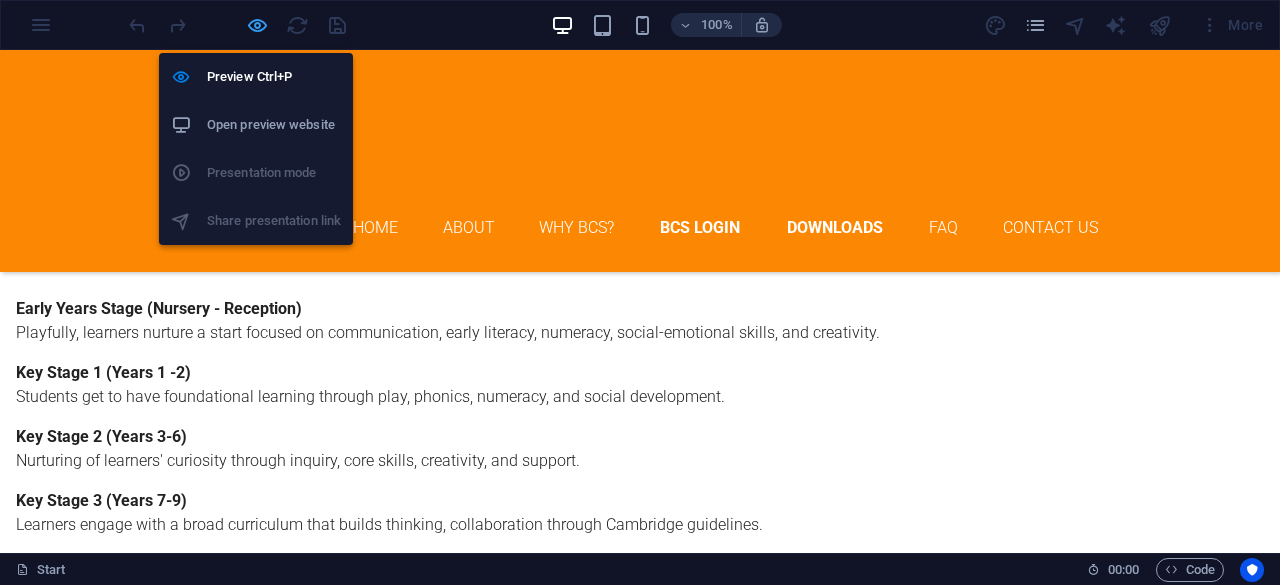 click at bounding box center (257, 25) 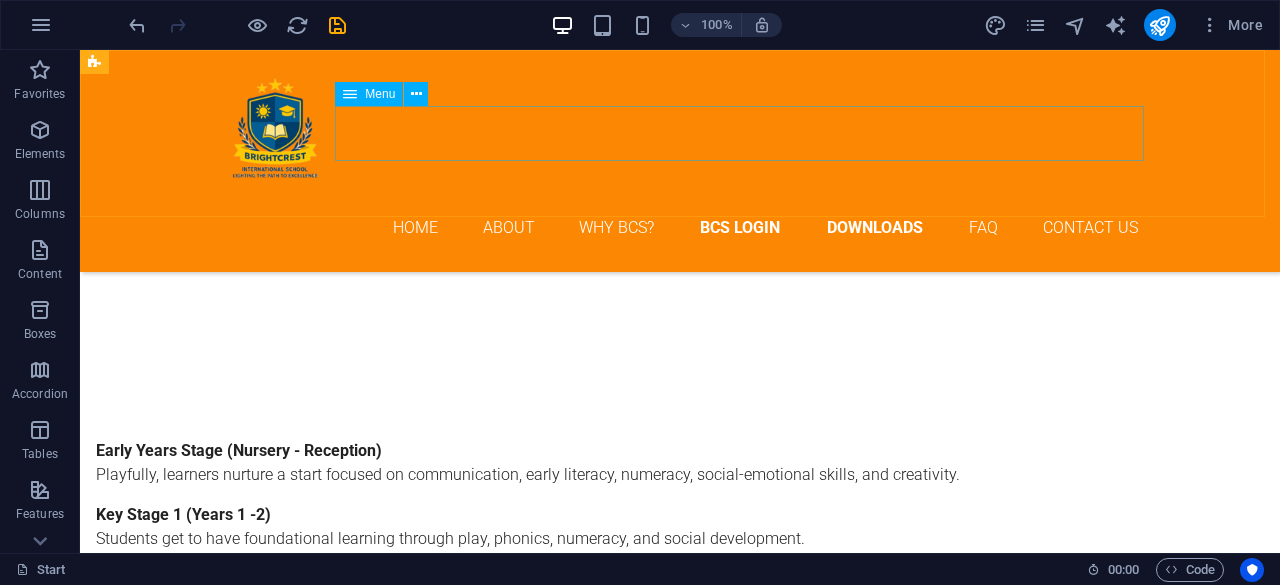 click on "Home About Why BCS? BCS Login Downloads FAQ Contact Us" at bounding box center [680, 228] 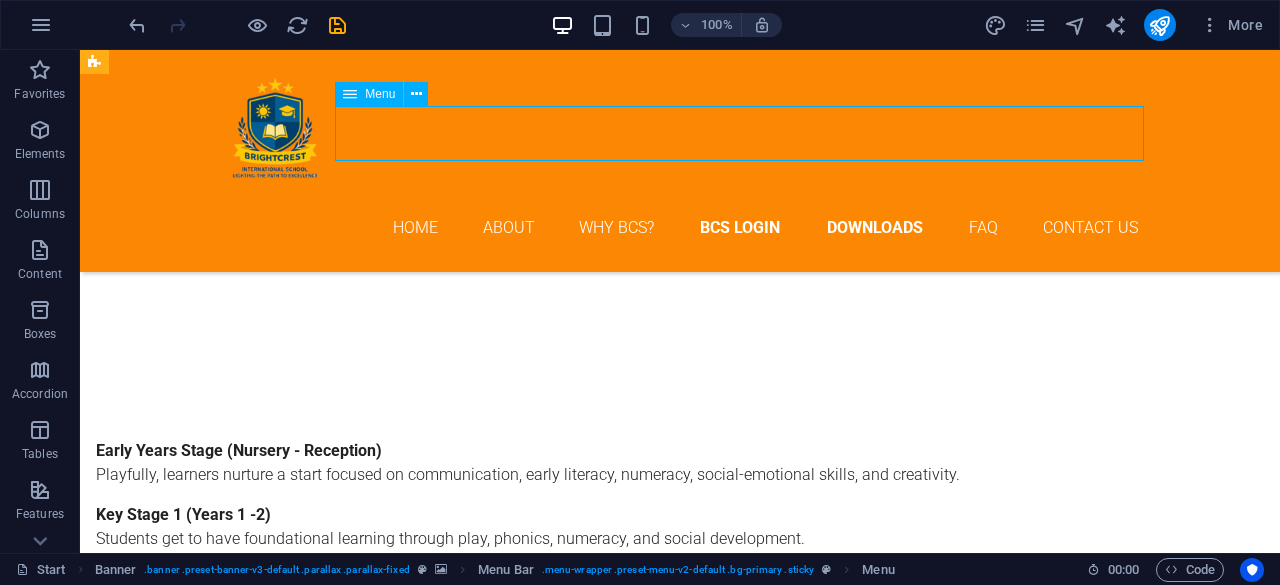 click on "Home About Why BCS? BCS Login Downloads FAQ Contact Us" at bounding box center (680, 228) 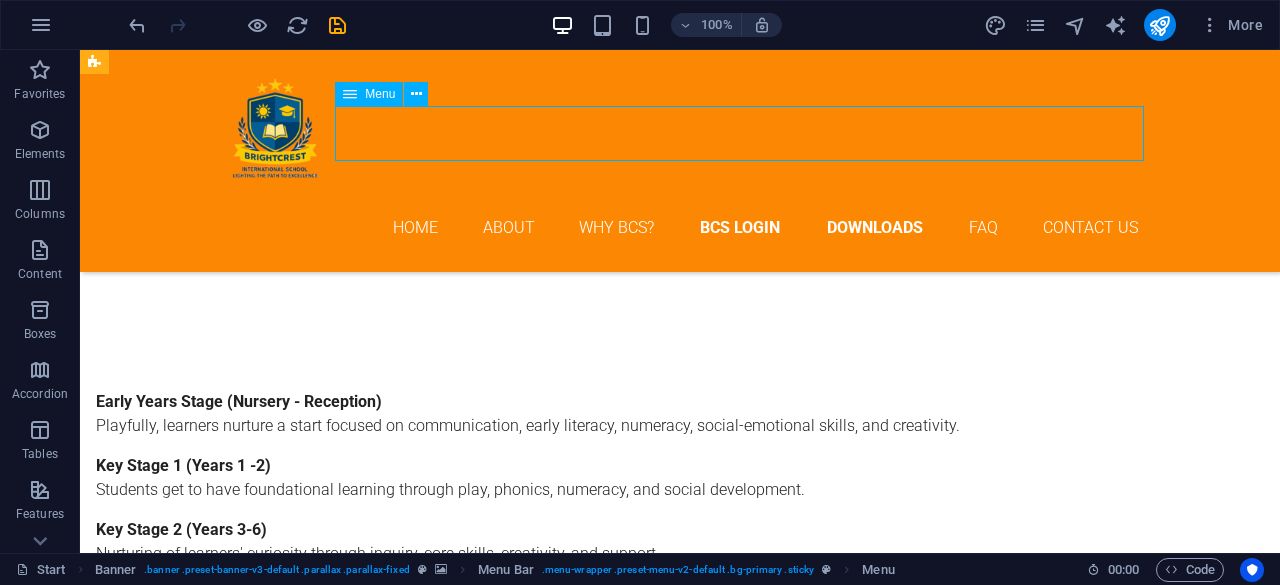 select 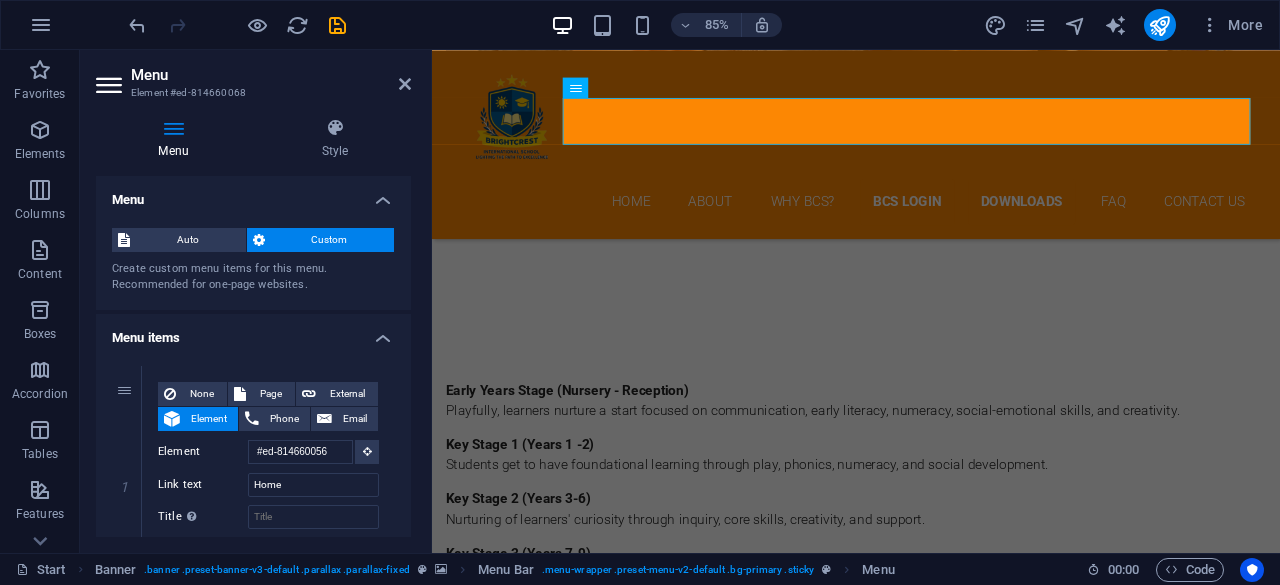 drag, startPoint x: 405, startPoint y: 217, endPoint x: 404, endPoint y: 249, distance: 32.01562 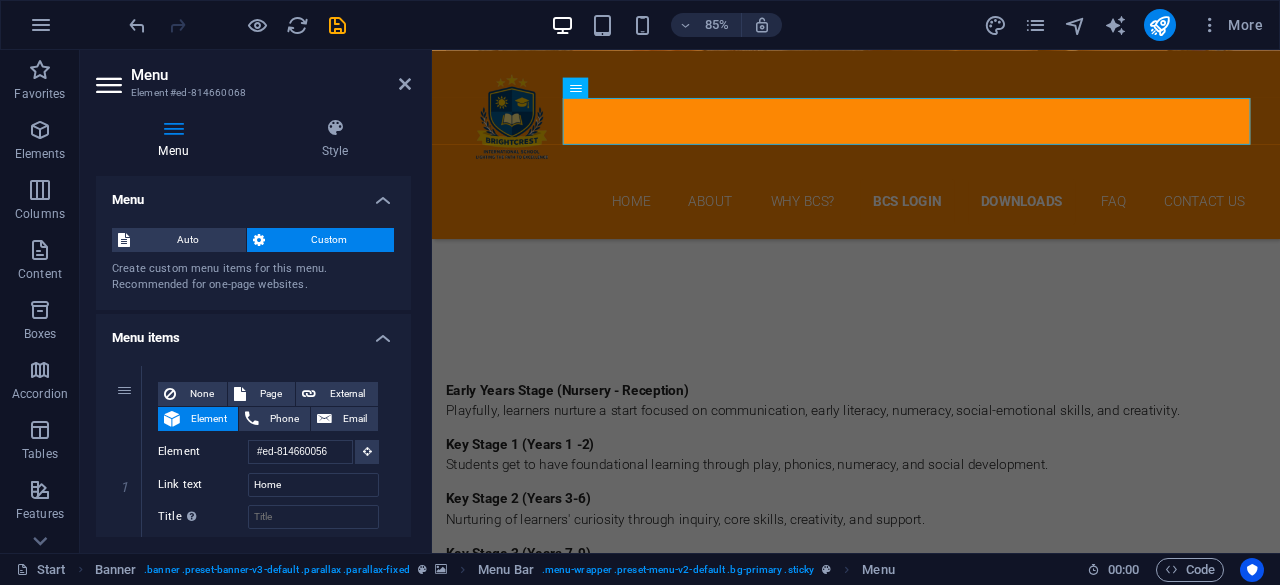 drag, startPoint x: 411, startPoint y: 221, endPoint x: 410, endPoint y: 249, distance: 28.01785 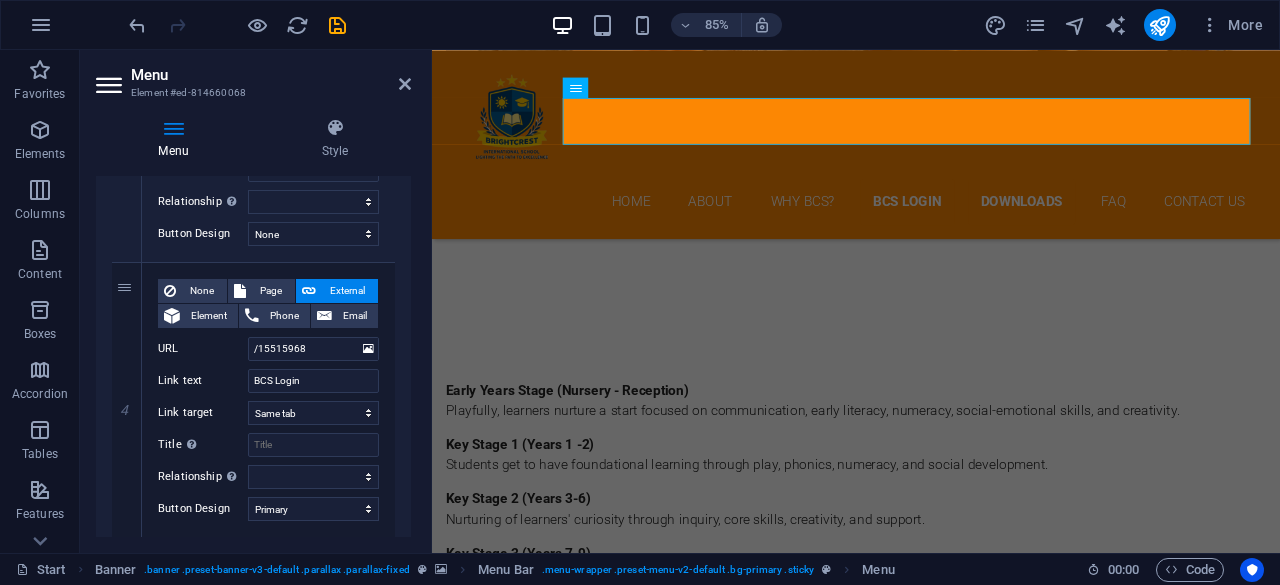 scroll, scrollTop: 846, scrollLeft: 0, axis: vertical 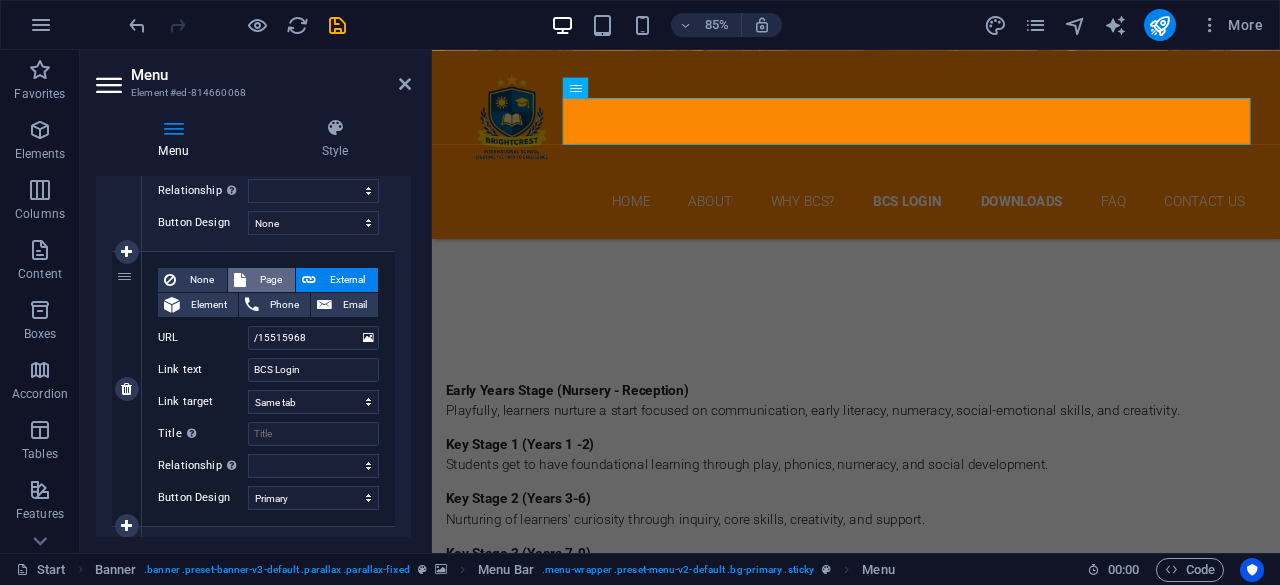click on "Page" at bounding box center [270, 280] 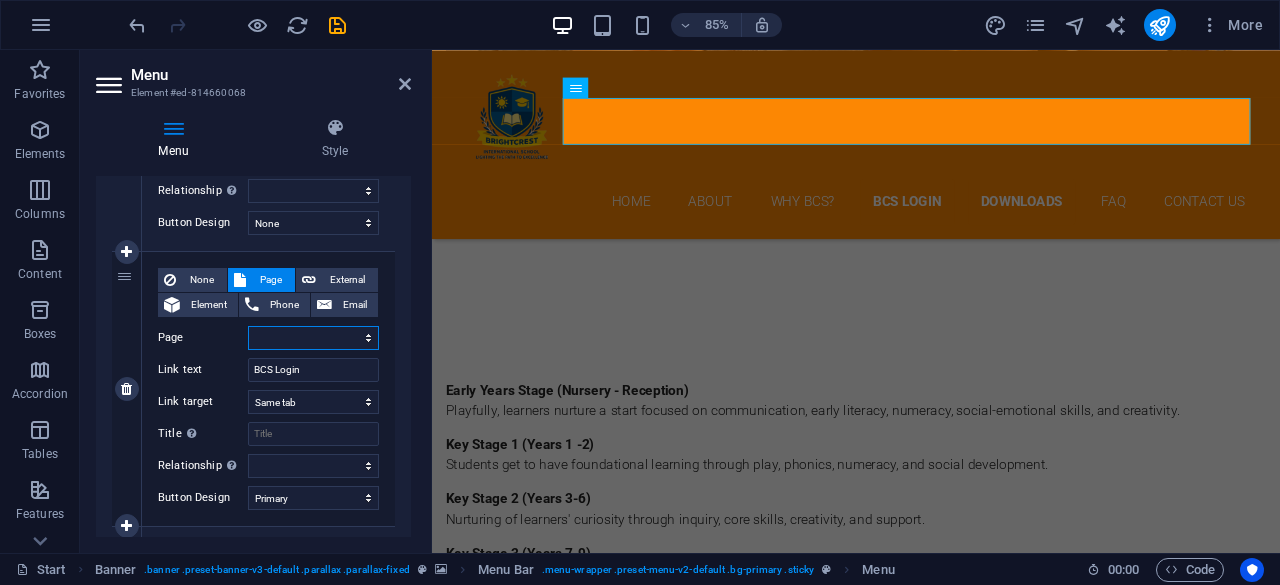 click on "Start Downloads BCS Login Early Years Stage Key Stage 1 (Years 1-2) Key Stage 2 (Years 3-6) Key Stage 3 (Years 7-9) Key Stage 4 (Years 10-11) Sixth Form - A Level/ IBDP (Years 12-13) Legal notice Privacy" at bounding box center [313, 338] 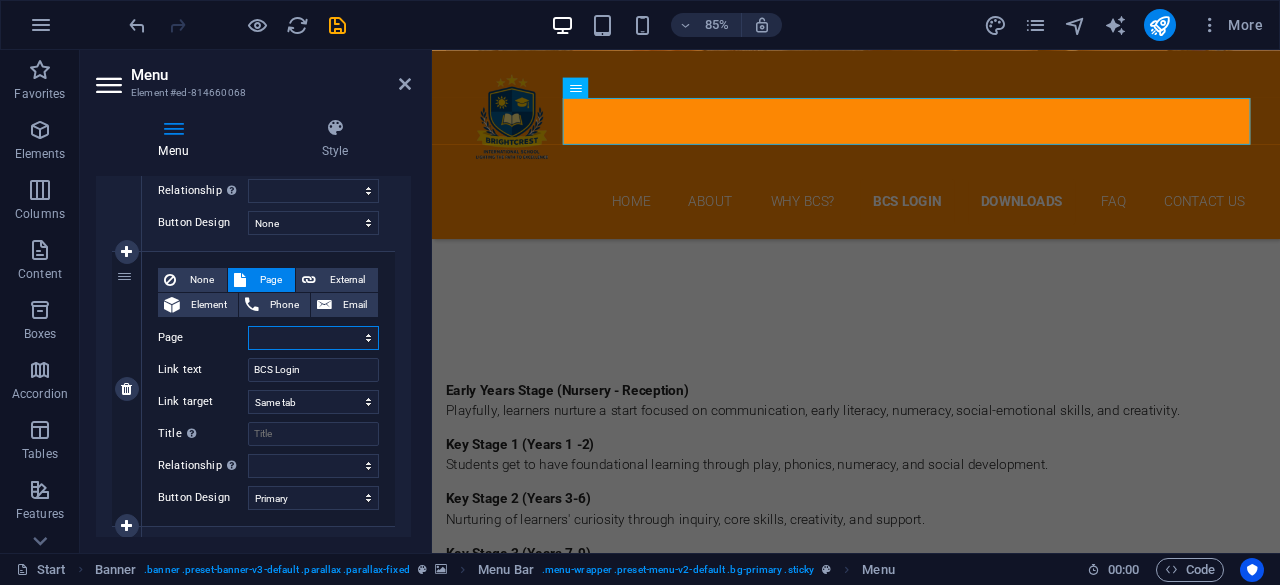 select on "2" 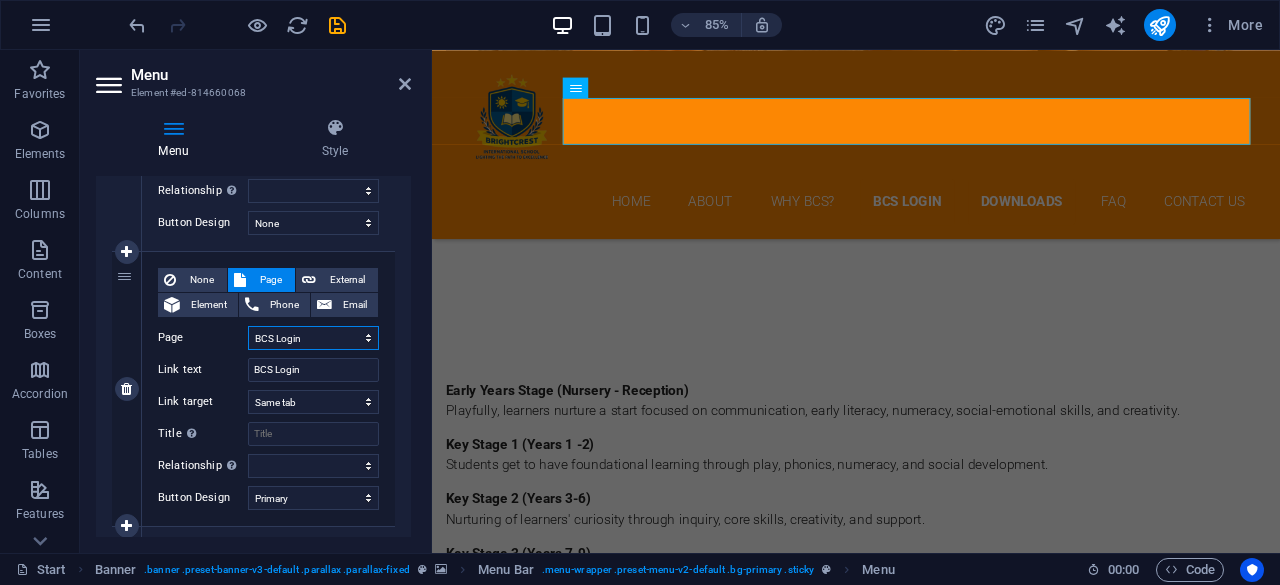 click on "Start Downloads BCS Login Early Years Stage Key Stage 1 (Years 1-2) Key Stage 2 (Years 3-6) Key Stage 3 (Years 7-9) Key Stage 4 (Years 10-11) Sixth Form - A Level/ IBDP (Years 12-13) Legal notice Privacy" at bounding box center [313, 338] 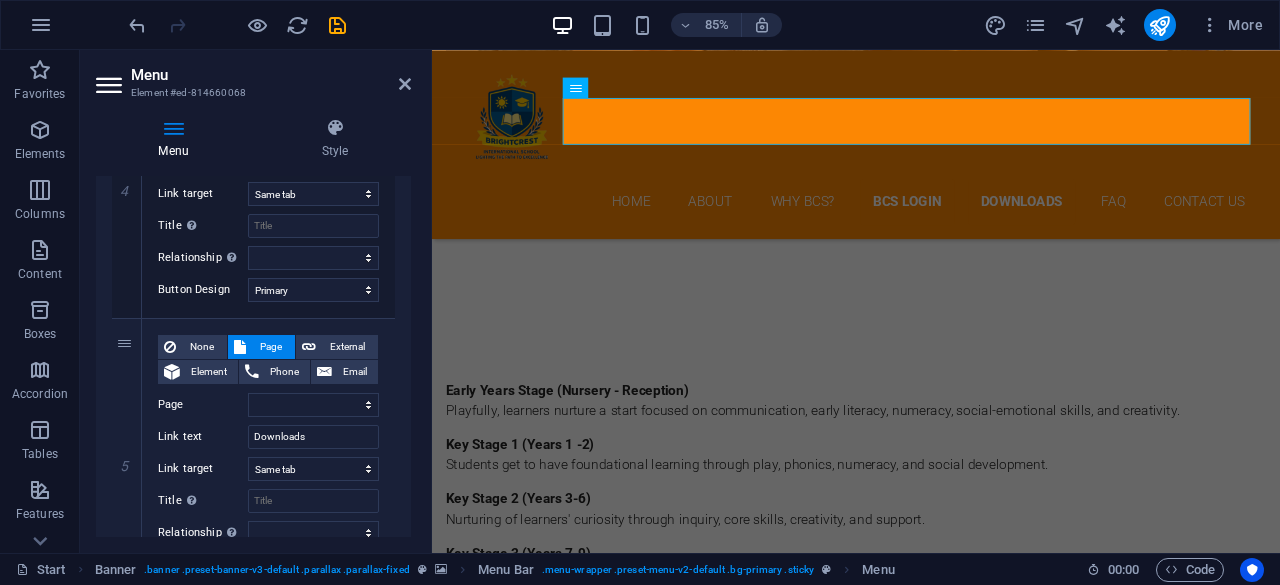 scroll, scrollTop: 1072, scrollLeft: 0, axis: vertical 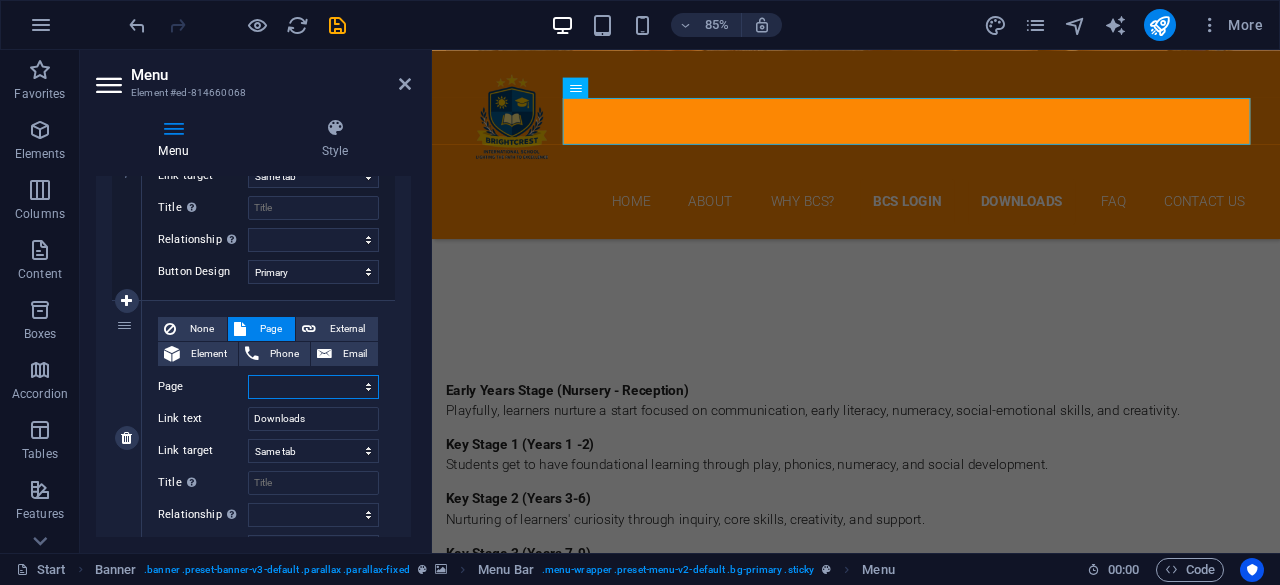 click on "Start Downloads BCS Login Early Years Stage Key Stage 1 (Years 1-2) Key Stage 2 (Years 3-6) Key Stage 3 (Years 7-9) Key Stage 4 (Years 10-11) Sixth Form - A Level/ IBDP (Years 12-13) Legal notice Privacy" at bounding box center [313, 387] 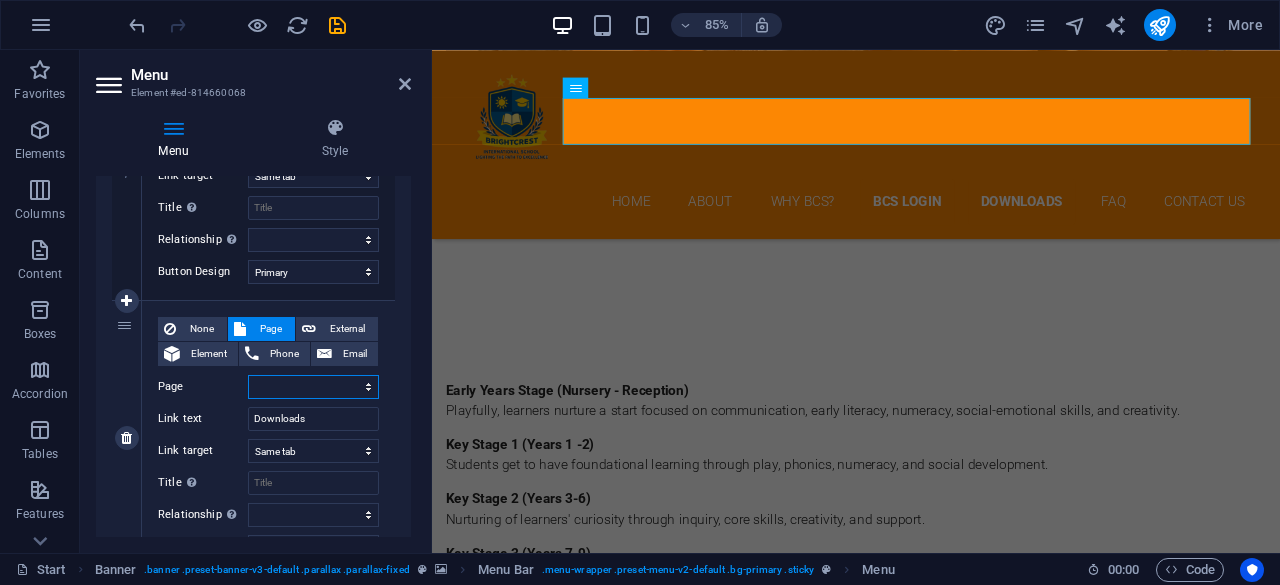 select on "1" 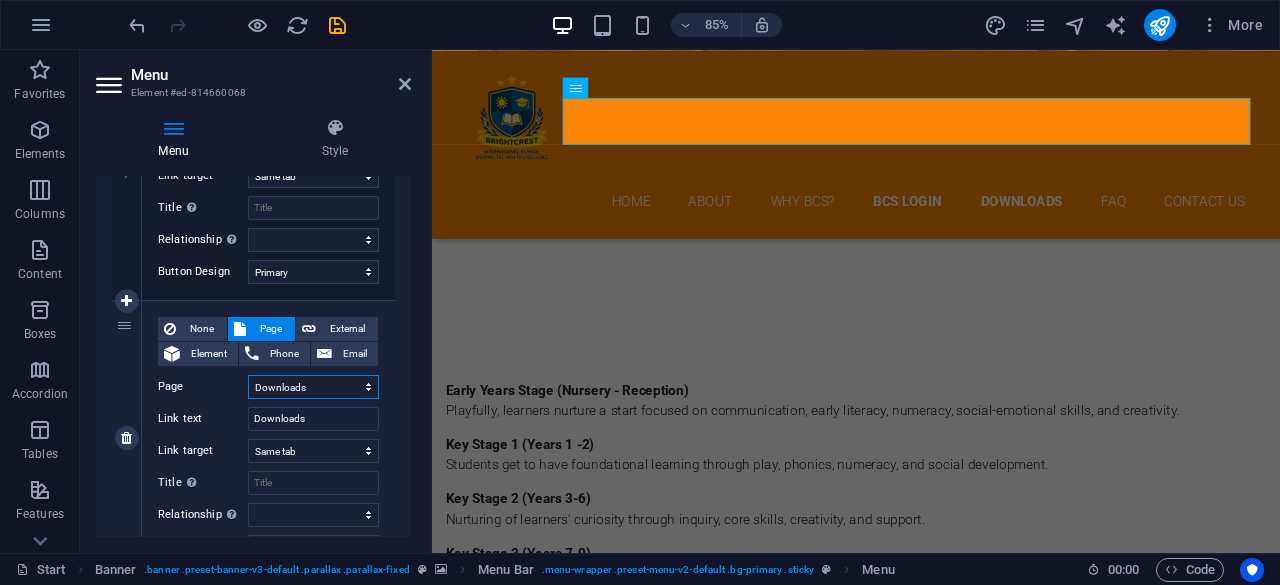 click on "Start Downloads BCS Login Early Years Stage Key Stage 1 (Years 1-2) Key Stage 2 (Years 3-6) Key Stage 3 (Years 7-9) Key Stage 4 (Years 10-11) Sixth Form - A Level/ IBDP (Years 12-13) Legal notice Privacy" at bounding box center [313, 387] 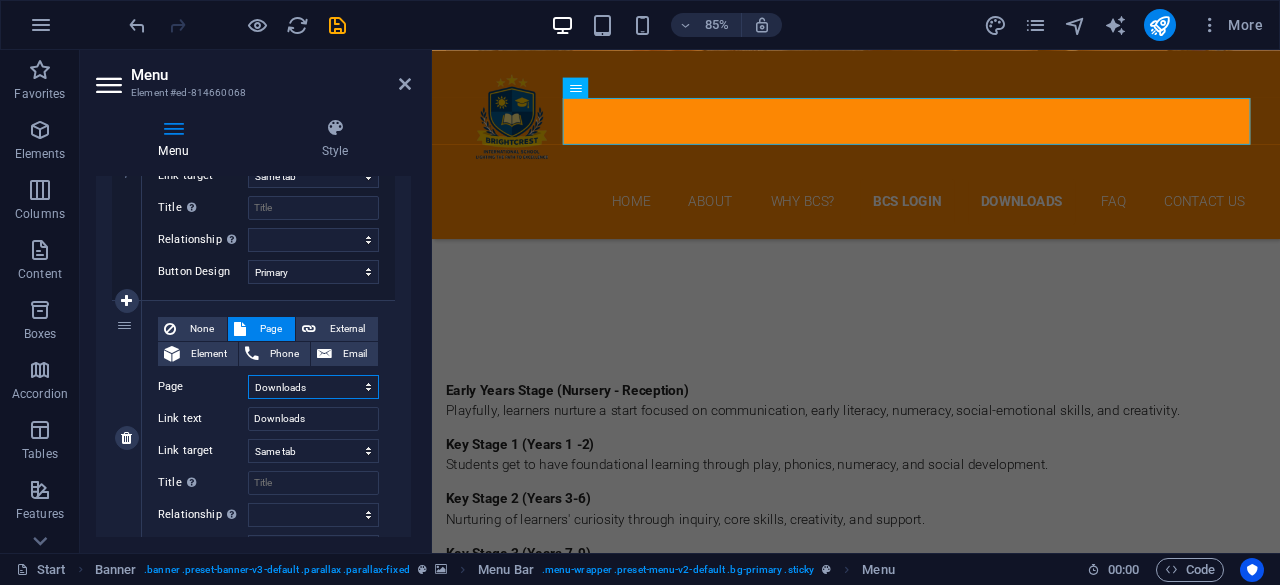 select 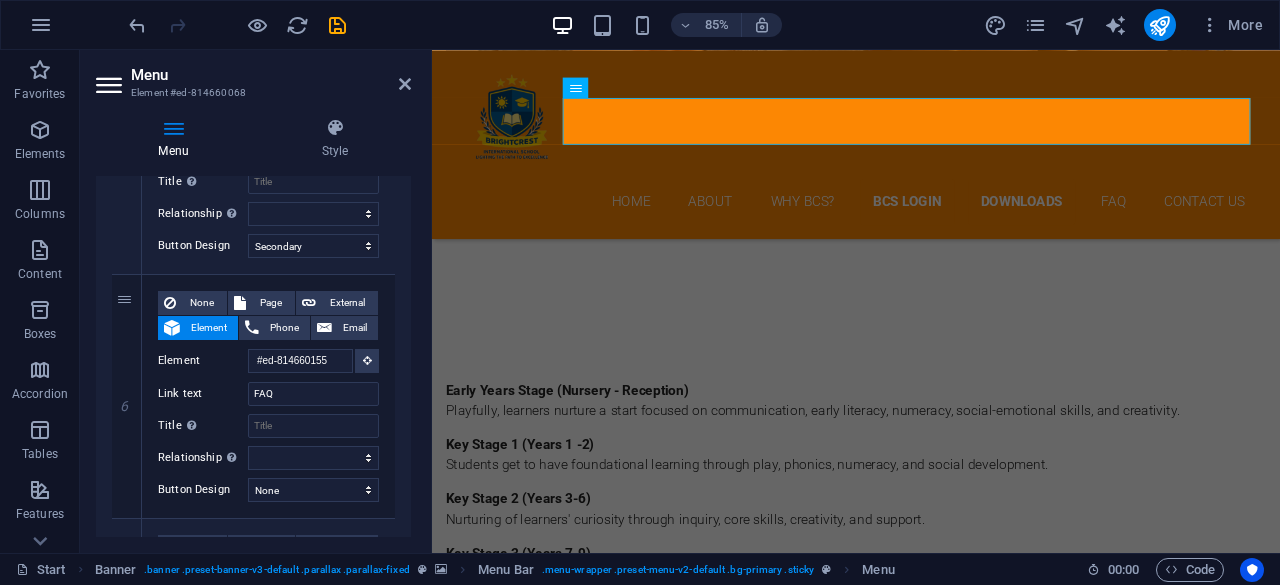 scroll, scrollTop: 1384, scrollLeft: 0, axis: vertical 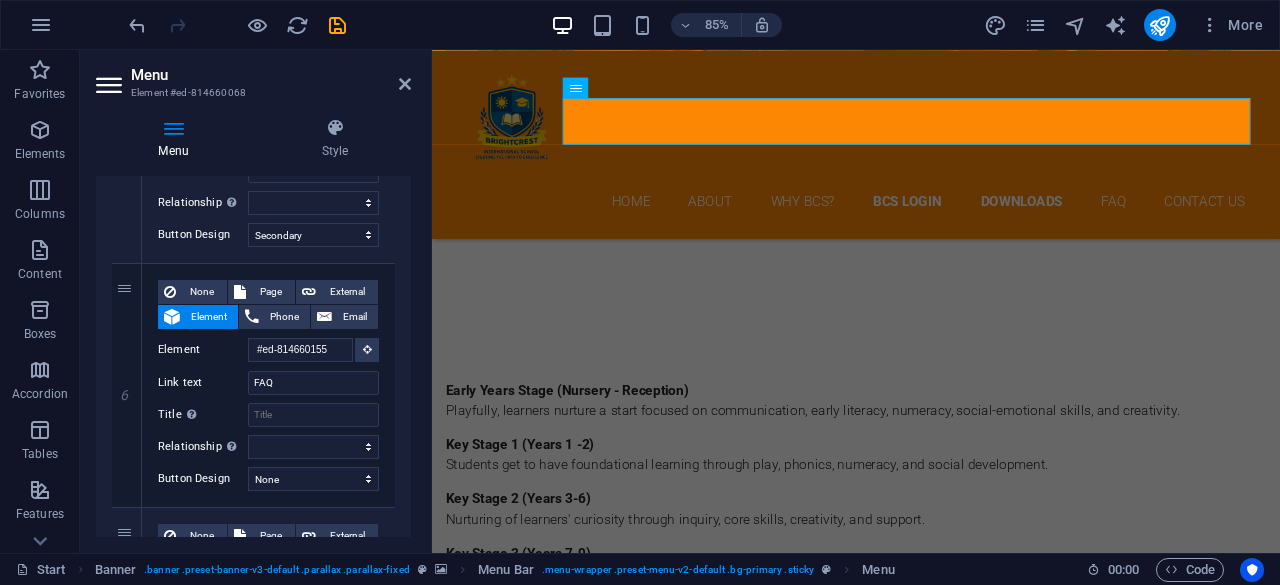 click on "Menu Style Menu Auto Custom Create custom menu items for this menu. Recommended for one-page websites. Manage pages Menu items 1 None Page External Element Phone Email Page Start Downloads BCS Login Early Years Stage Key Stage 1 (Years 1-2) Key Stage 2 (Years 3-6) Key Stage 3 (Years 7-9) Key Stage 4 (Years 10-11) Sixth Form - A Level/ IBDP (Years 12-13) Legal notice Privacy Element #ed-814660056
URL Phone Email Link text Home Link target New tab Same tab Overlay Title Additional link description, should not be the same as the link text. The title is most often shown as a tooltip text when the mouse moves over the element. Leave empty if uncertain. Relationship Sets the  relationship of this link to the link target . For example, the value "nofollow" instructs search engines not to follow the link. Can be left empty. alternate author bookmark external help license next nofollow noreferrer noopener prev search tag Button Design None Default Primary Secondary 2 None Page External Element" at bounding box center (253, 327) 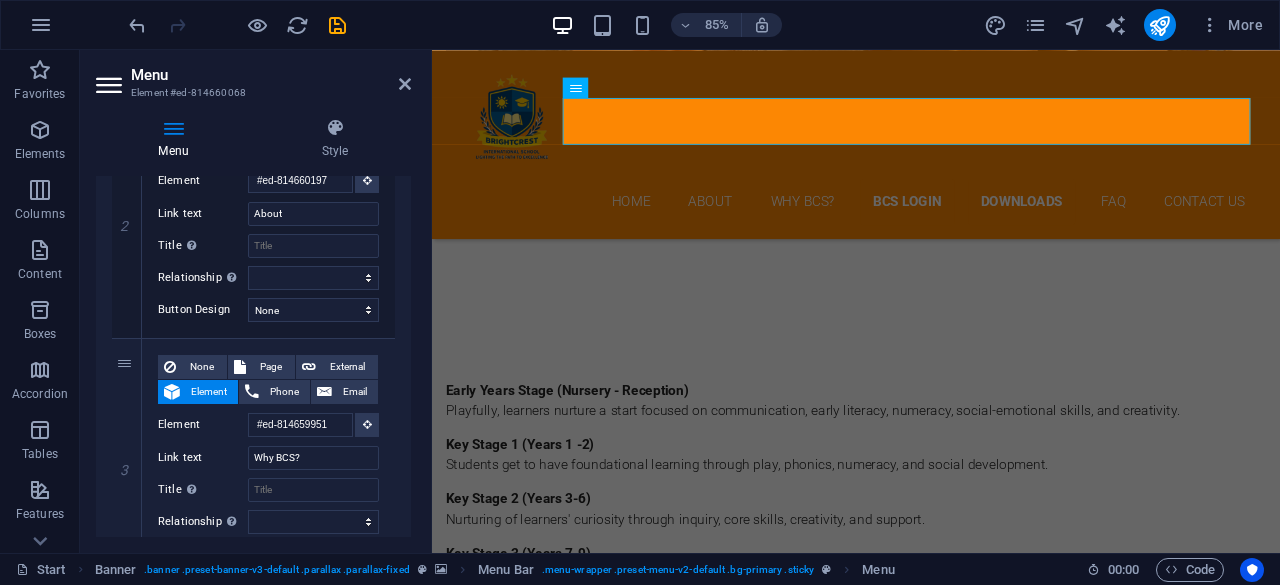 scroll, scrollTop: 0, scrollLeft: 0, axis: both 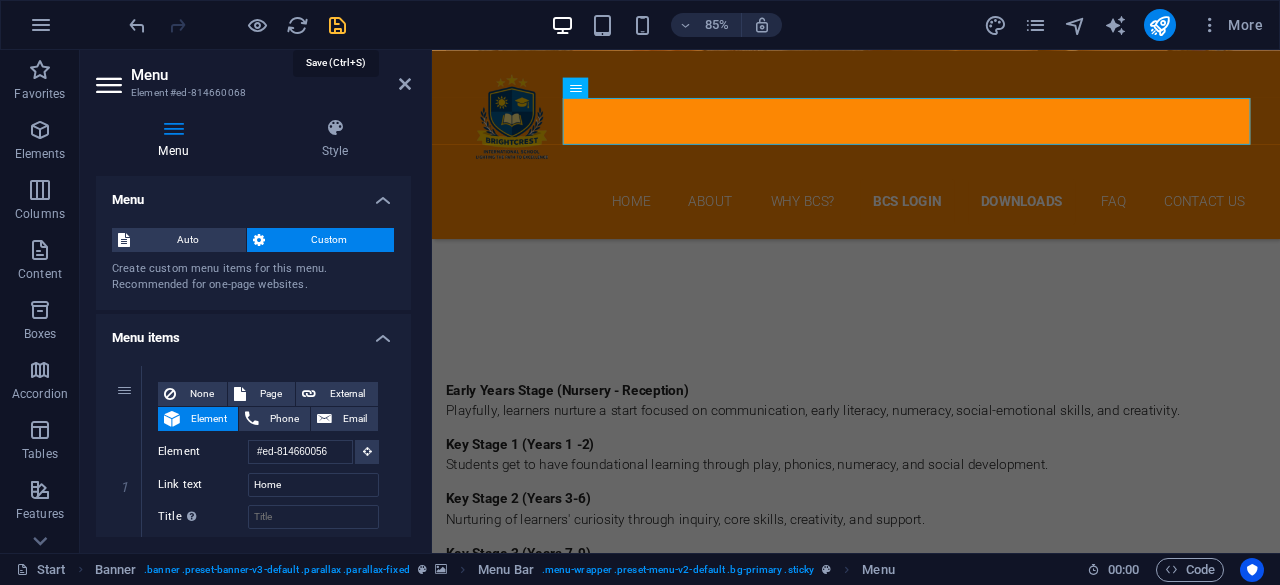 click at bounding box center (337, 25) 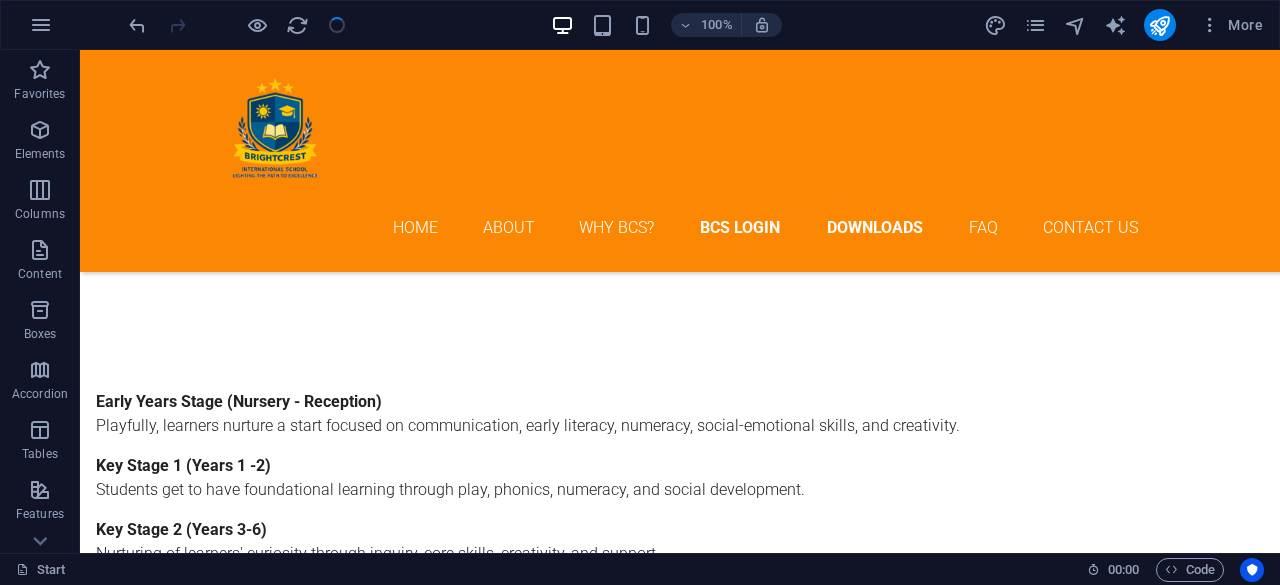 scroll, scrollTop: 1662, scrollLeft: 0, axis: vertical 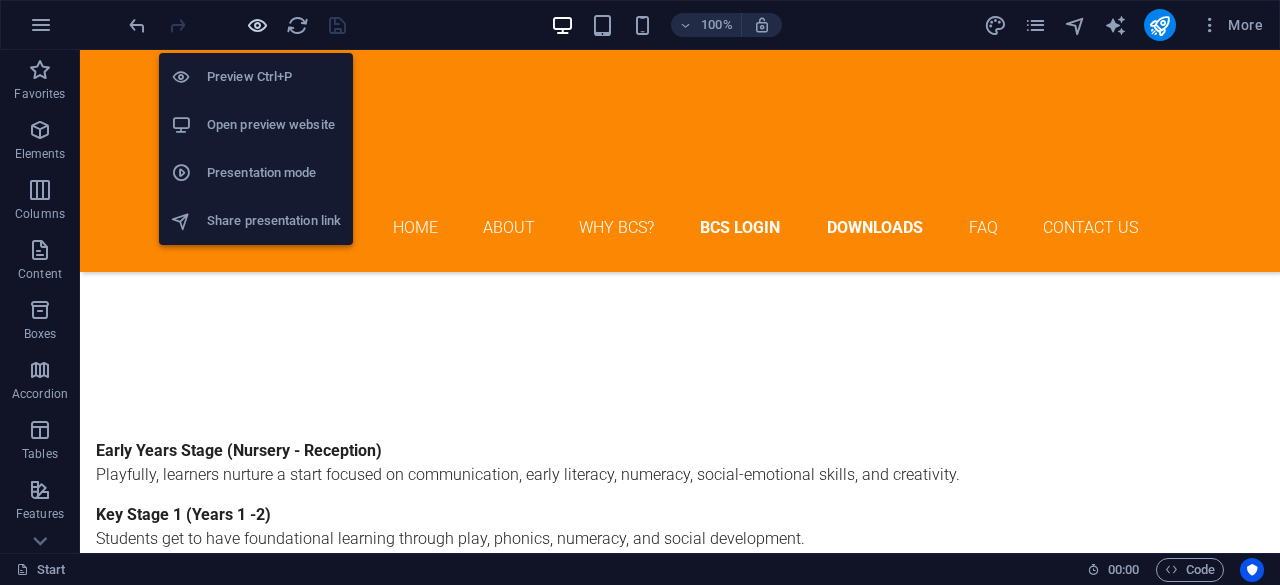 click at bounding box center (257, 25) 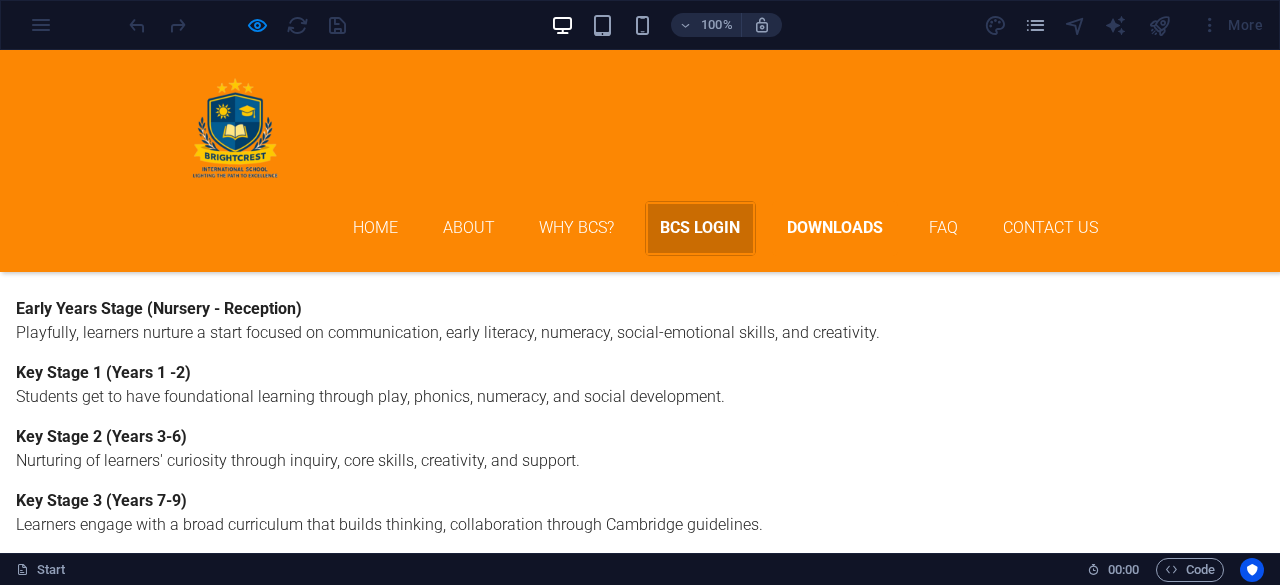 click on "BCS Login" at bounding box center (700, 228) 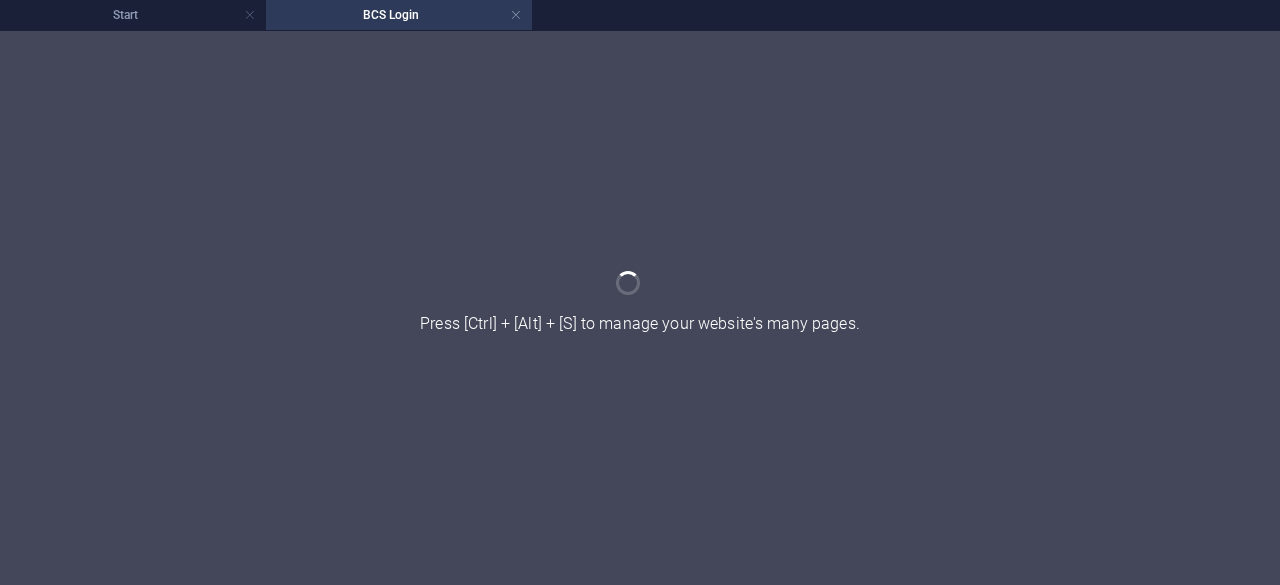 scroll, scrollTop: 0, scrollLeft: 0, axis: both 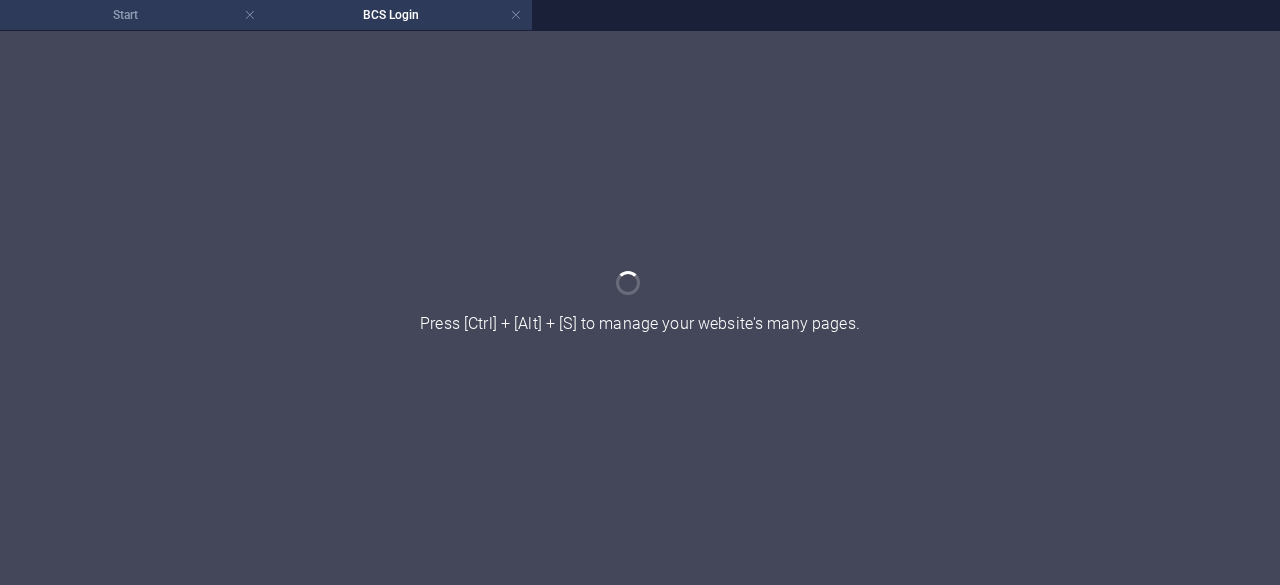 click on "Start" at bounding box center [133, 15] 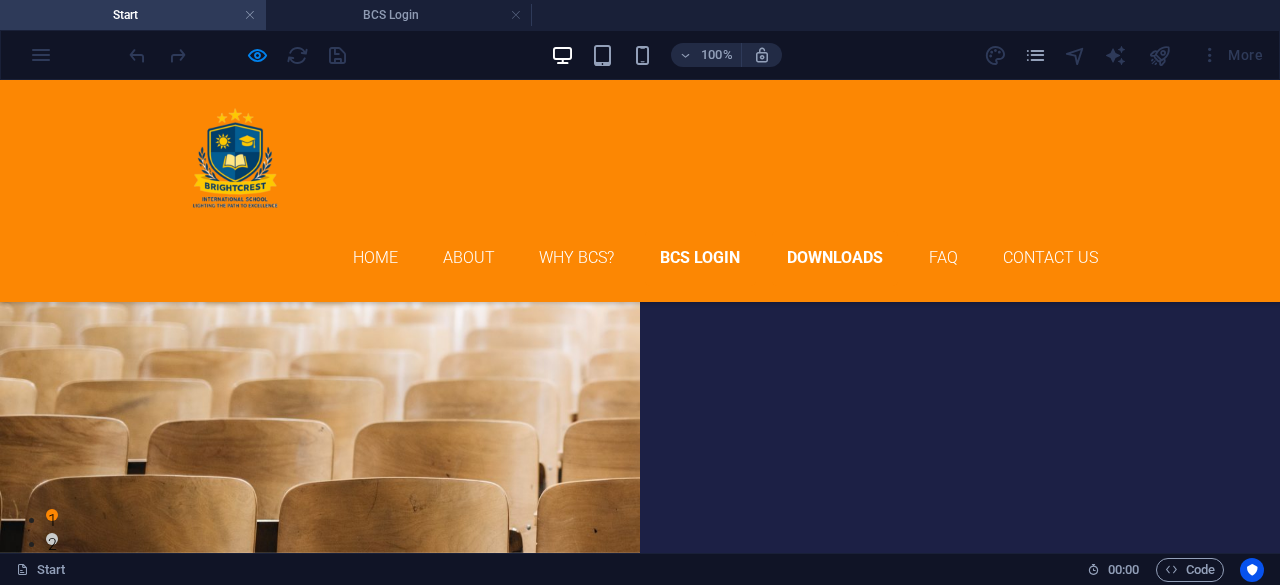 scroll, scrollTop: 1674, scrollLeft: 0, axis: vertical 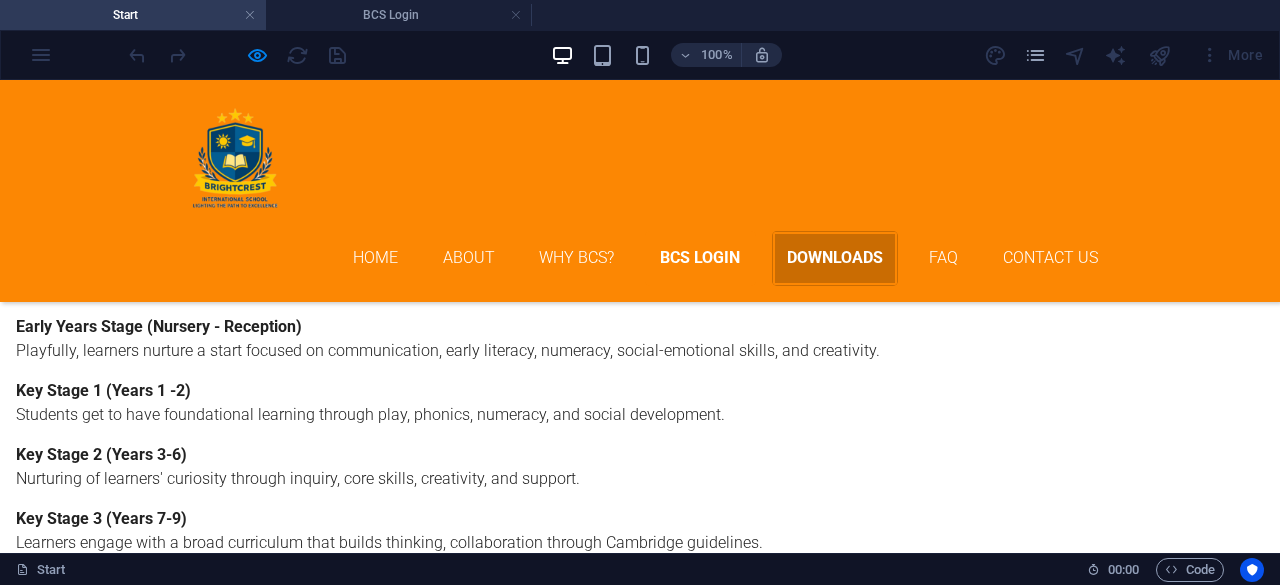 click on "Downloads" at bounding box center [835, 258] 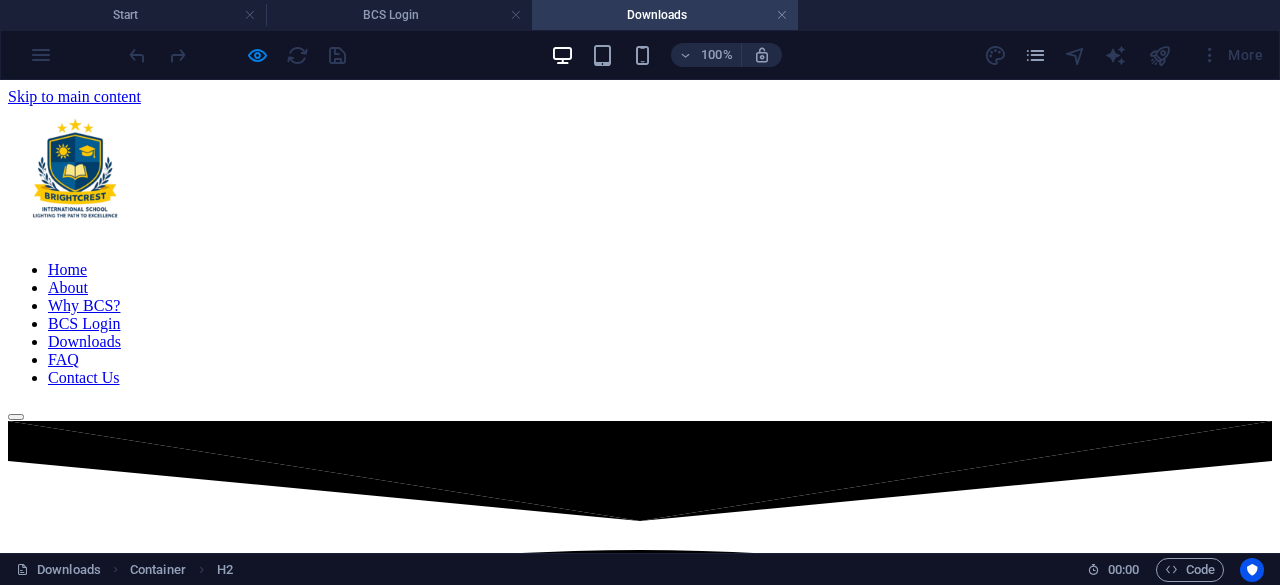 scroll, scrollTop: 0, scrollLeft: 0, axis: both 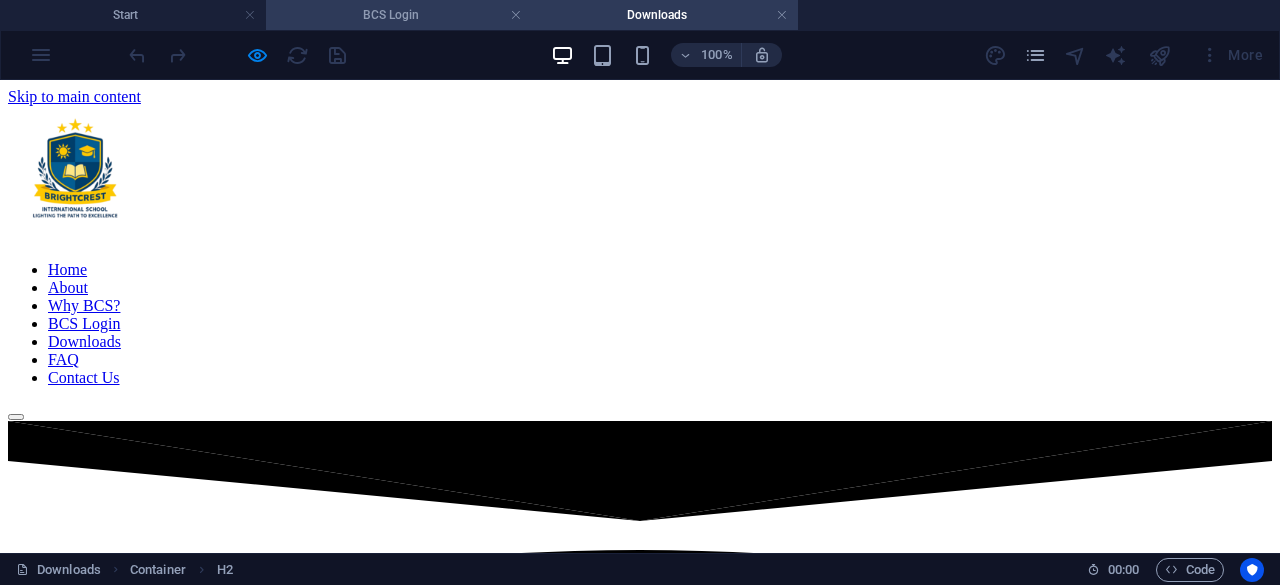 click on "BCS Login" at bounding box center (399, 15) 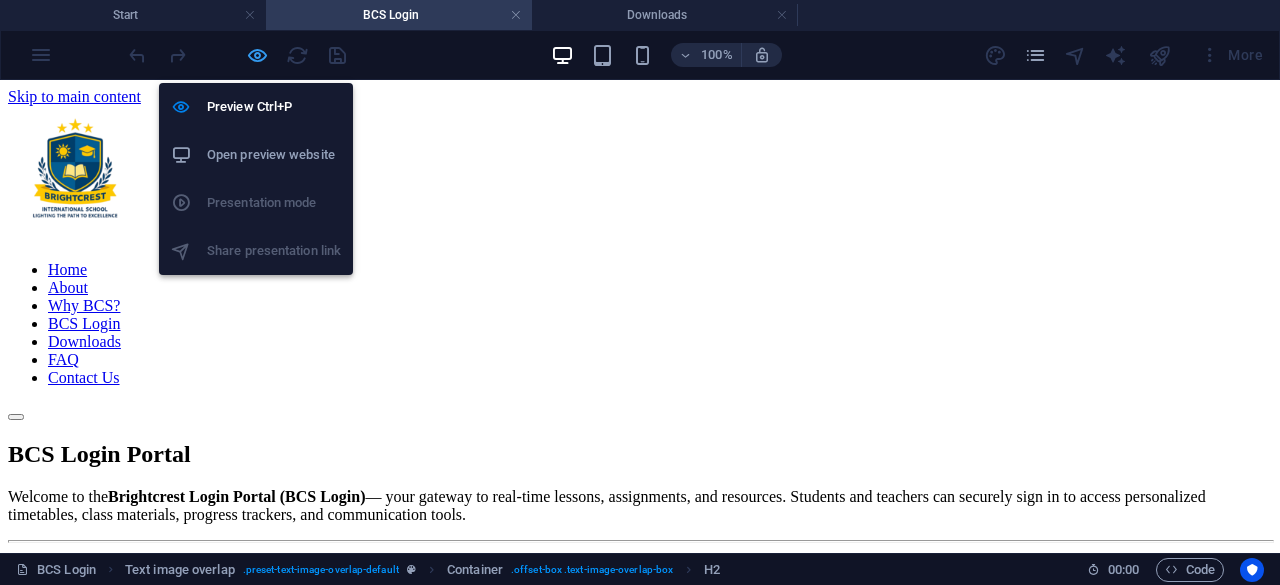 click at bounding box center (257, 55) 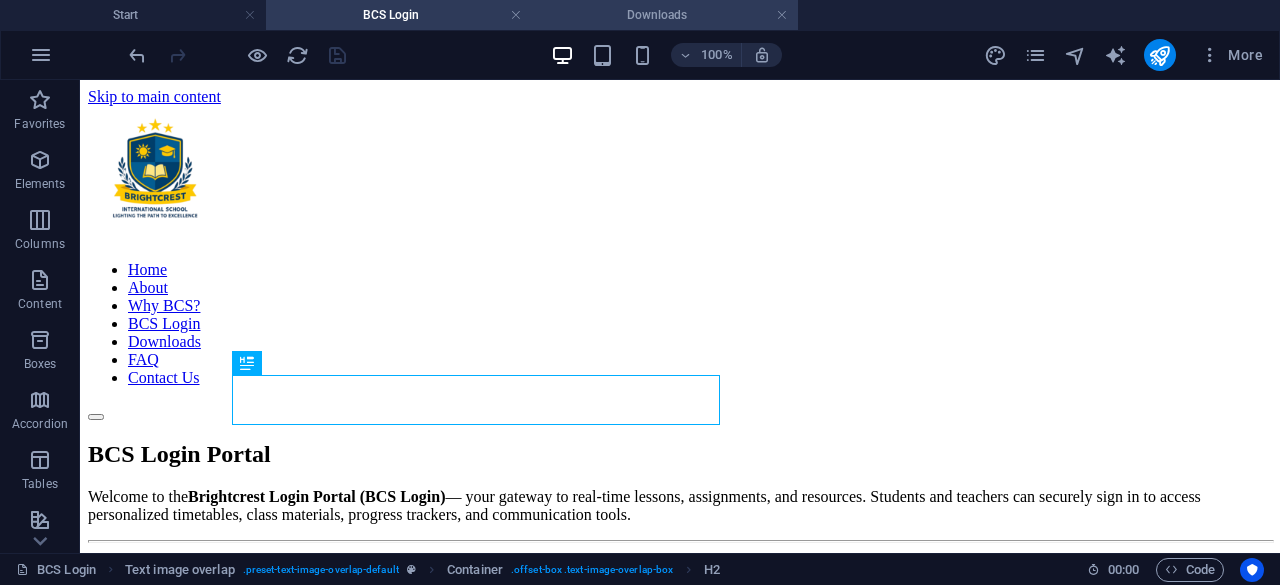 click on "Downloads" at bounding box center (665, 15) 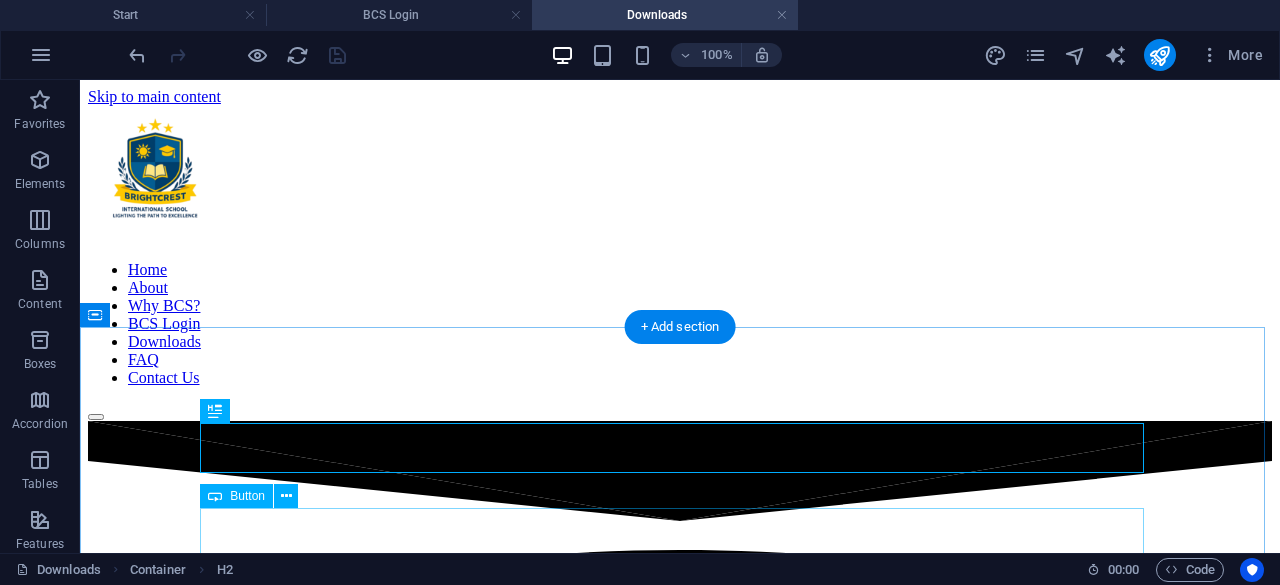 click on "BCS School Fees" at bounding box center (680, 1215) 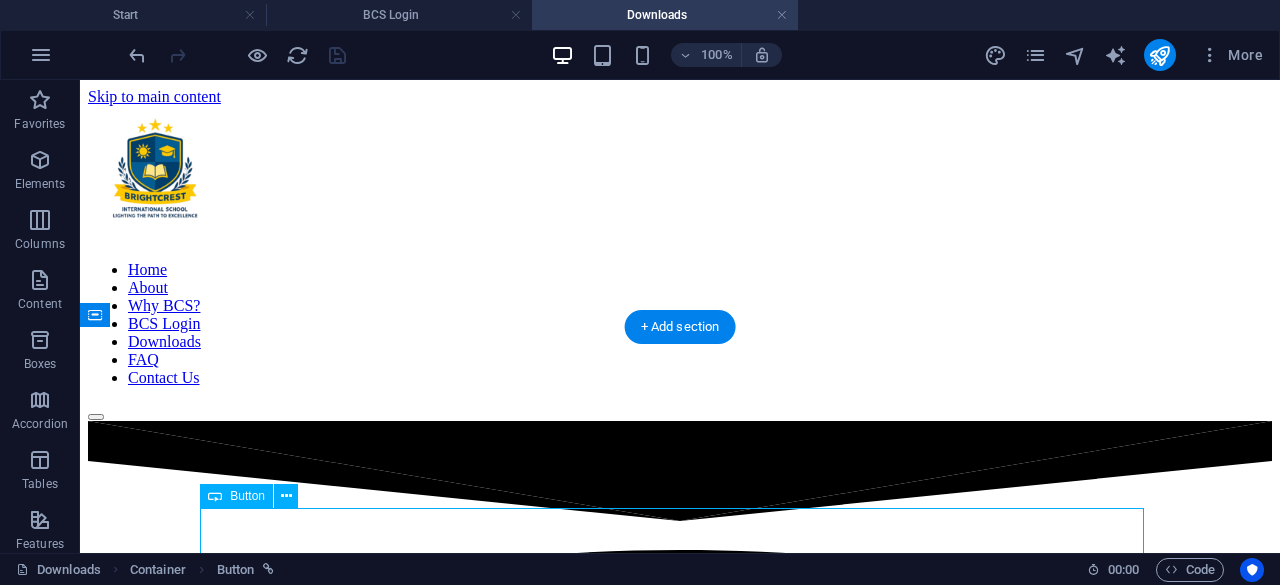 click on "BCS School Fees" at bounding box center (680, 1215) 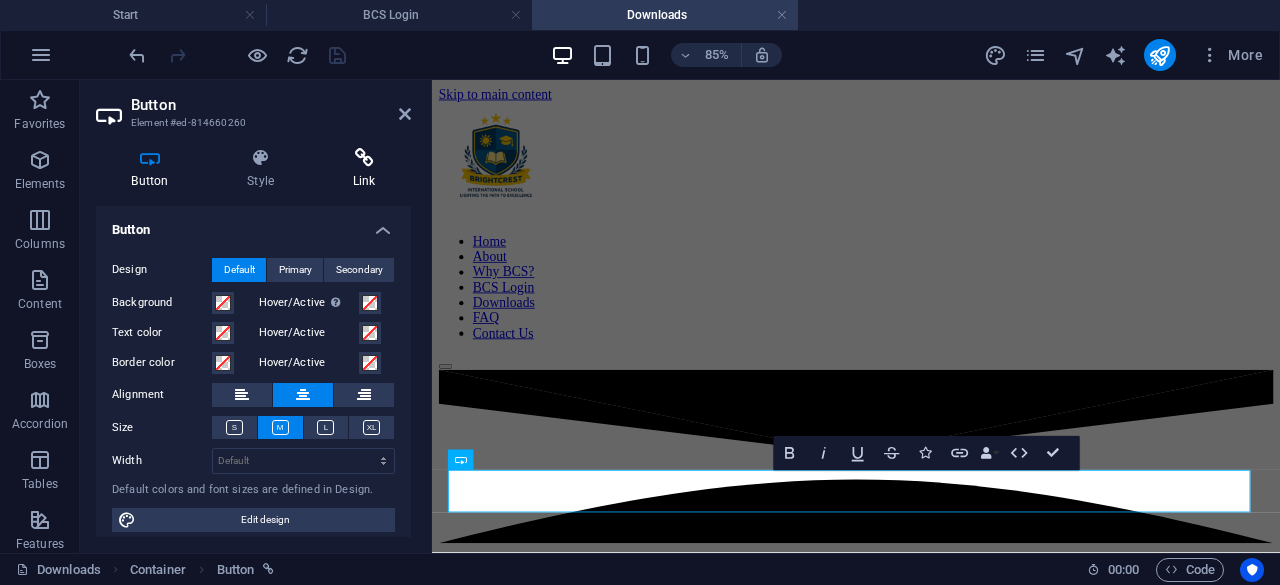 click at bounding box center [364, 158] 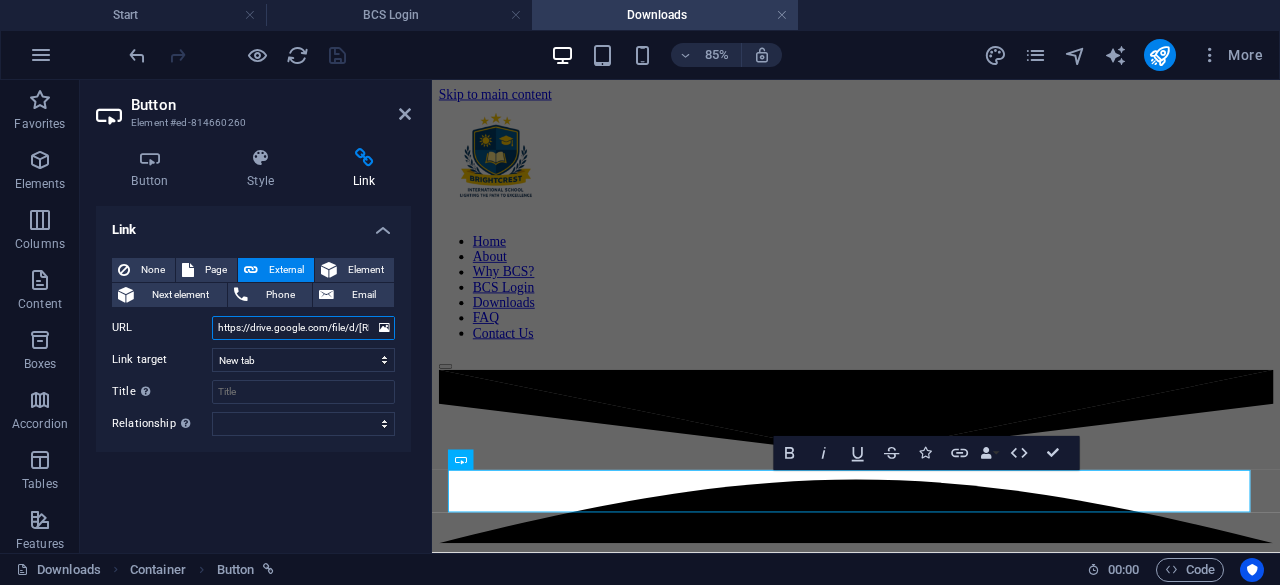 click on "https://drive.google.com/file/d/1PVUYf_UE0GFNRUn54fMSn8gyOpHffRTj/view?usp=sharing" at bounding box center [303, 328] 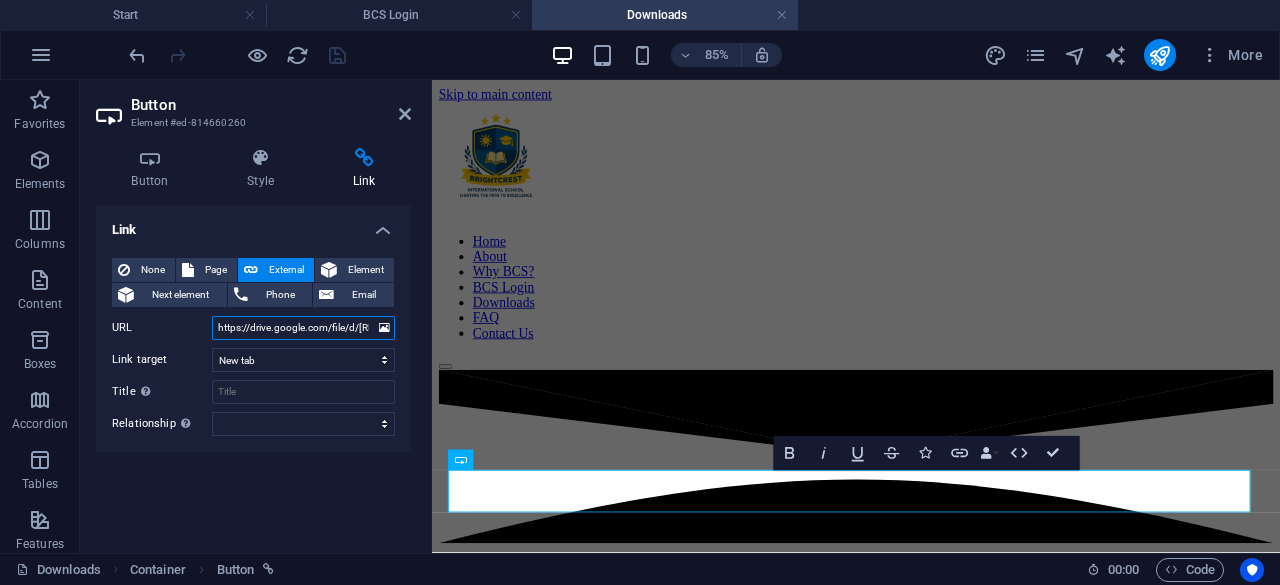 paste on "S9_TJtmWHelbgexz42M6sXgA1toq_R4-" 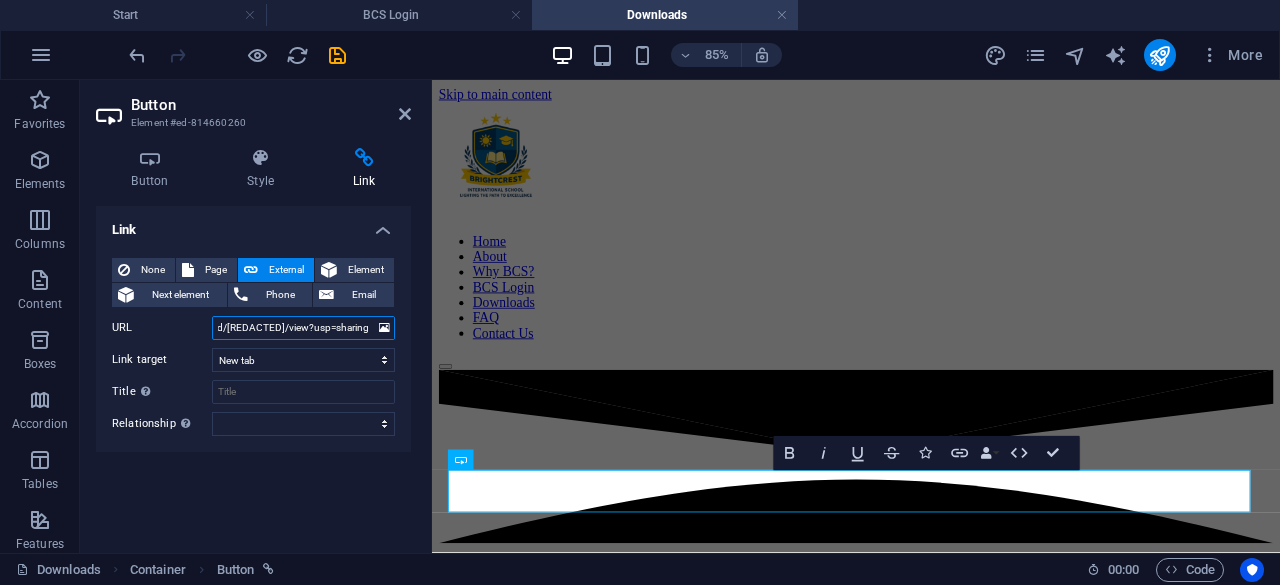 type on "https://drive.google.com/file/d/1S9_TJtmWHelbgexz42M6sXgA1toq_R4-/view?usp=sharing" 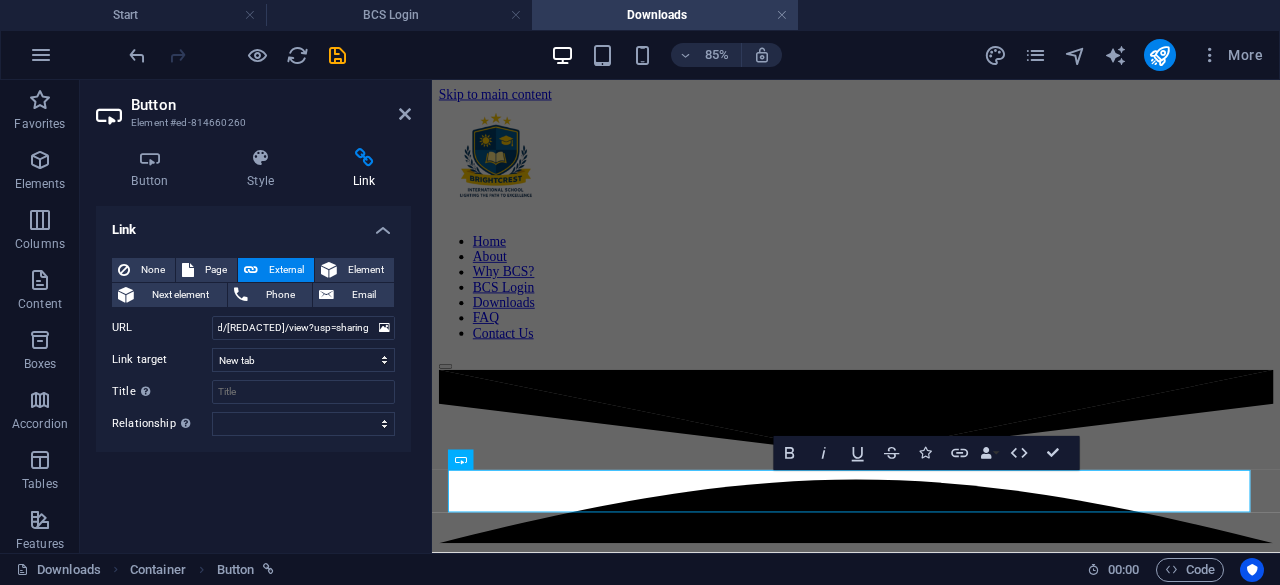 click on "Button Style Link Button Design Default Primary Secondary Background Hover/Active Switch to preview mode to test the active/hover state Text color Hover/Active Border color Hover/Active Alignment Size Width Default px rem % em vh vw Default colors and font sizes are defined in Design. Edit design Preset Element Layout How this element expands within the layout (Flexbox). Size Default auto px % 1/1 1/2 1/3 1/4 1/5 1/6 1/7 1/8 1/9 1/10 Grow Shrink Order Container layout Visible Visible Opacity 100 % Overflow Spacing Margin Default auto px % rem vw vh Custom Custom auto px % rem vw vh auto px % rem vw vh auto px % rem vw vh auto px % rem vw vh Padding Default px rem % vh vw Custom Custom px rem % vh vw px rem % vh vw px rem % vh vw px rem % vh vw Border Style              - Width 1 auto px rem % vh vw Custom Custom 1 auto px rem % vh vw 1 auto px rem % vh vw 1 auto px rem % vh vw 1 auto px rem % vh vw  - Color Round corners Default px rem % vh vw Custom Custom px rem % vh vw px rem % vh vw px rem % vh" at bounding box center [253, 342] 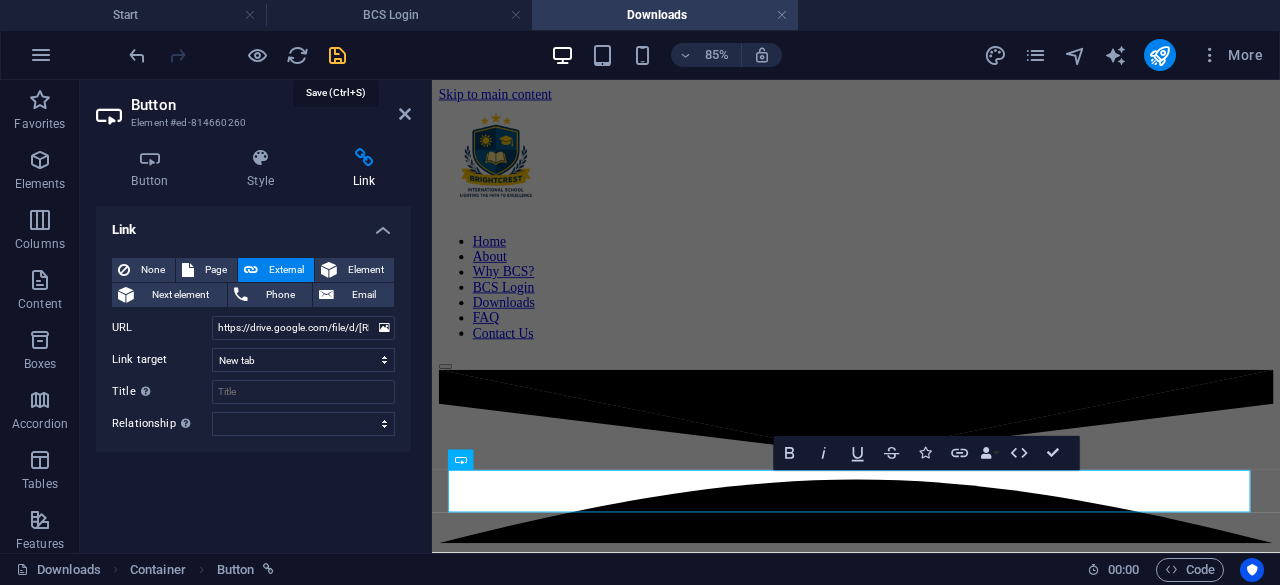 click at bounding box center (337, 55) 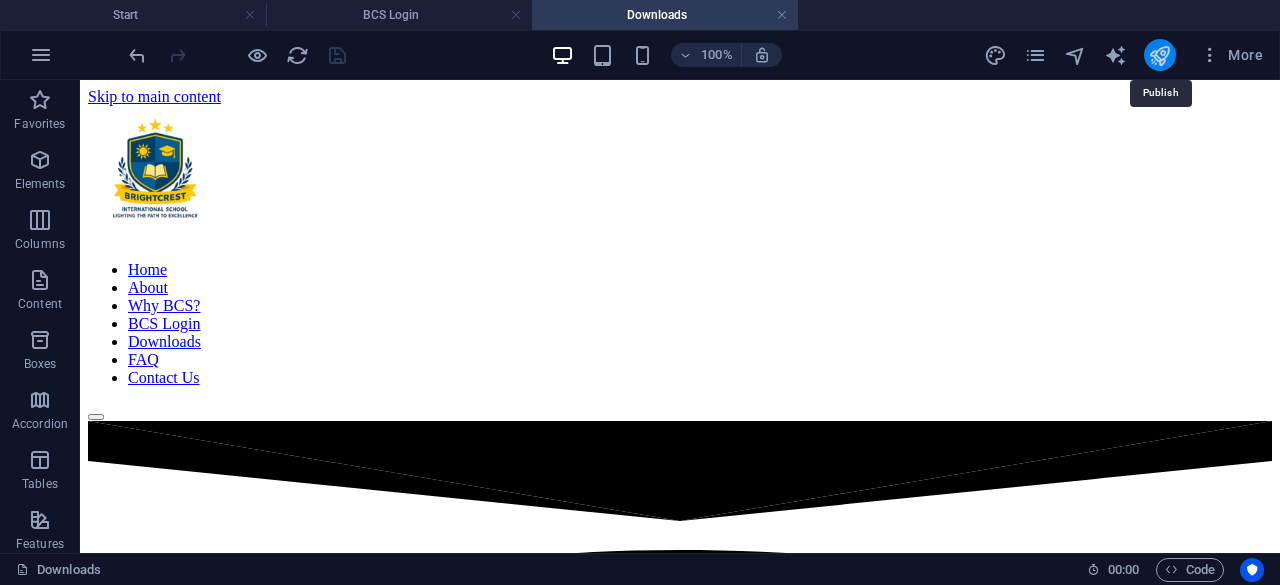 click at bounding box center [1159, 55] 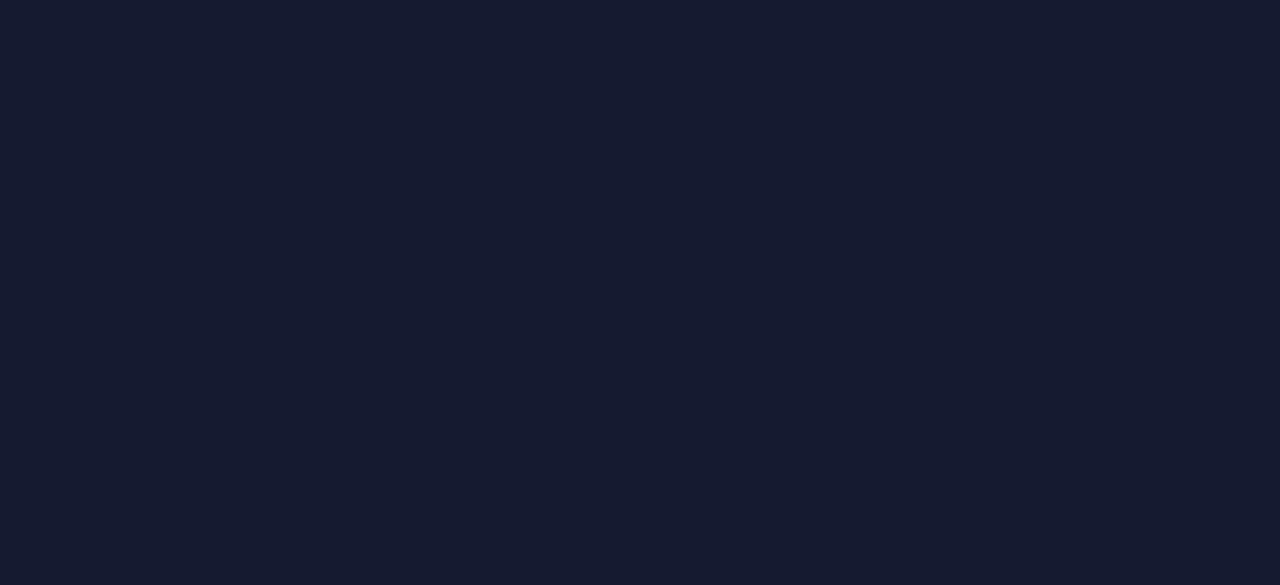 scroll, scrollTop: 0, scrollLeft: 0, axis: both 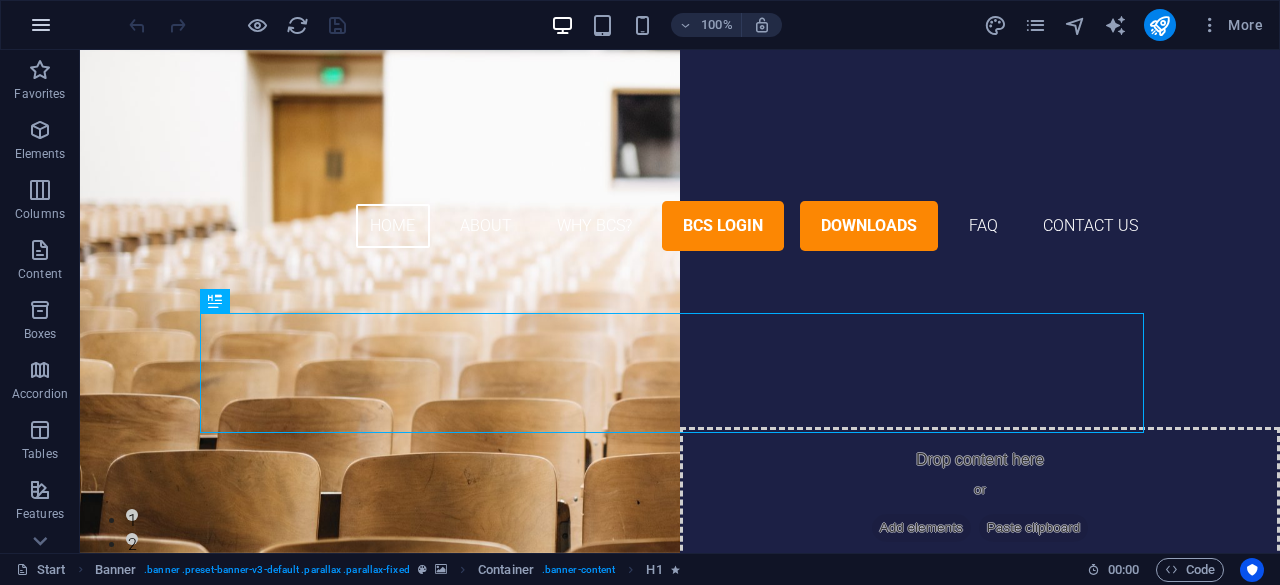 click at bounding box center [41, 25] 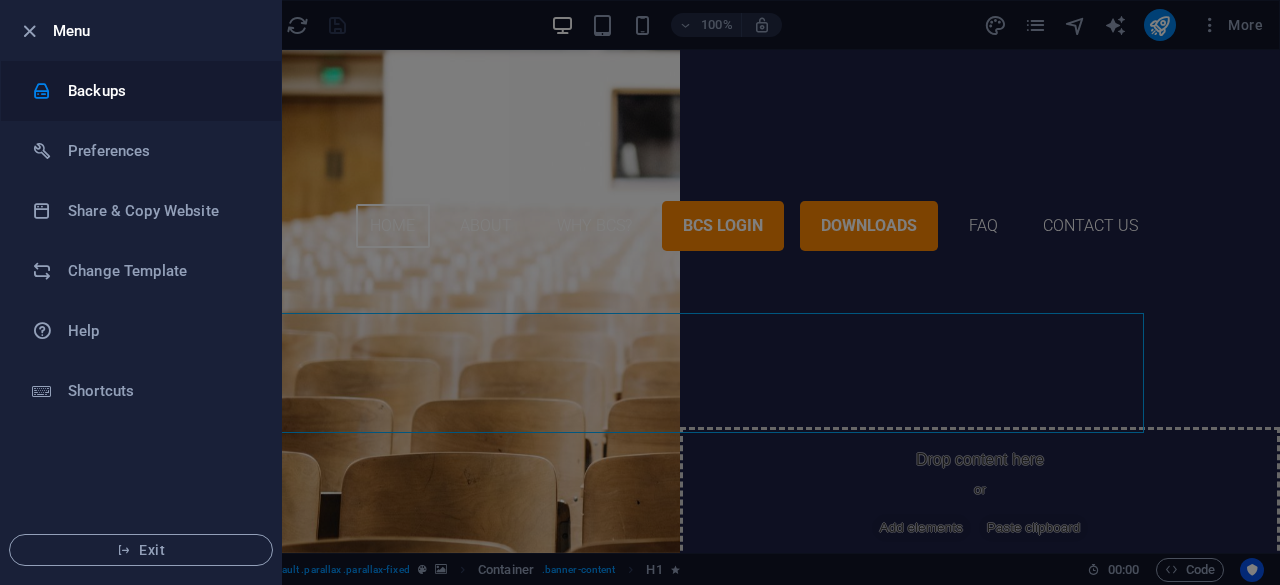 click on "Backups" at bounding box center (160, 91) 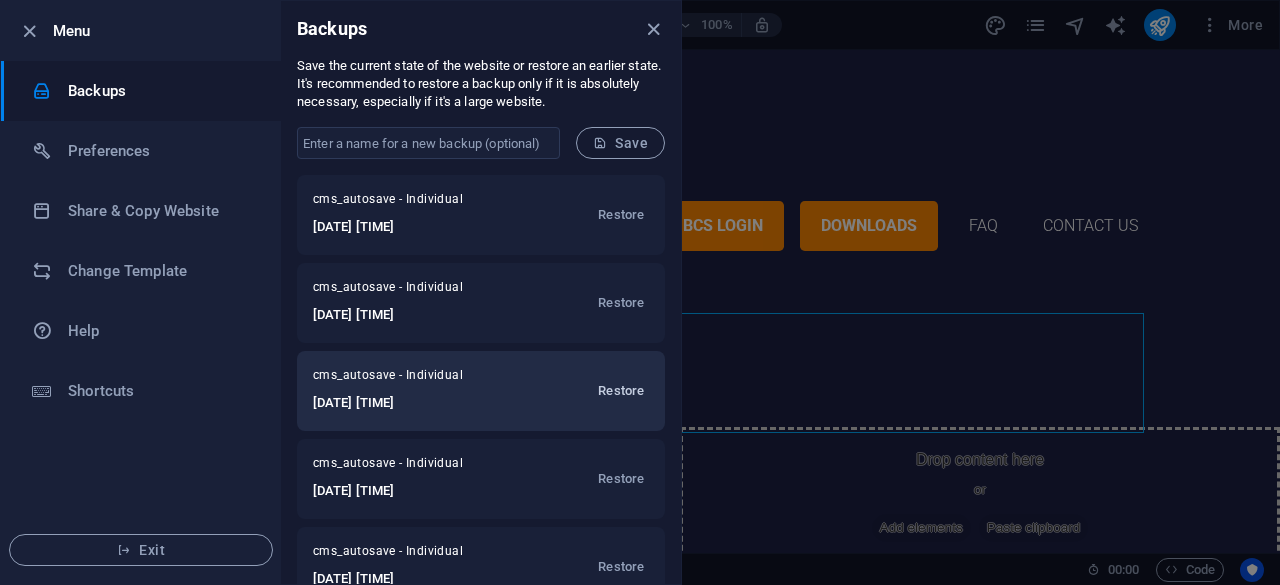 click on "Restore" at bounding box center (621, 391) 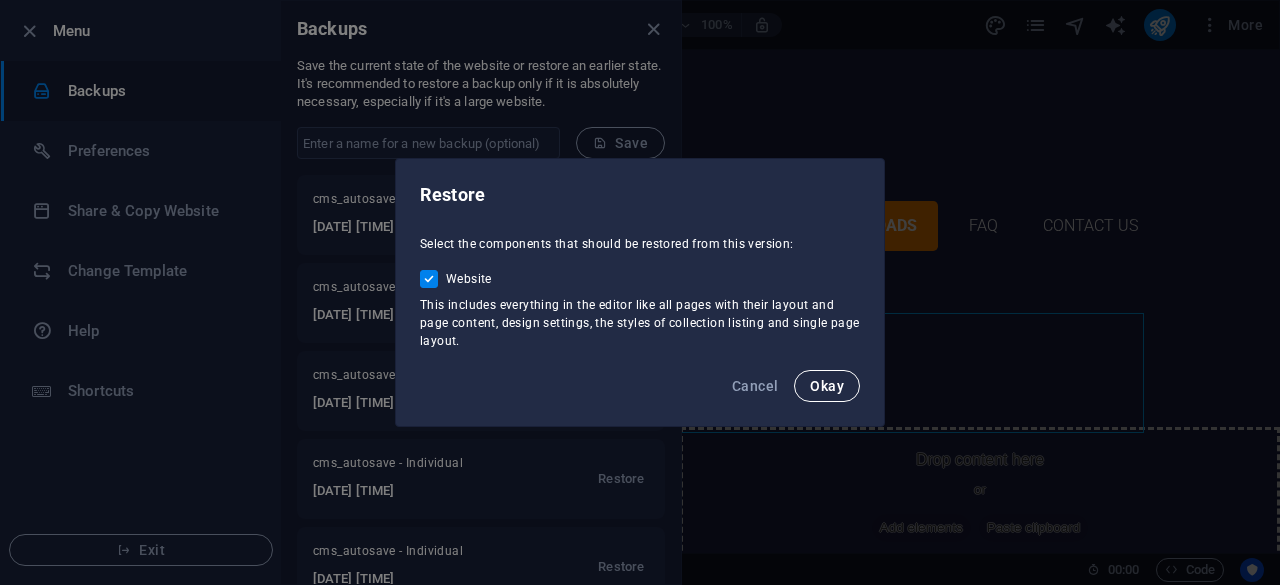 click on "Okay" at bounding box center (827, 386) 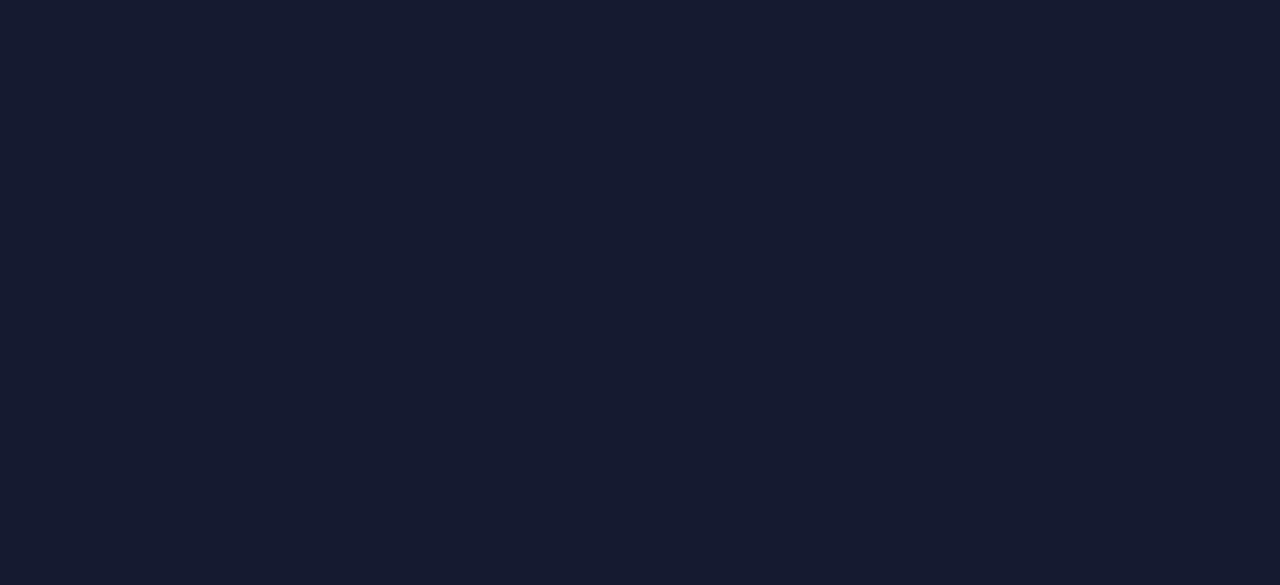 scroll, scrollTop: 0, scrollLeft: 0, axis: both 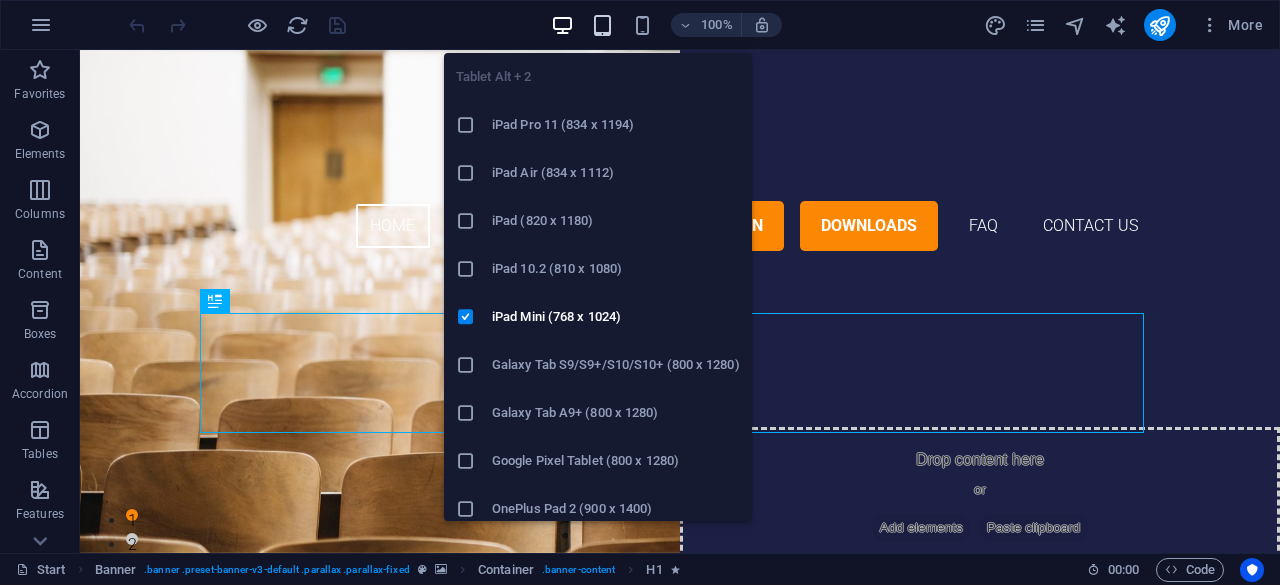 click at bounding box center (602, 25) 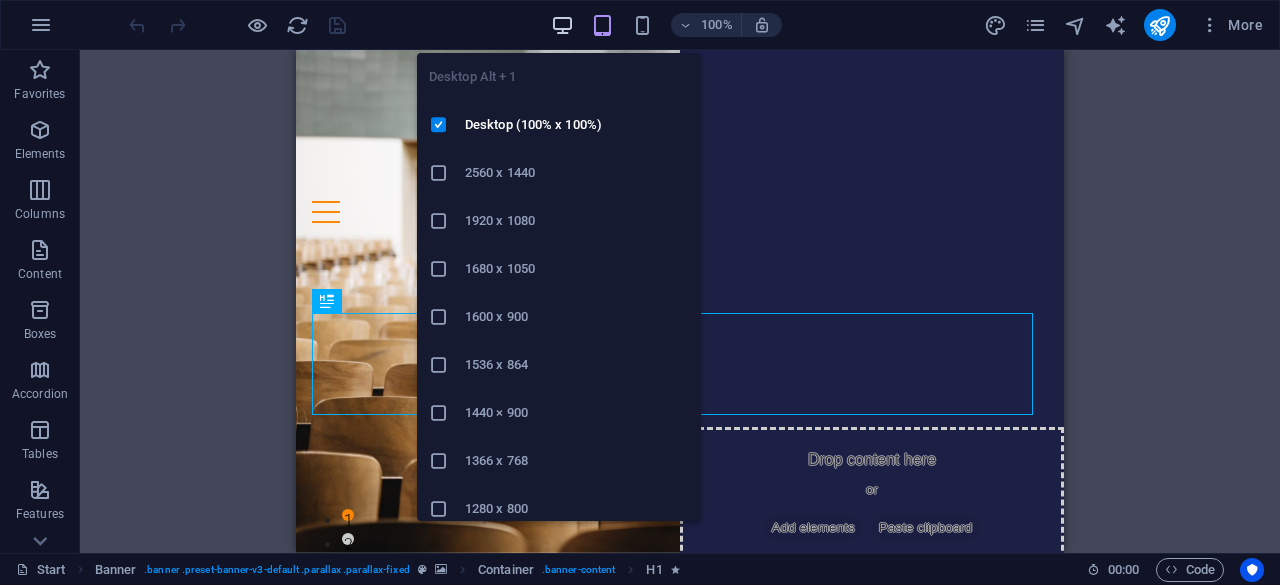 click at bounding box center (562, 25) 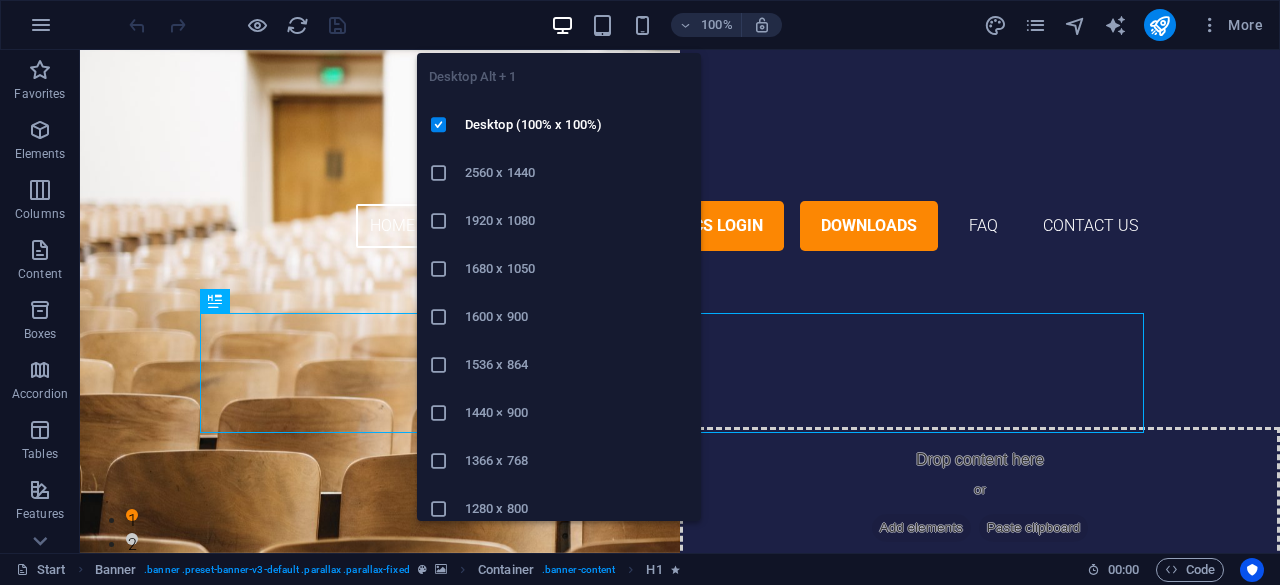 click at bounding box center [439, 173] 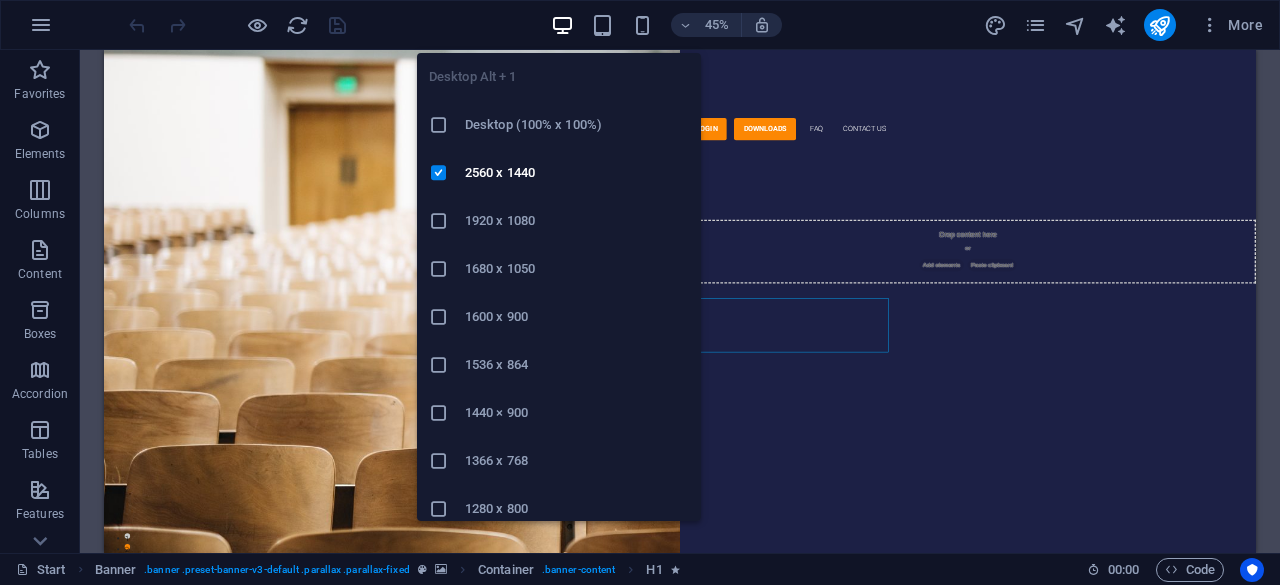 click at bounding box center (562, 25) 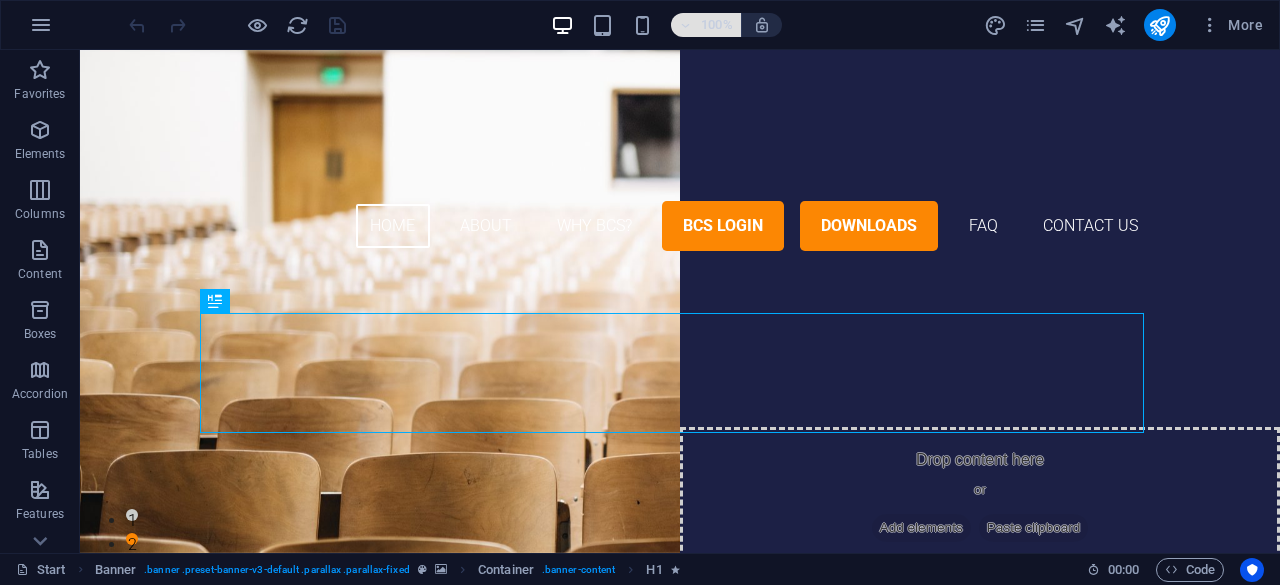 click on "100%" at bounding box center (717, 25) 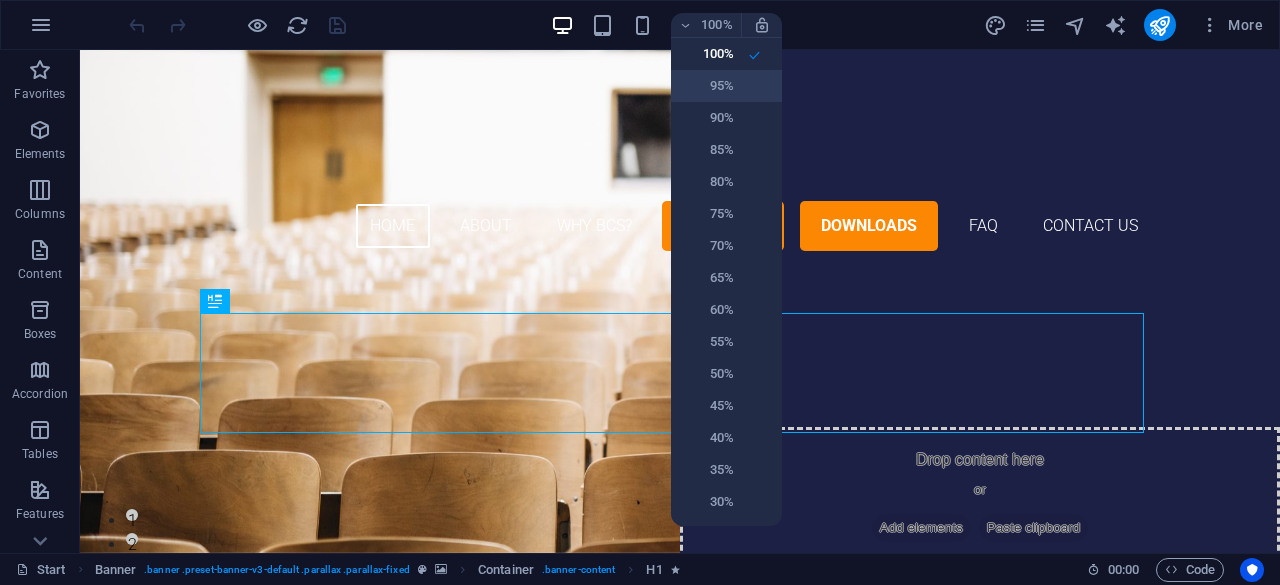 click on "95%" at bounding box center (708, 86) 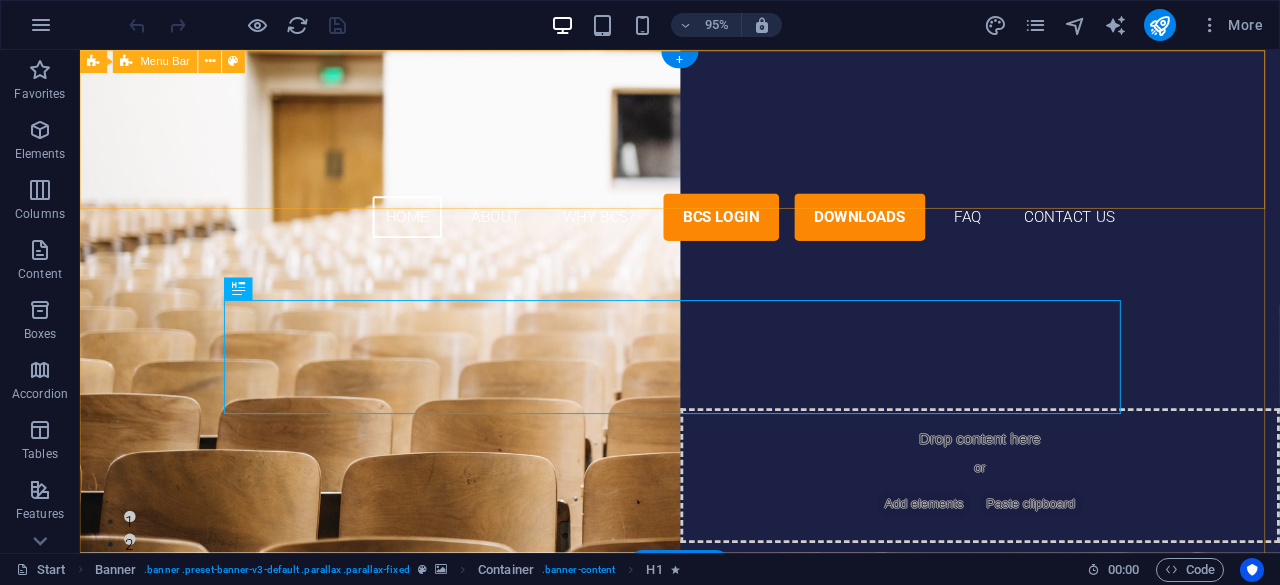 click on "Home About Why BCS? BCS Login Downloads FAQ Contact Us" at bounding box center (711, 158) 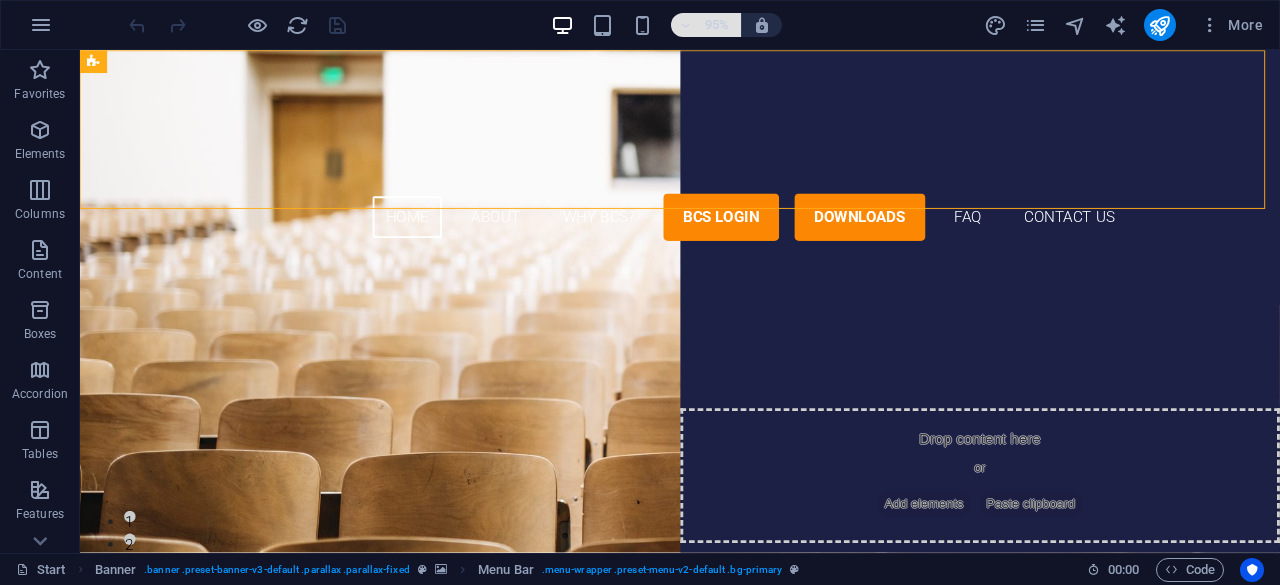 click on "95%" at bounding box center [717, 25] 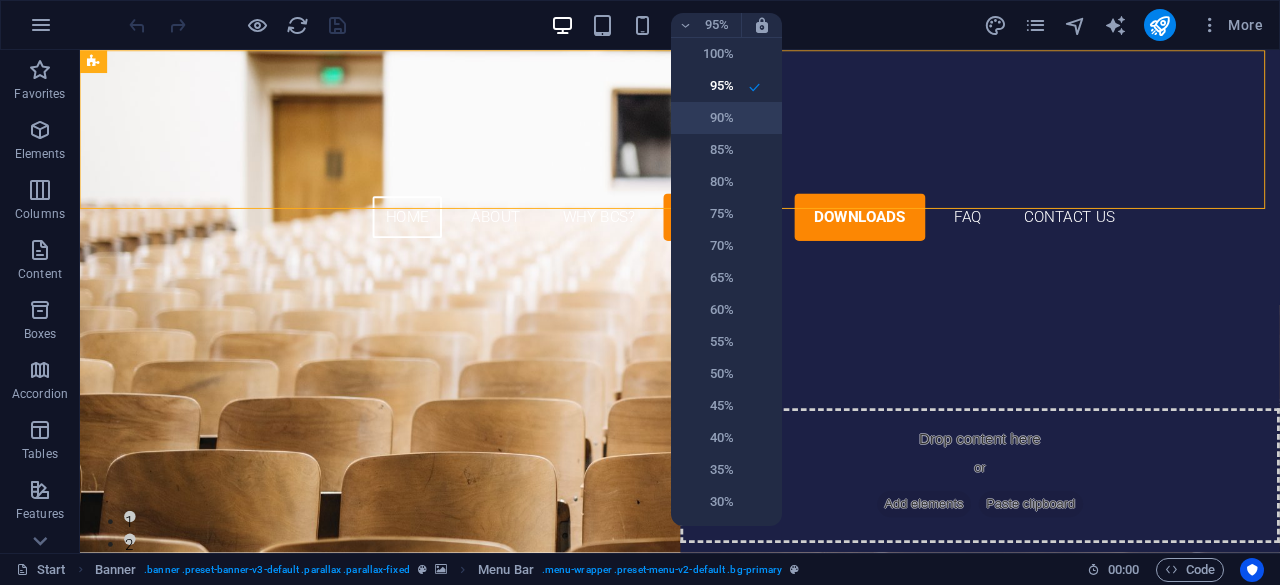 click on "90%" at bounding box center [708, 118] 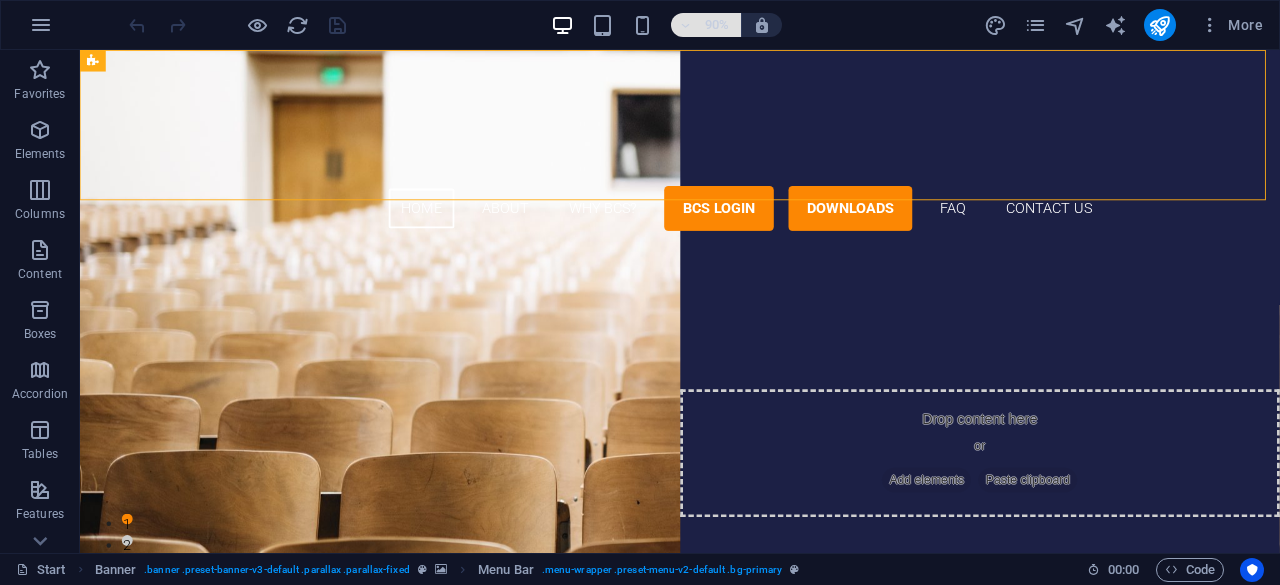 type 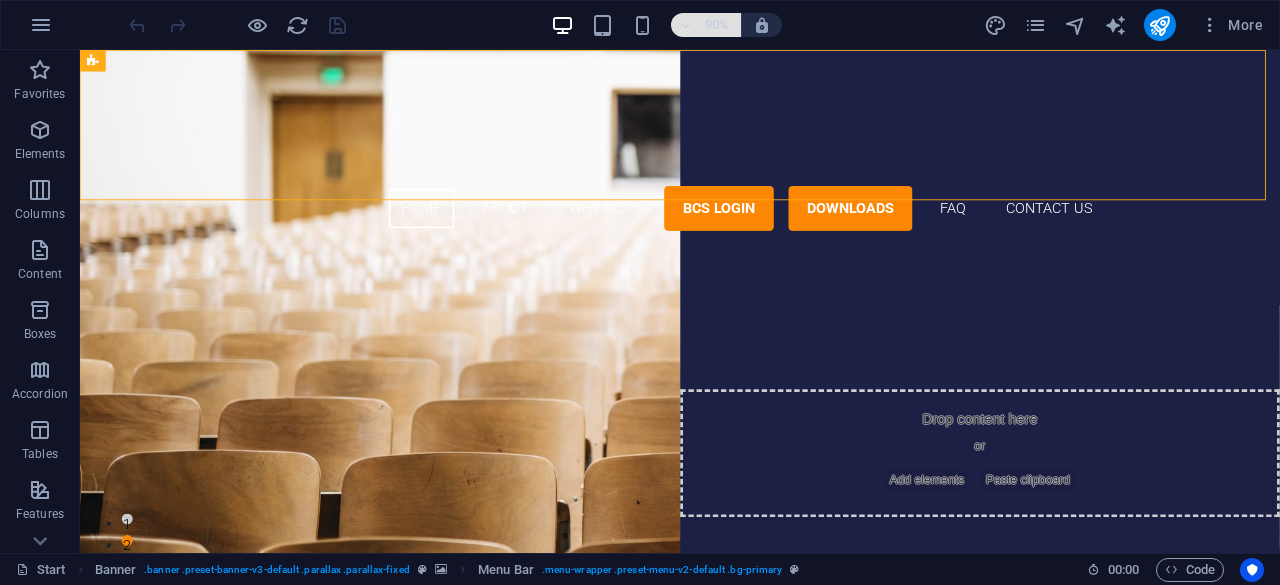 click at bounding box center (686, 25) 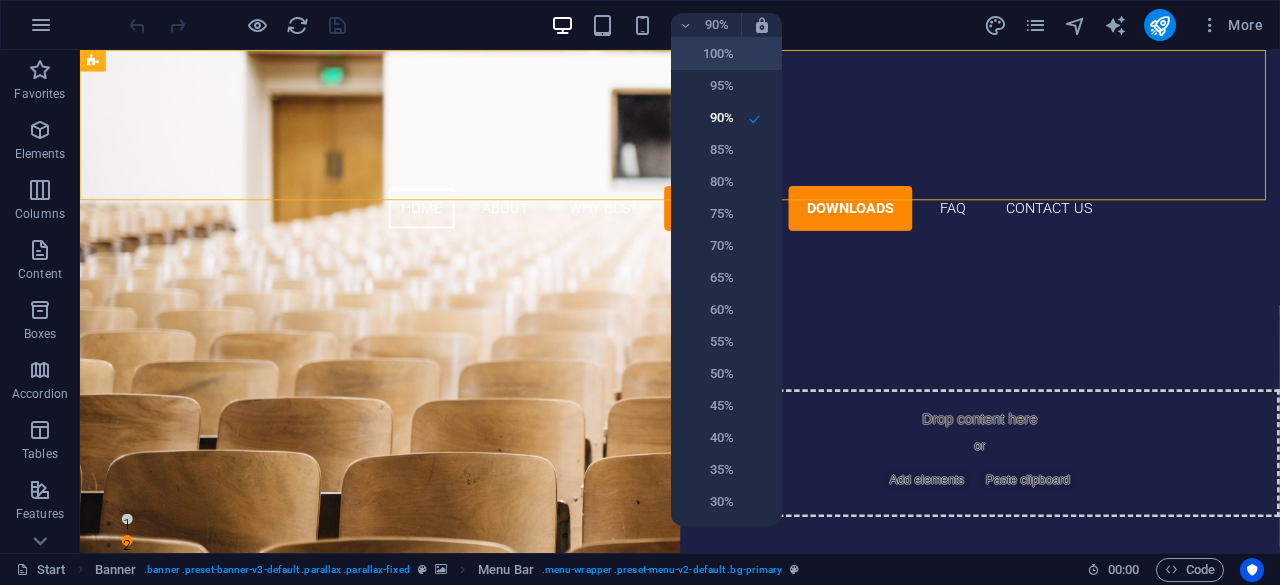 click on "100%" at bounding box center [708, 54] 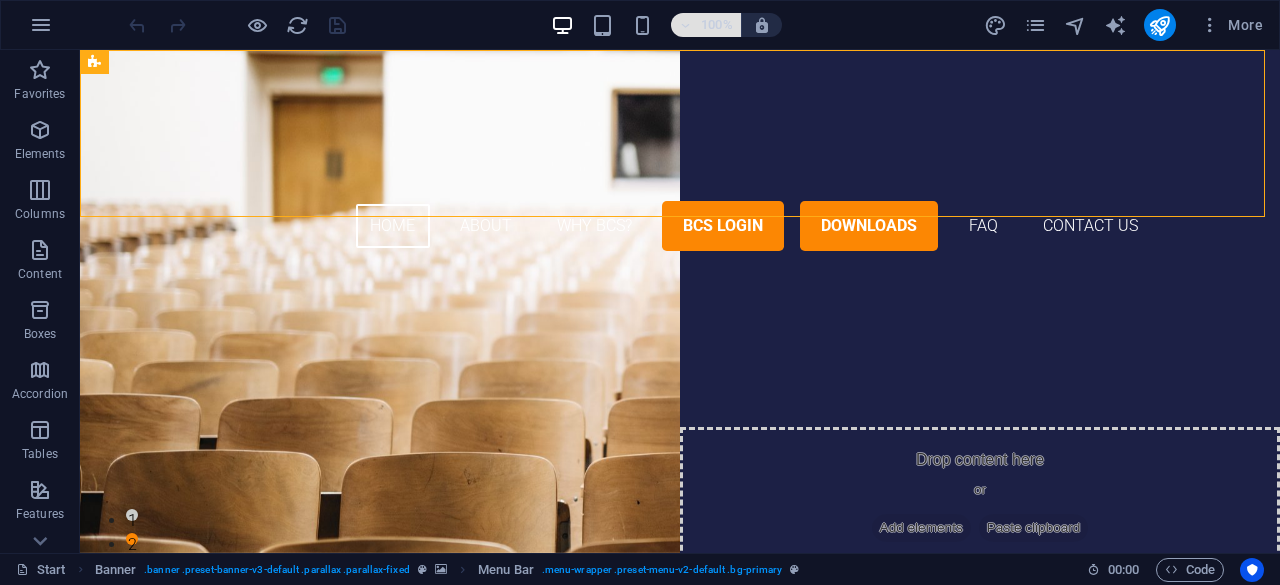 click at bounding box center (686, 25) 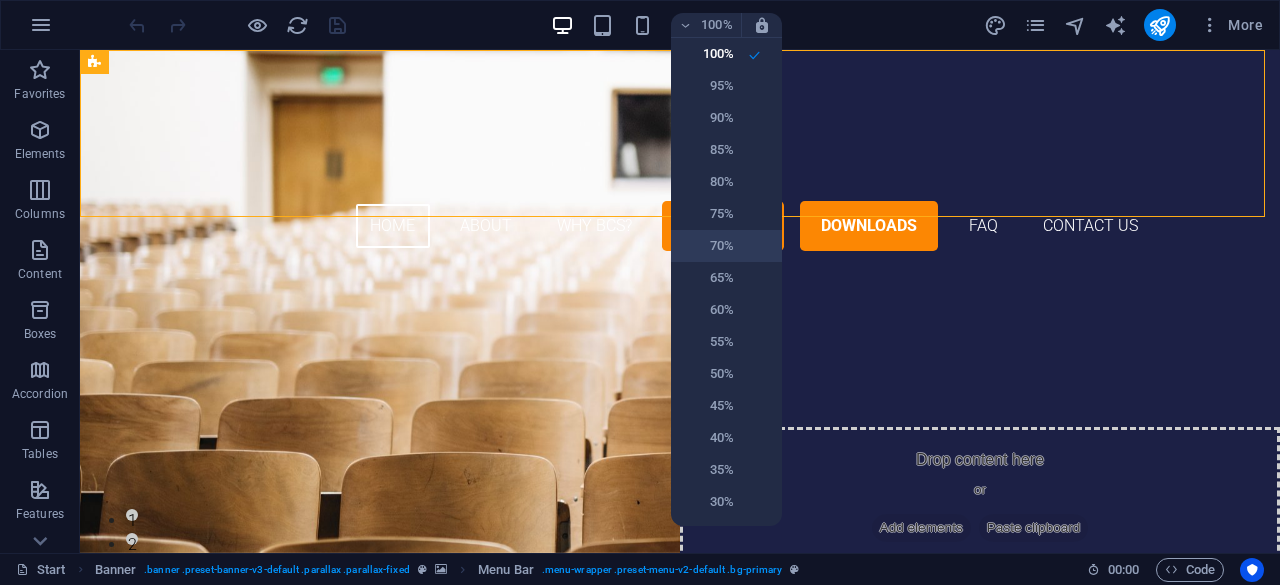 click on "70%" at bounding box center (708, 246) 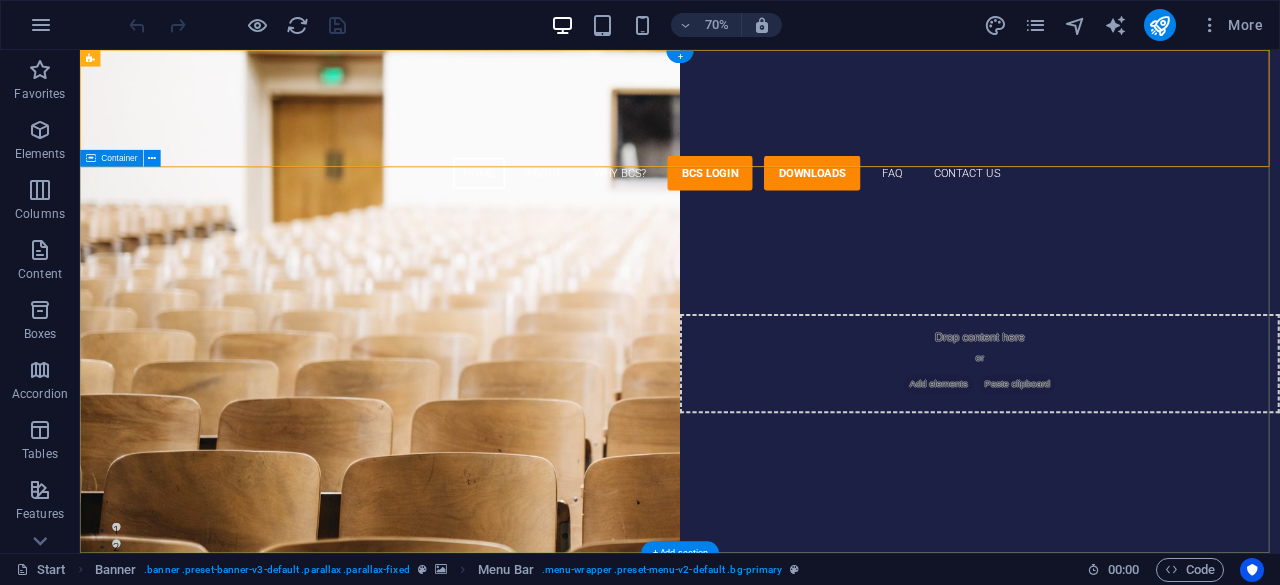 click on "Brightcrest International  School Get To CLASS" at bounding box center (937, 455) 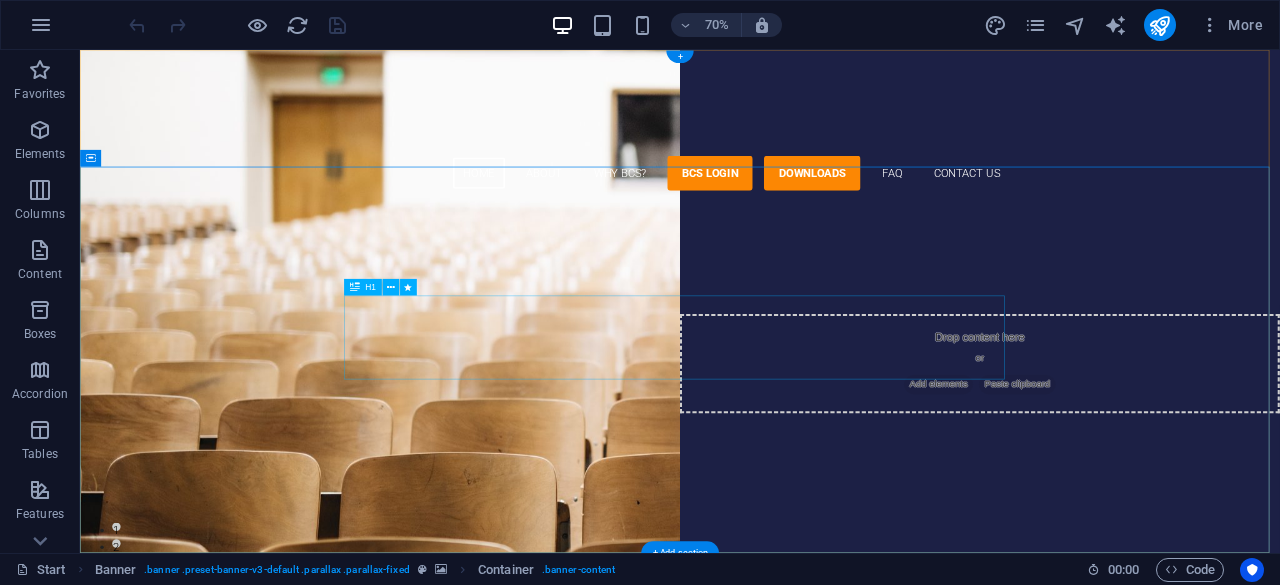 click on "Brightcrest International  School" at bounding box center (937, 423) 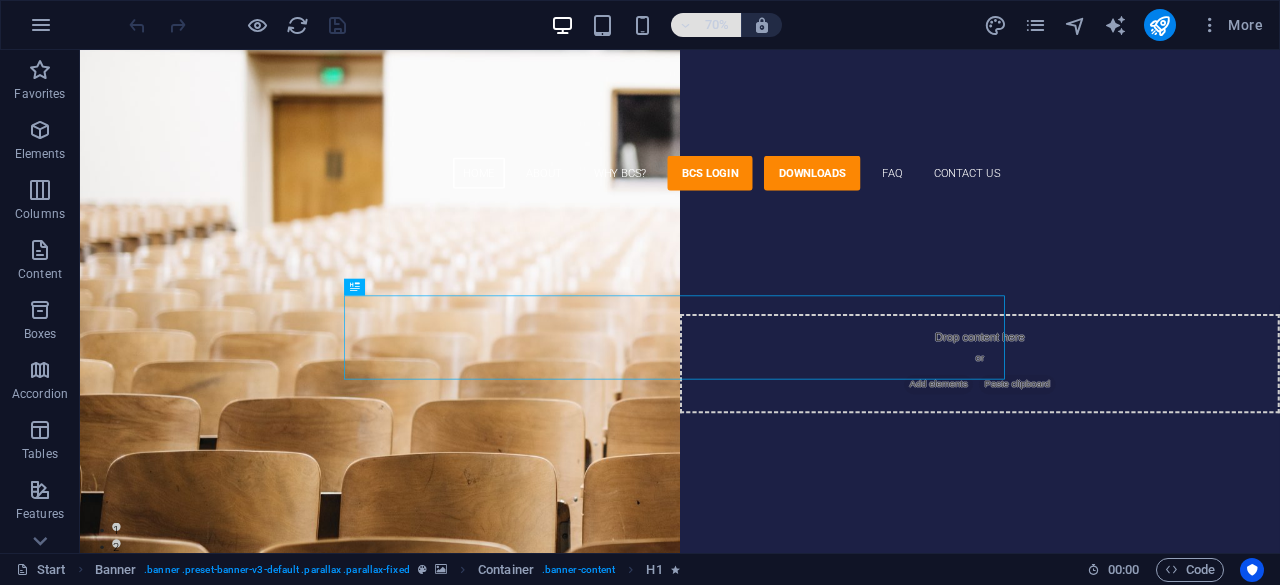 click on "70%" at bounding box center (706, 25) 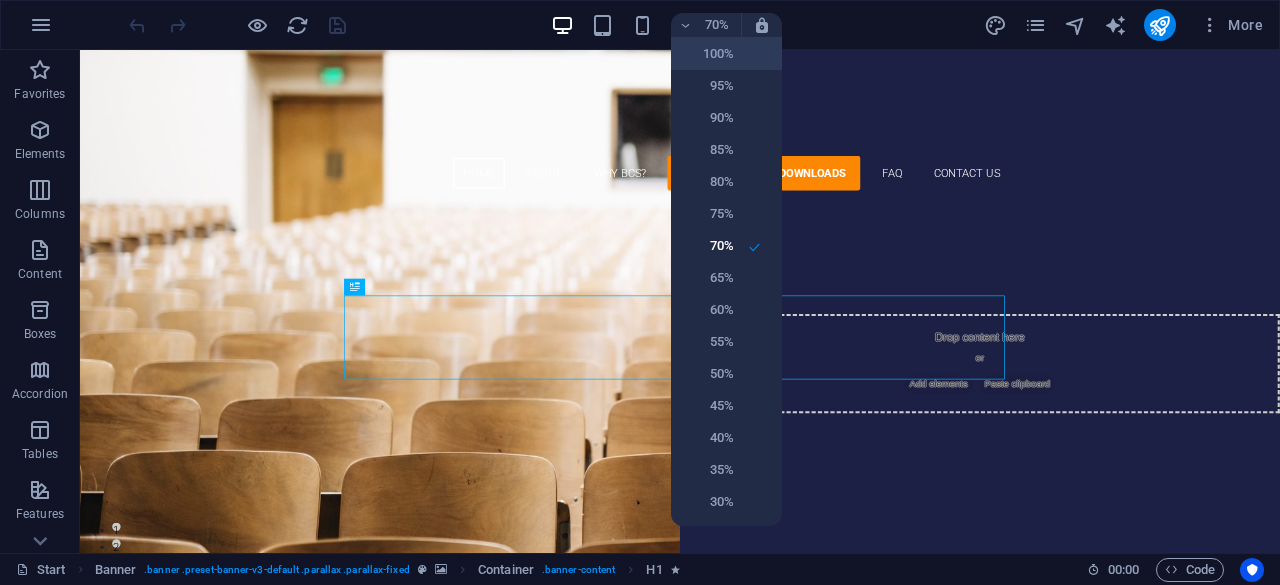 click on "100%" at bounding box center (708, 54) 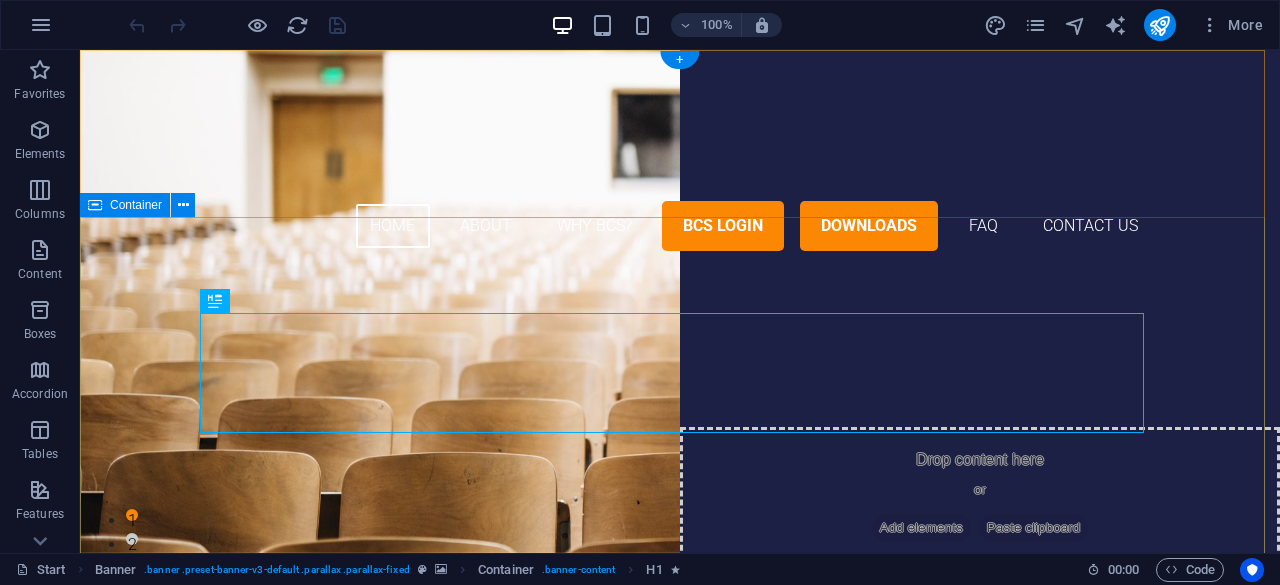 click on "Brightcrest International  School Get To CLASS" at bounding box center (680, 455) 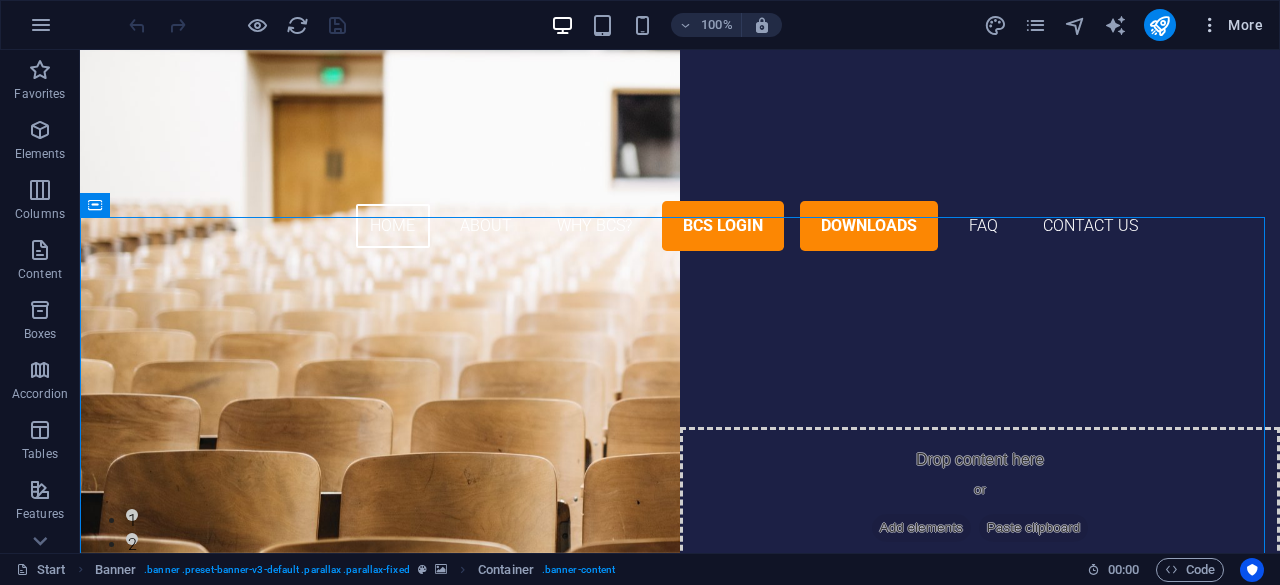 click at bounding box center (1210, 25) 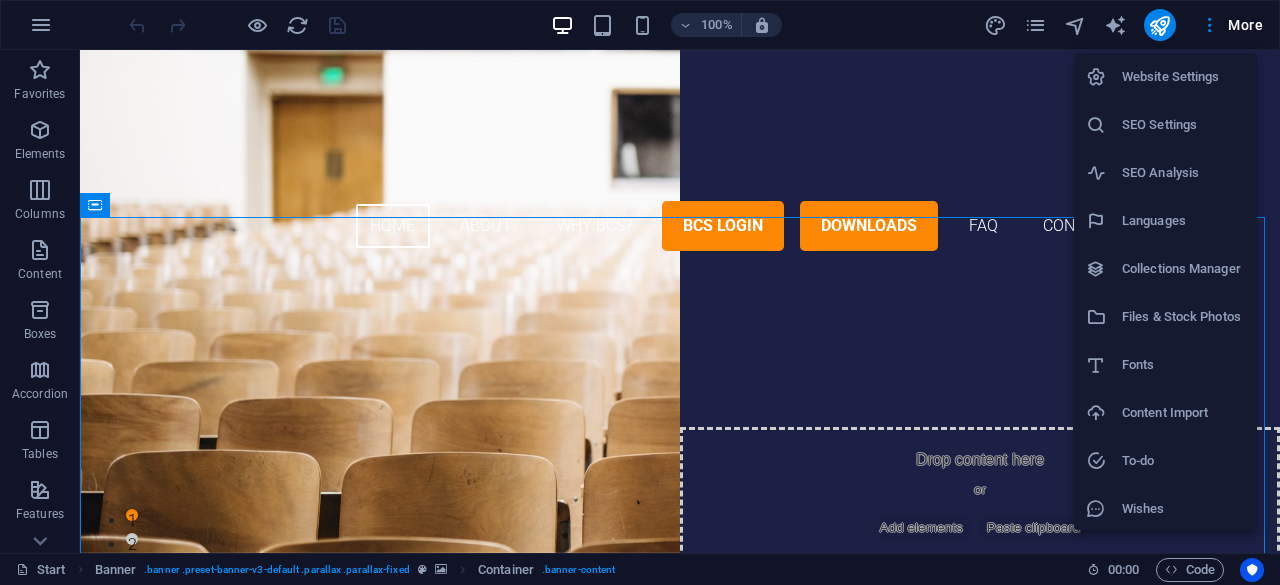 click on "Website Settings" at bounding box center (1183, 77) 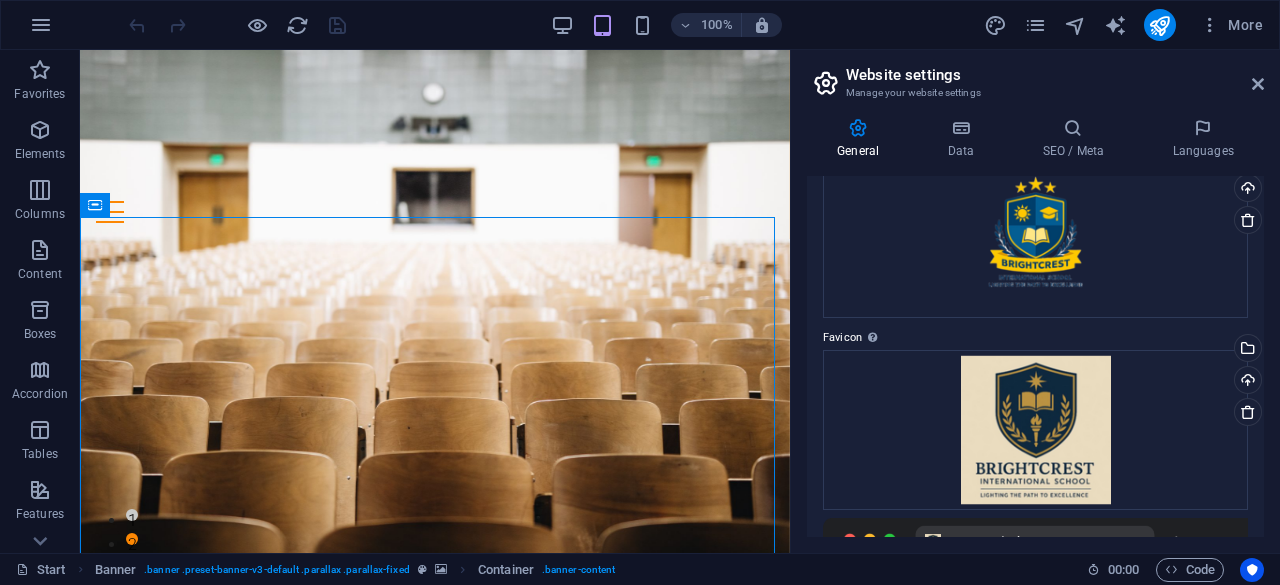 scroll, scrollTop: 112, scrollLeft: 0, axis: vertical 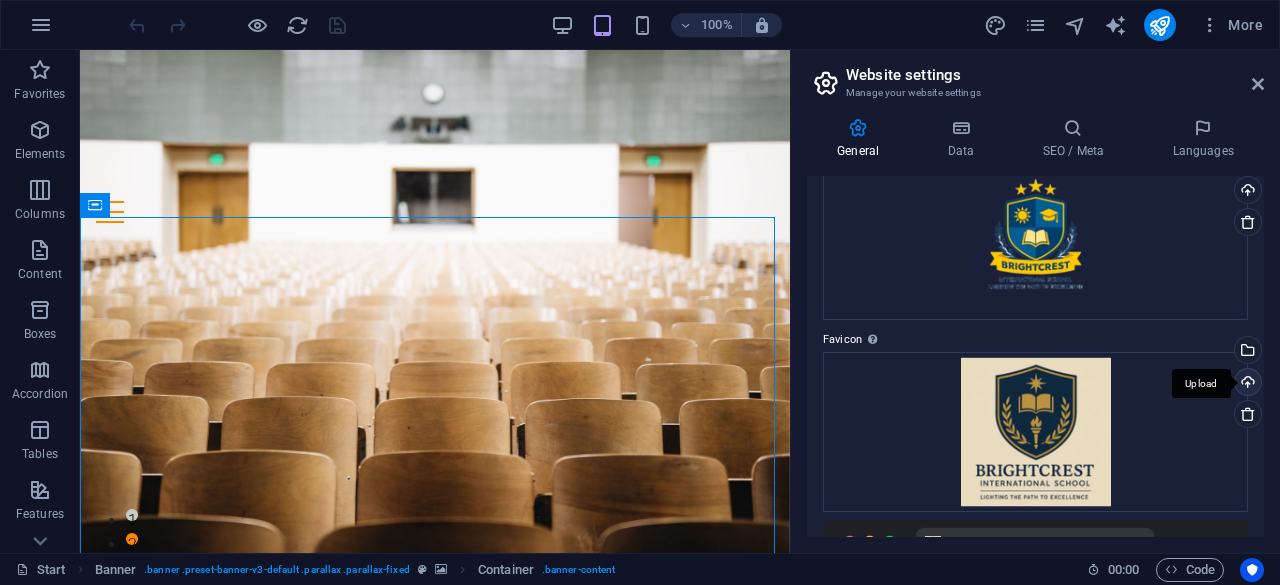 click on "Upload" at bounding box center [1246, 384] 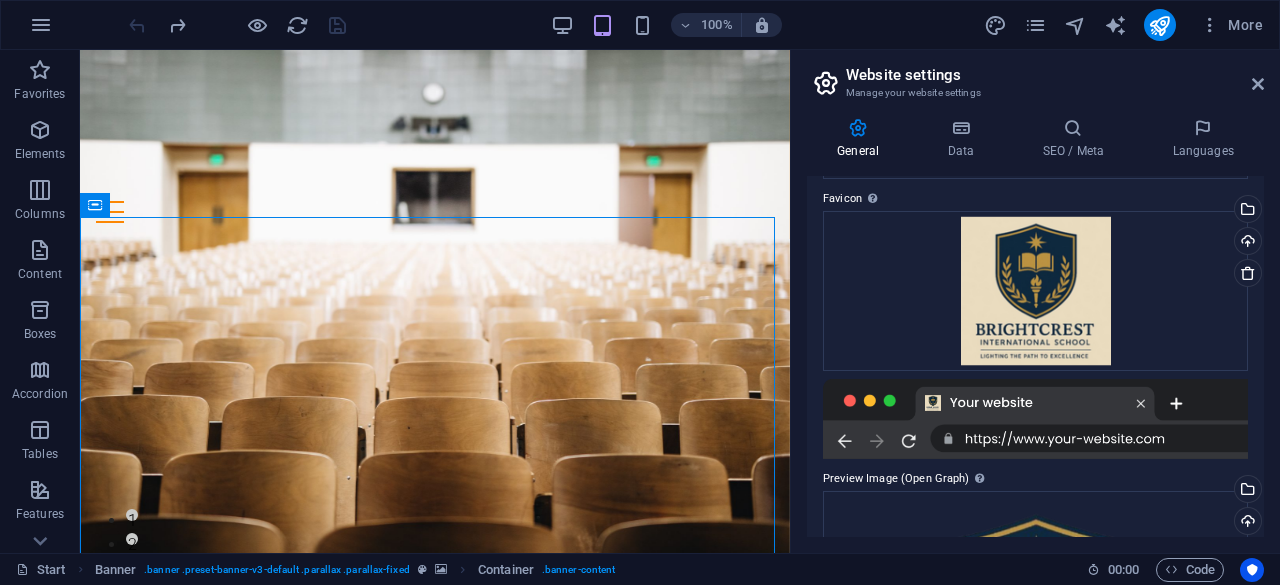 scroll, scrollTop: 0, scrollLeft: 0, axis: both 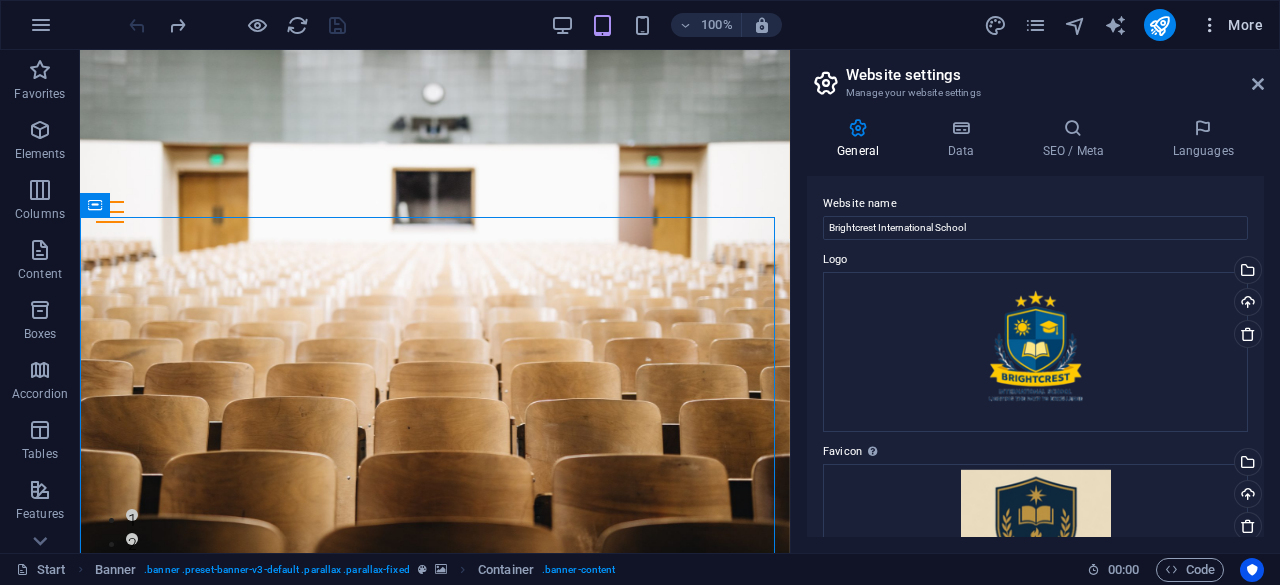 click at bounding box center (1210, 25) 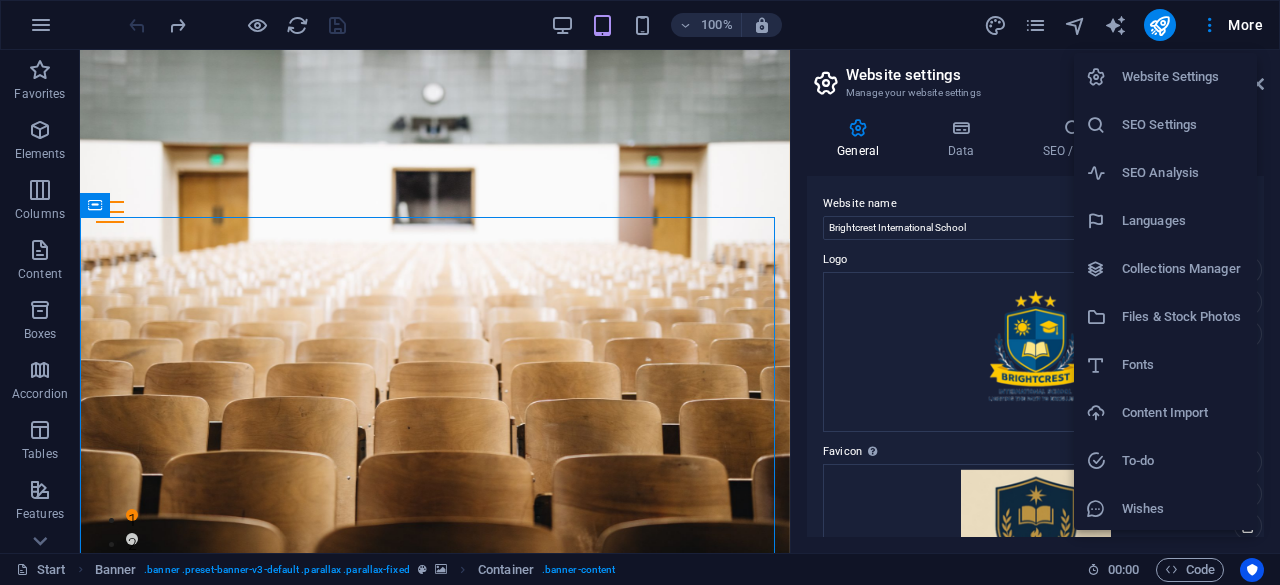 click on "Website Settings SEO Settings SEO Analysis Languages Collections Manager Files & Stock Photos Fonts Content Import To-do Wishes Data" at bounding box center (640, 298) 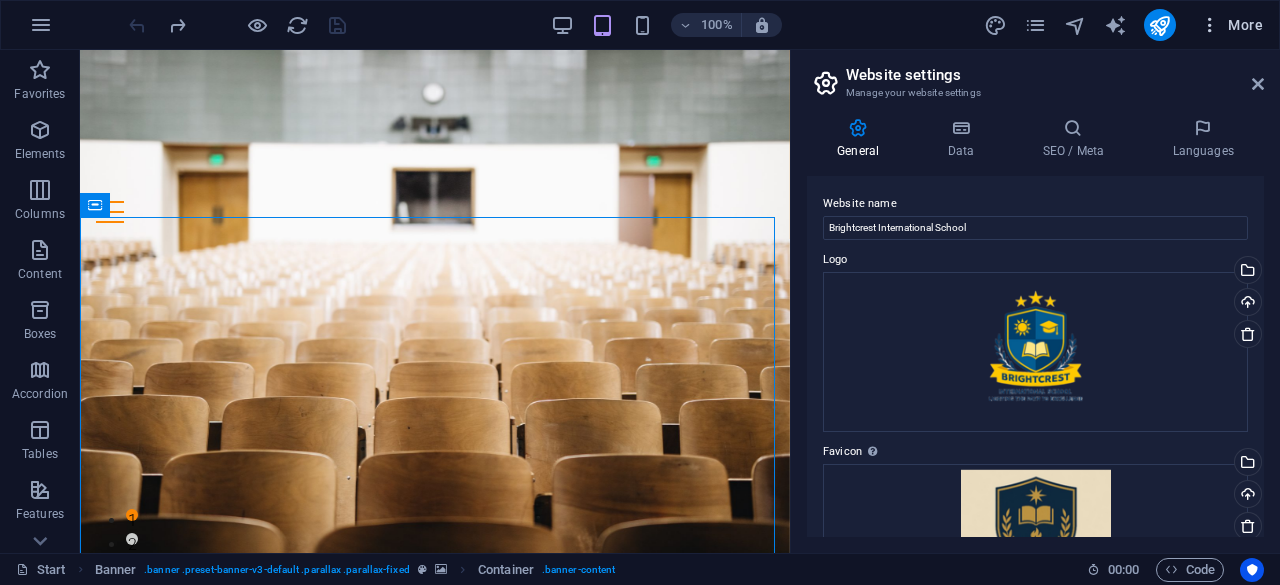 click at bounding box center (1210, 25) 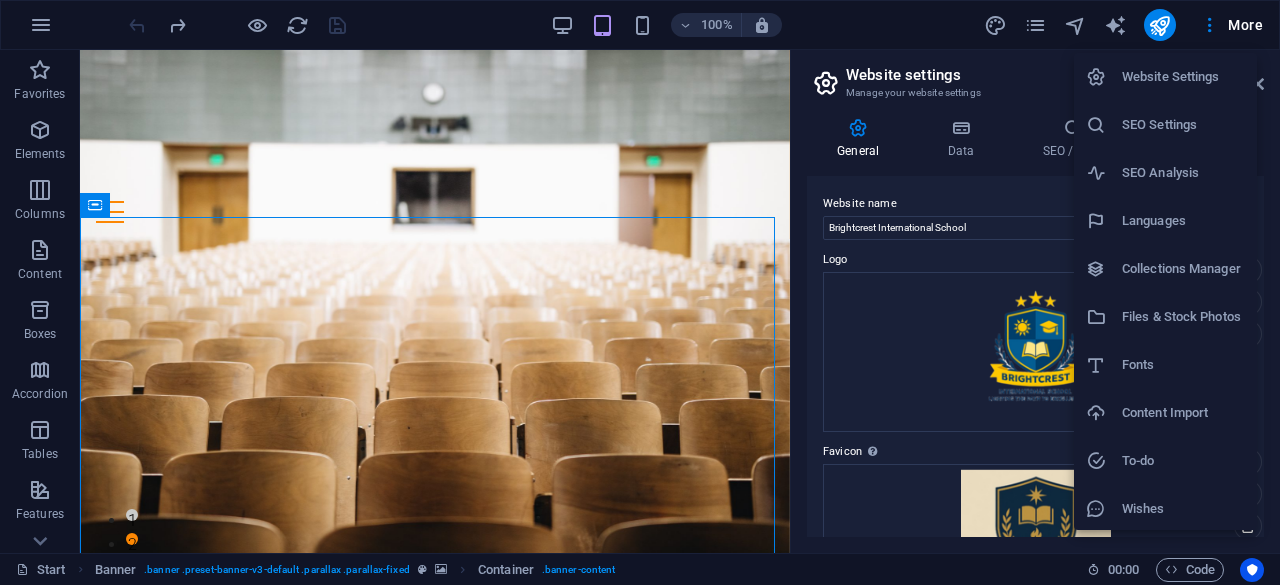 scroll, scrollTop: 50, scrollLeft: 0, axis: vertical 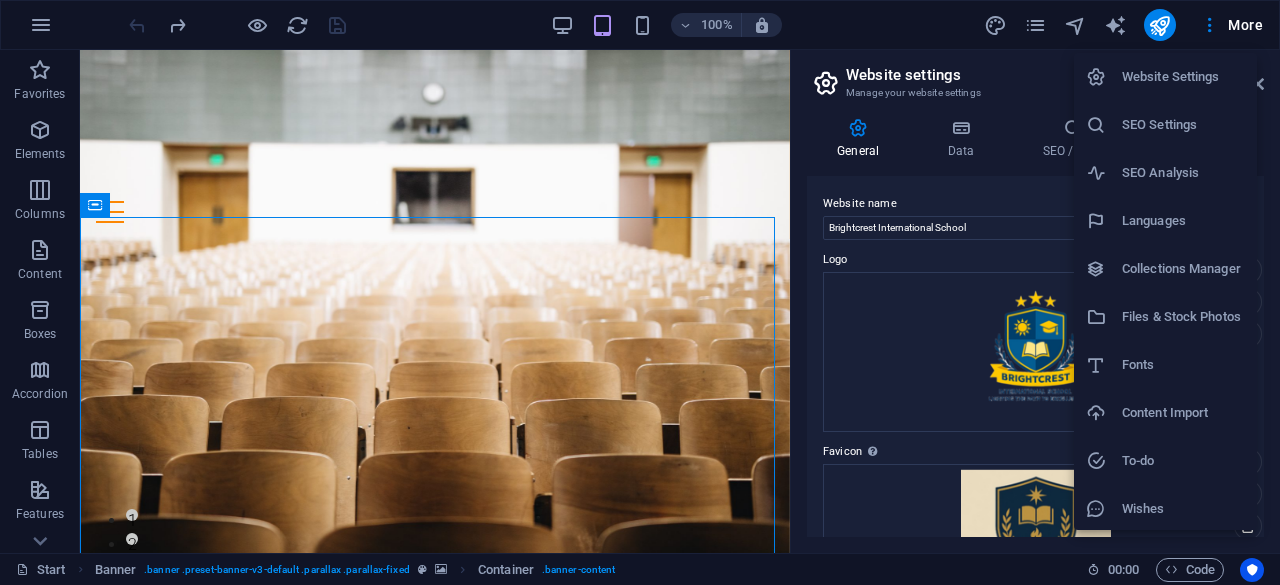 click at bounding box center [640, 292] 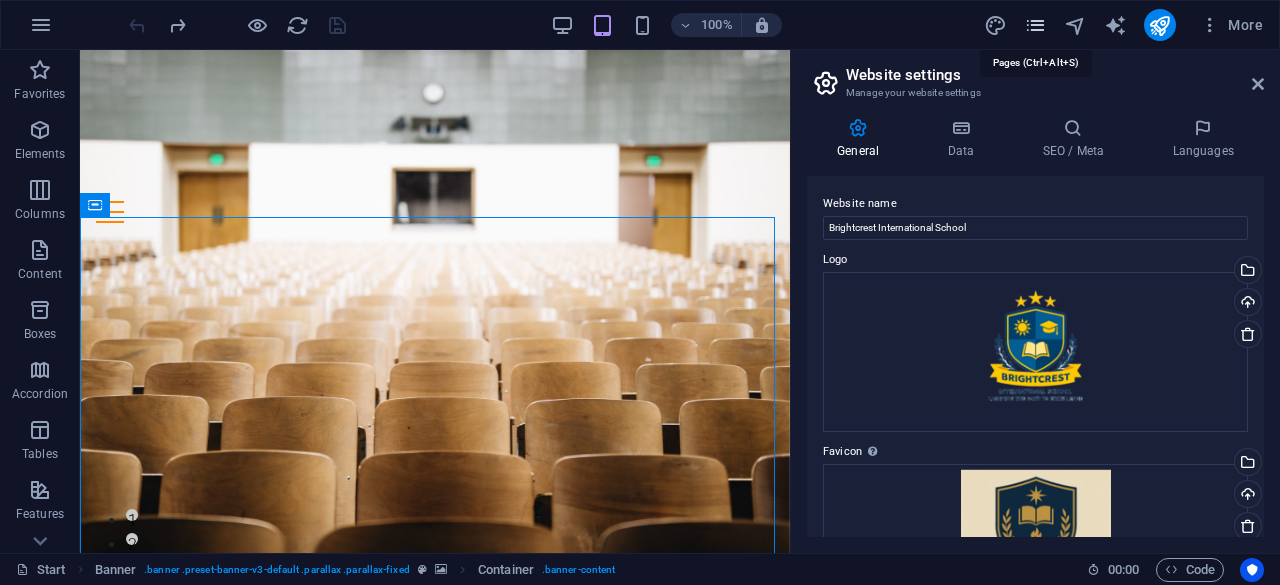 click at bounding box center [1035, 25] 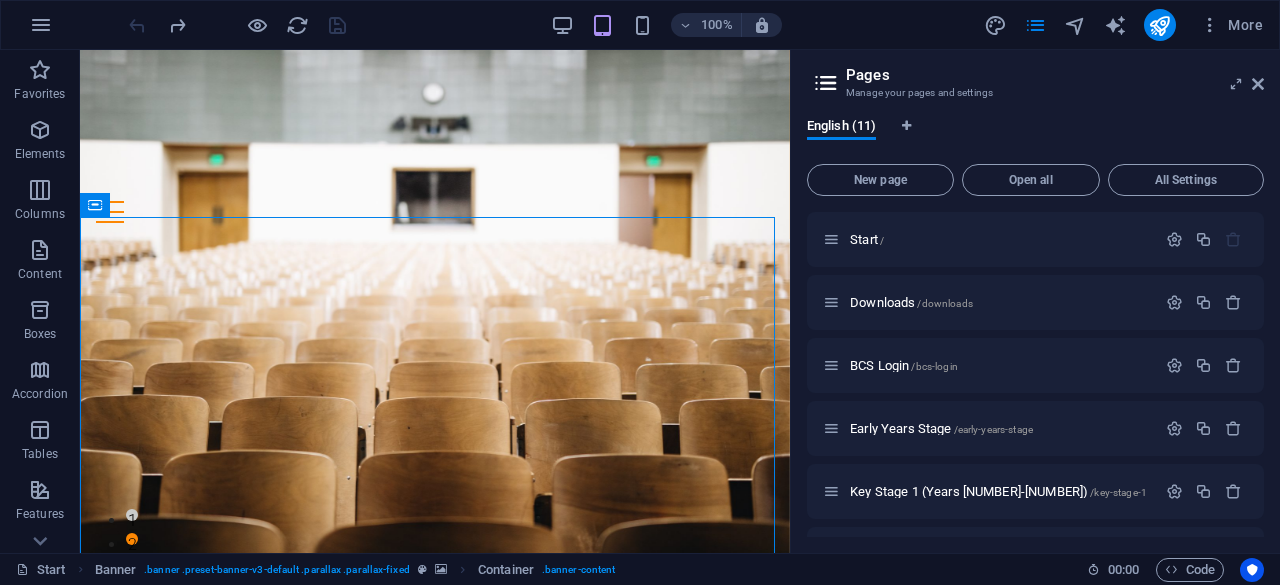 drag, startPoint x: 1259, startPoint y: 305, endPoint x: 1269, endPoint y: 384, distance: 79.630394 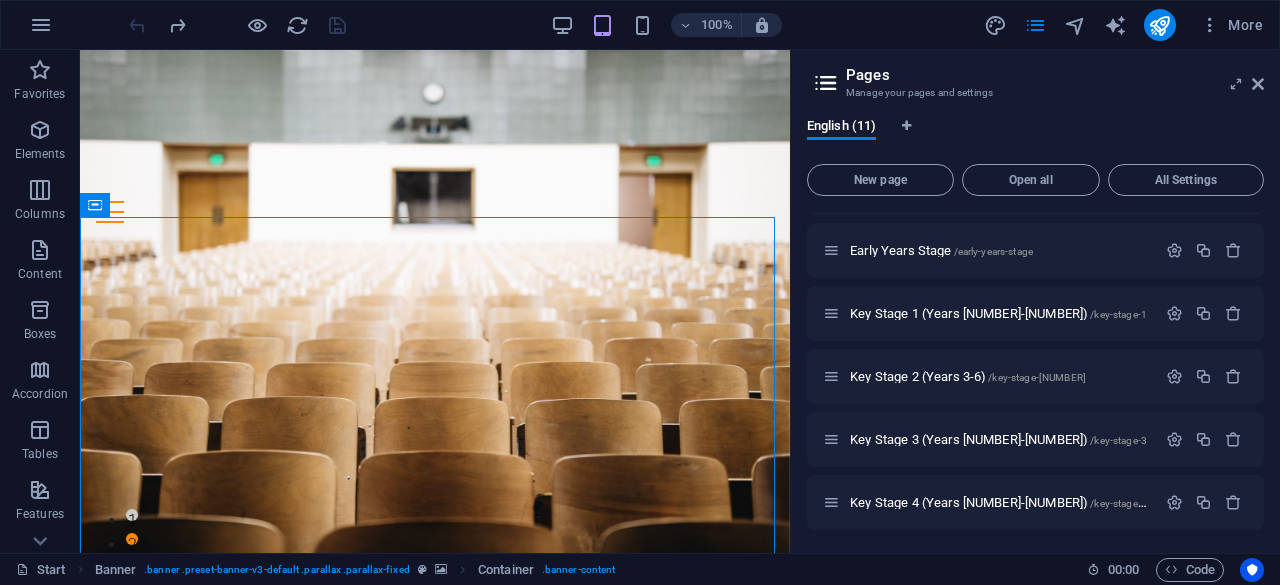 scroll, scrollTop: 0, scrollLeft: 0, axis: both 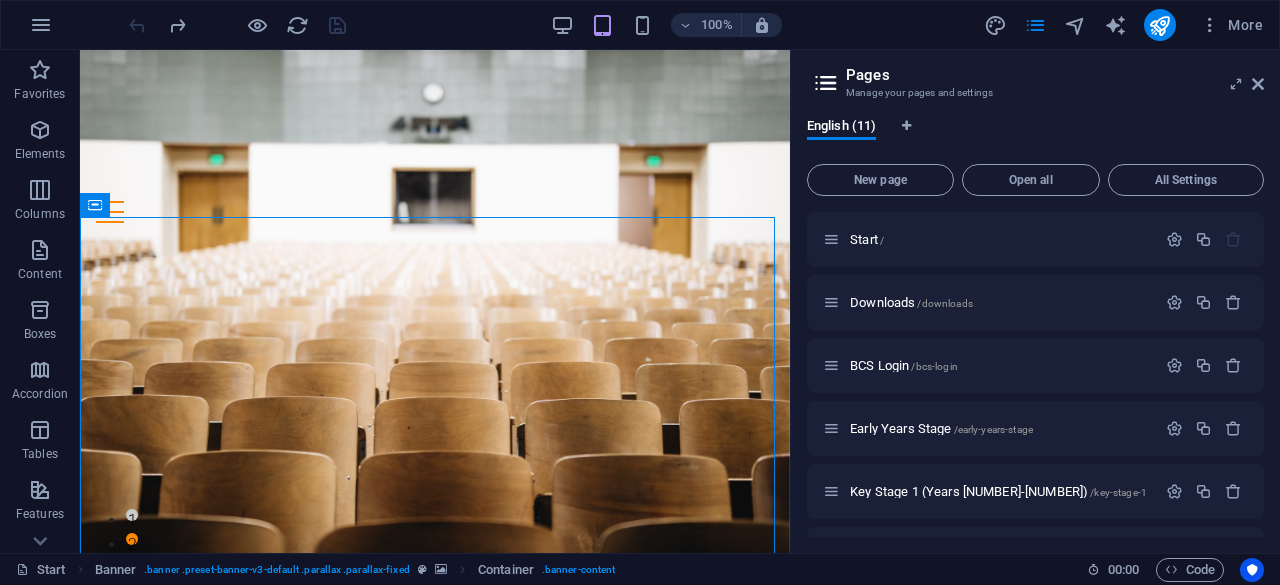 drag, startPoint x: 1264, startPoint y: 273, endPoint x: 1268, endPoint y: 397, distance: 124.0645 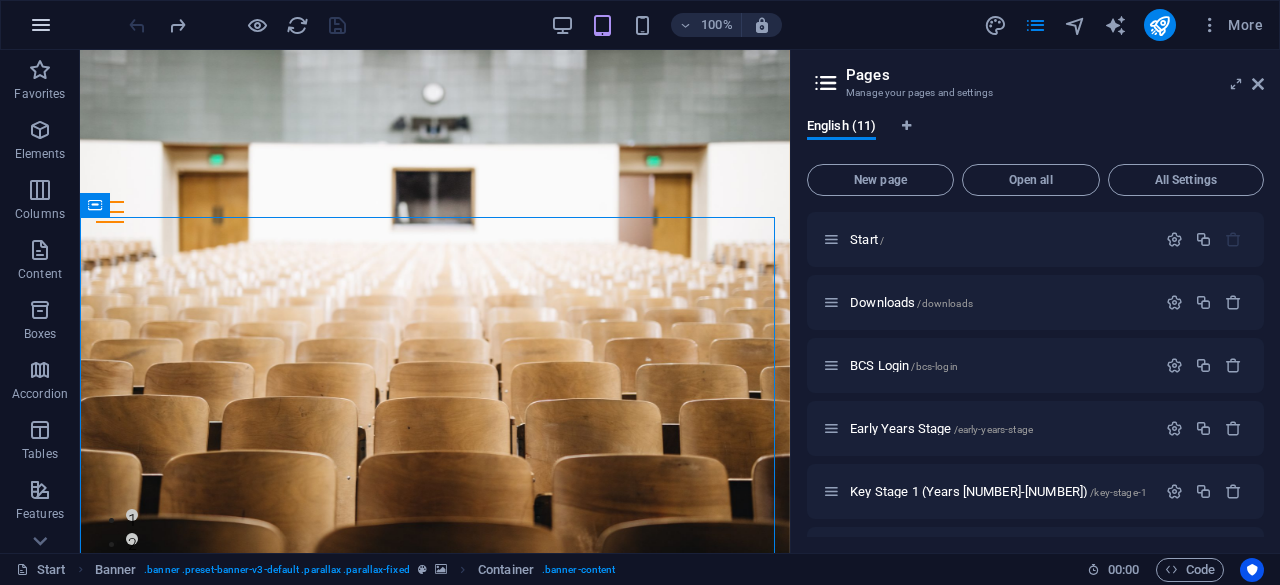 click at bounding box center (41, 25) 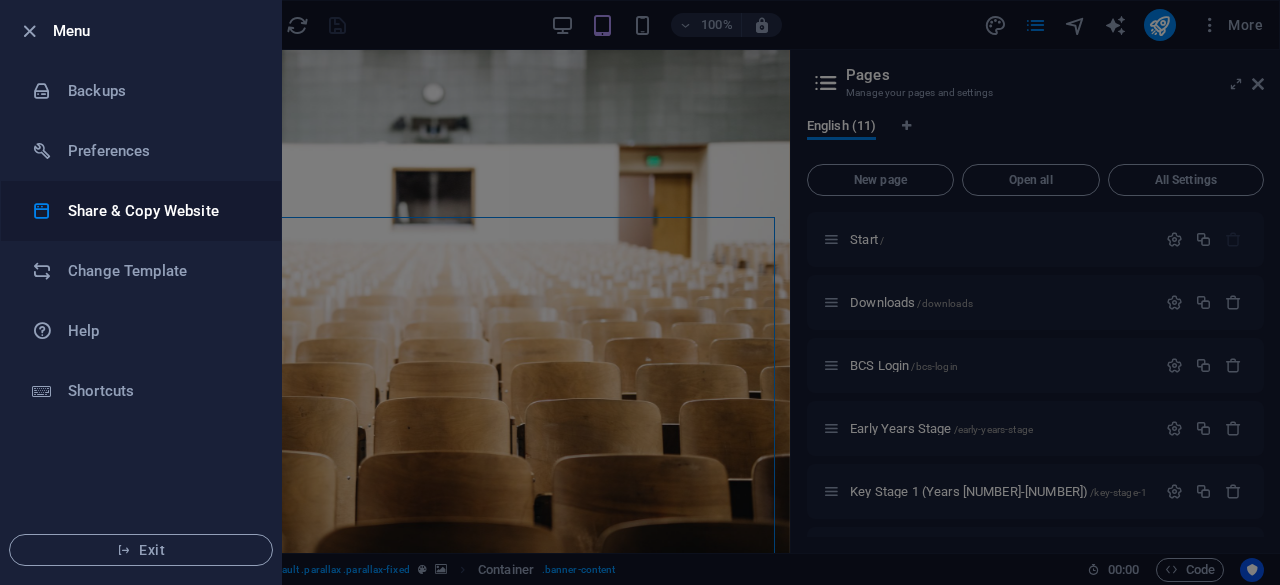 click on "Share & Copy Website" at bounding box center [160, 211] 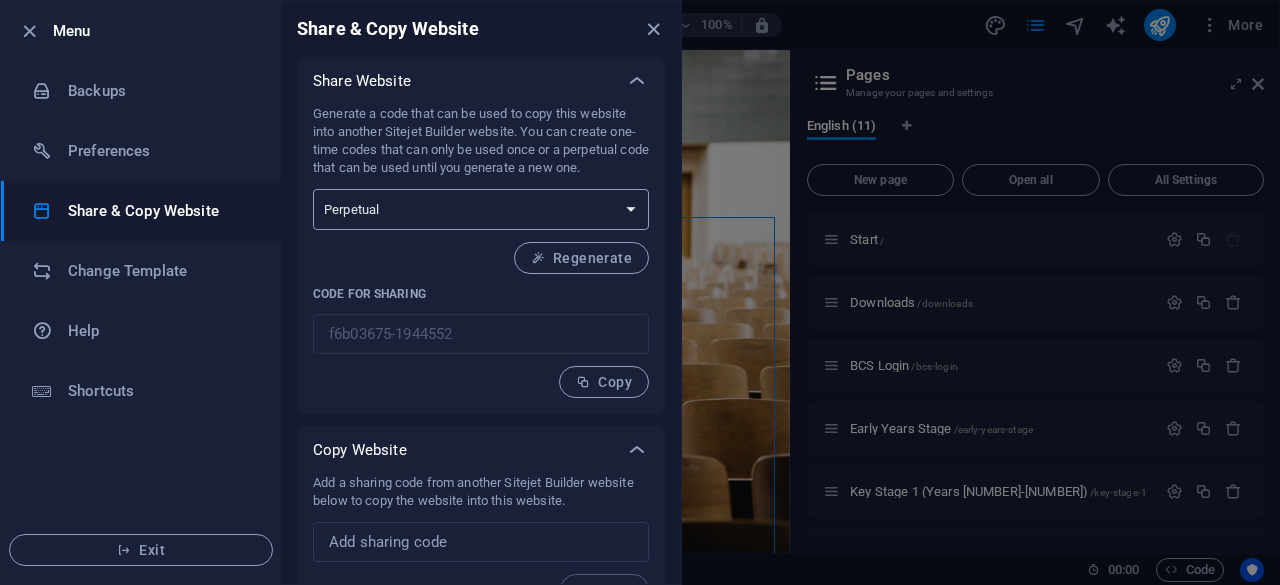 click on "One-time Perpetual" at bounding box center (481, 209) 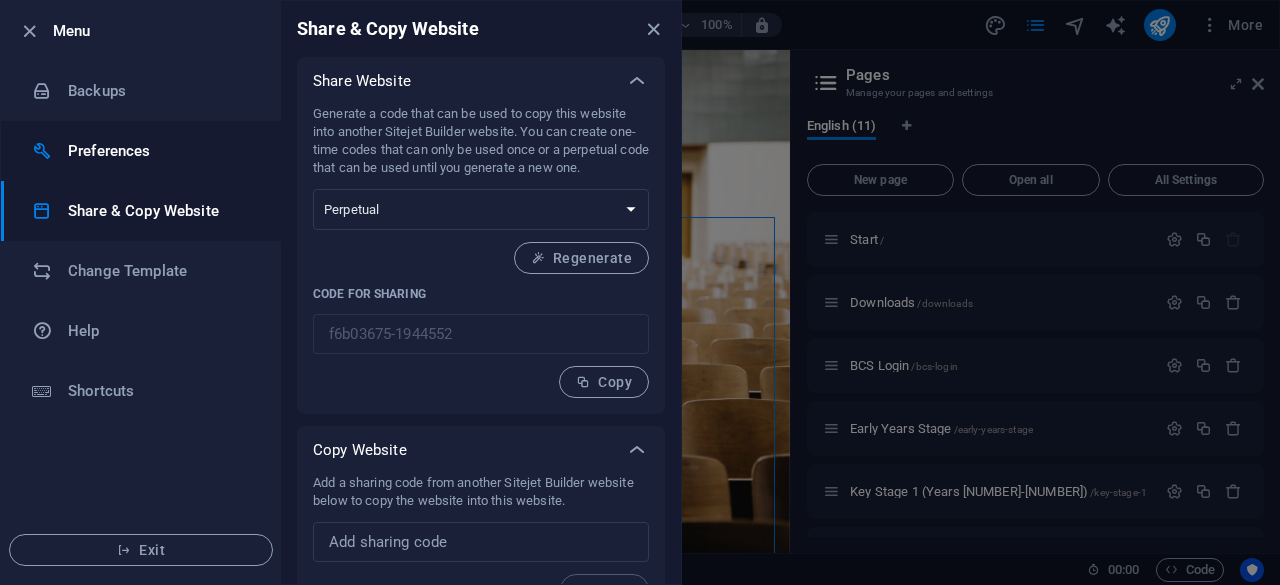 click on "Preferences" at bounding box center [160, 151] 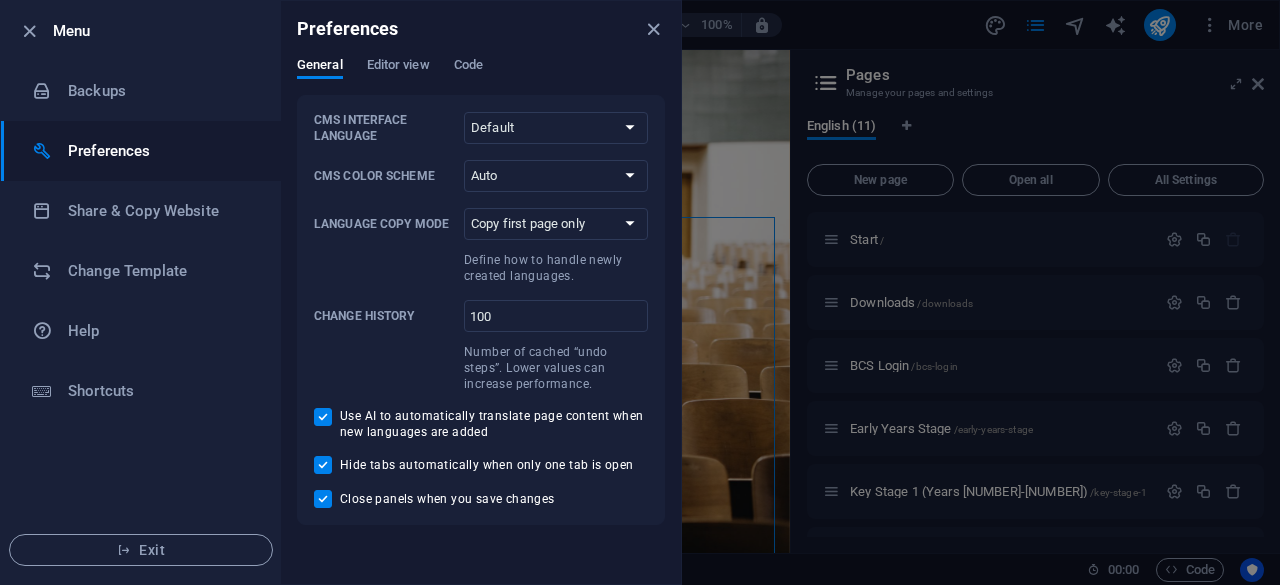 click on "Preferences" at bounding box center (481, 29) 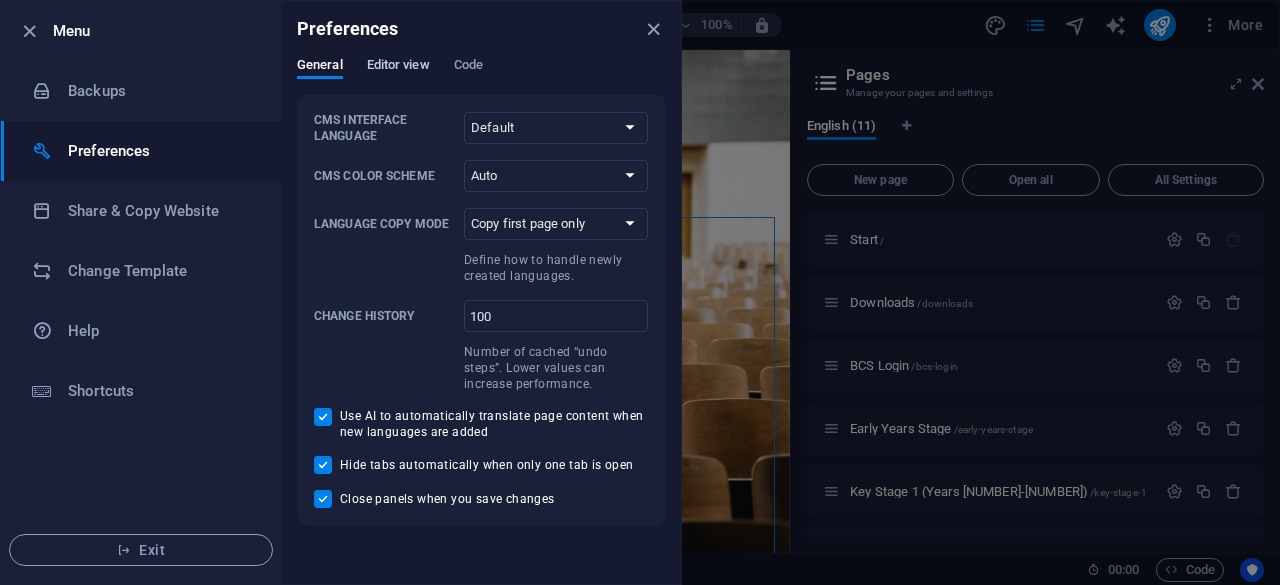 click on "Editor view" at bounding box center (398, 67) 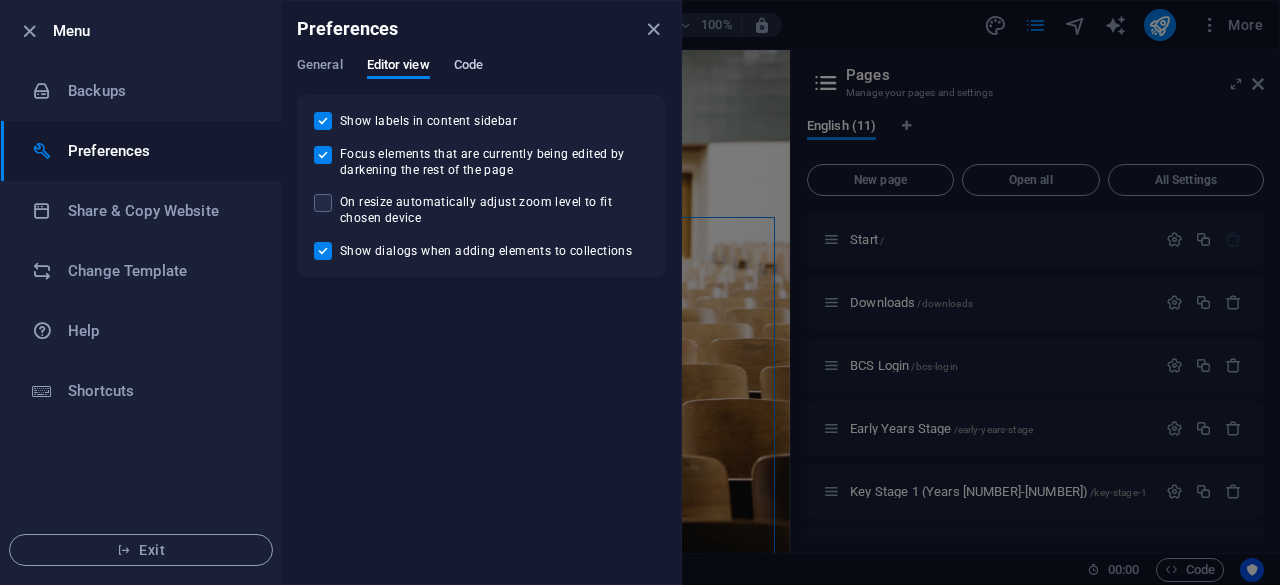click on "Code" at bounding box center (468, 67) 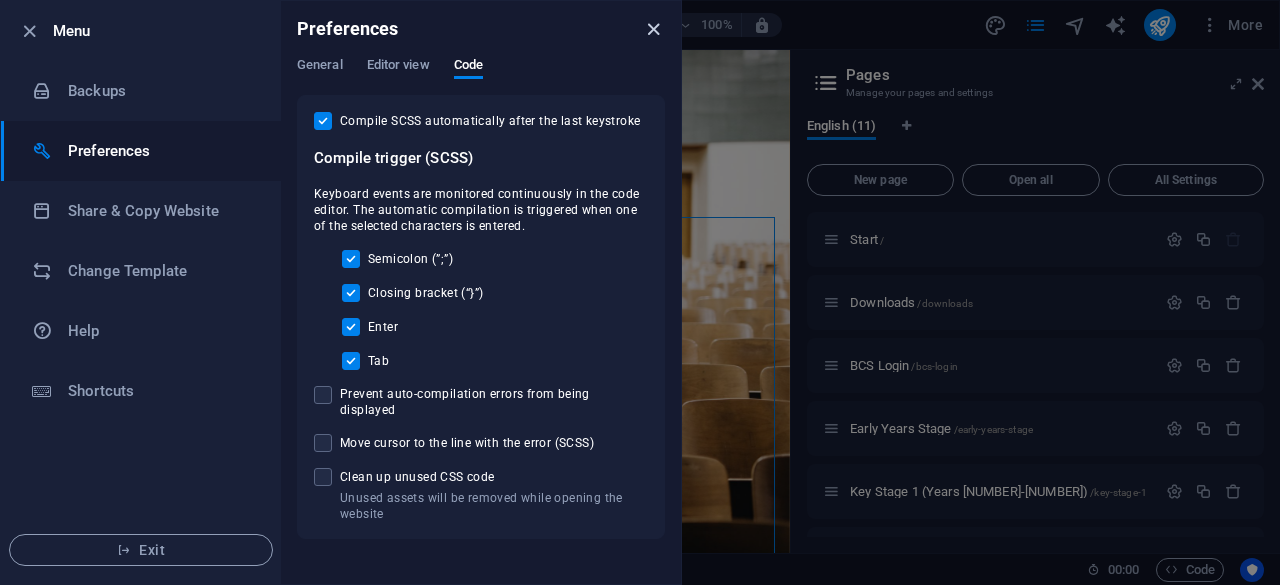 click at bounding box center [653, 29] 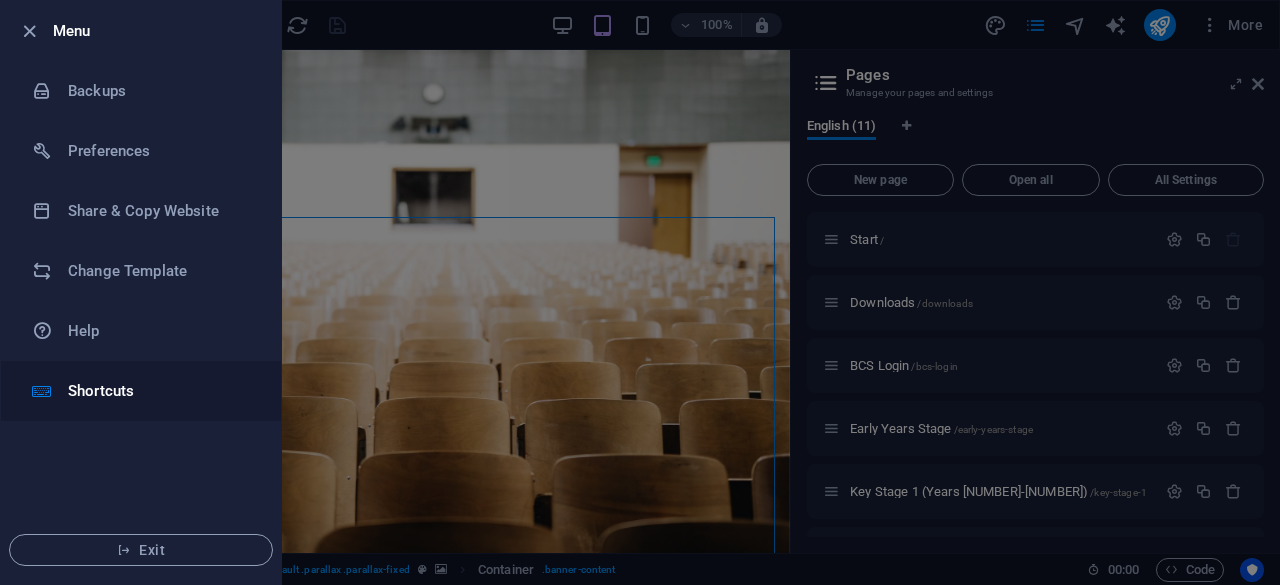 click on "Shortcuts" at bounding box center (160, 391) 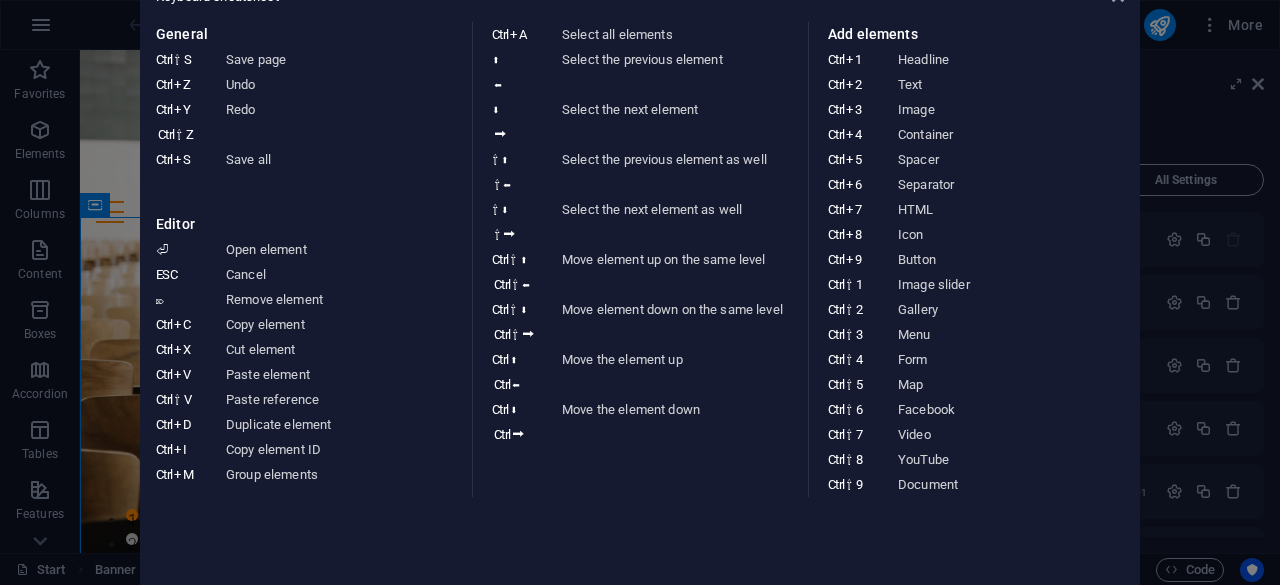 click on "Keyboard cheatsheet General Ctrl ⇧ S Save page Ctrl Z Undo Ctrl Y Ctrl ⇧ Z Redo Ctrl S Save all Editor ⏎ Open element ESC Cancel ⌦ Remove element Ctrl C Copy element Ctrl X Cut element Ctrl V Paste element Ctrl ⇧ V Paste reference Ctrl D Duplicate element Ctrl I Copy element ID Ctrl M Group elements Ctrl A Select all elements ⬆ ⬅ Select the previous element ⬇ ⮕ Select the next element ⇧ ⬆ ⇧ ⬅ Select the previous element as well ⇧ ⬇ ⇧ ⮕ Select the next element as well Ctrl ⇧ ⬆ Ctrl ⇧ ⬅ Move element up on the same level Ctrl ⇧ ⬇ Ctrl ⇧ ⮕ Move element down on the same level Ctrl ⬆ Ctrl ⬅ Move the element up Ctrl ⬇ Ctrl ⮕ Move the element down Add elements Ctrl 1 Headline Ctrl 2 Text Ctrl 3 Image Ctrl 4 Container Ctrl 5 Spacer Ctrl 6 Separator Ctrl 7 HTML Ctrl 8 Icon Ctrl 9 Button Ctrl ⇧ 1 Image slider Ctrl ⇧ 2 Gallery Ctrl ⇧ 3 Menu Ctrl ⇧ 4 Form Ctrl ⇧ 5 Map Ctrl ⇧ 6 Facebook Ctrl ⇧ 7 Video Ctrl ⇧ 8 YouTube Ctrl ⇧ 9 Document" at bounding box center [640, 292] 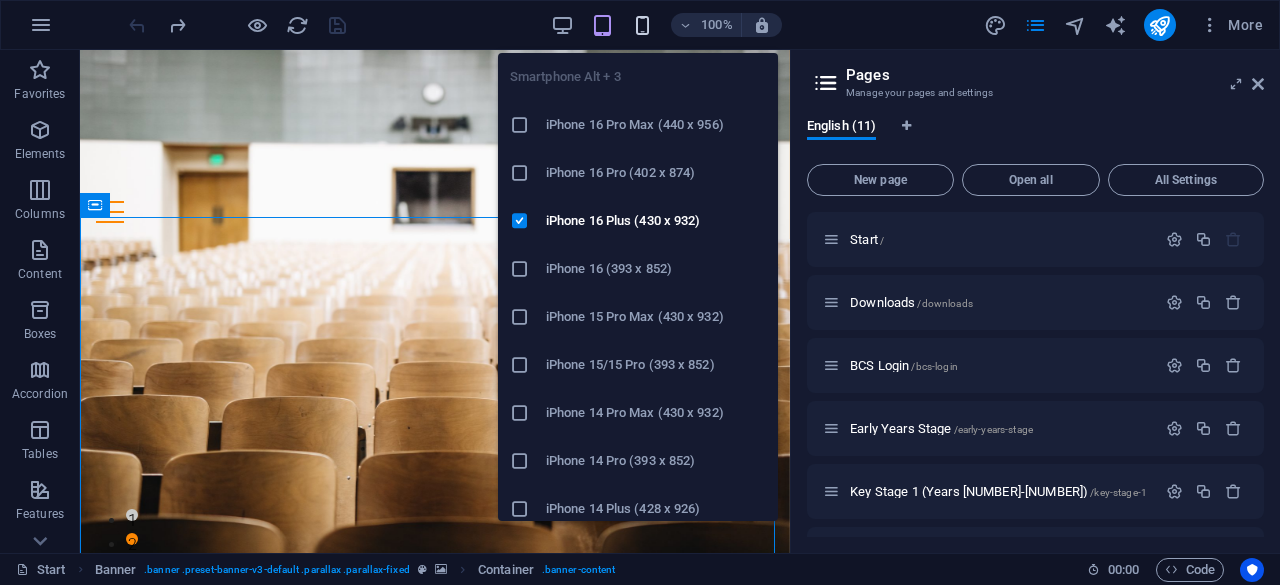 click at bounding box center (642, 25) 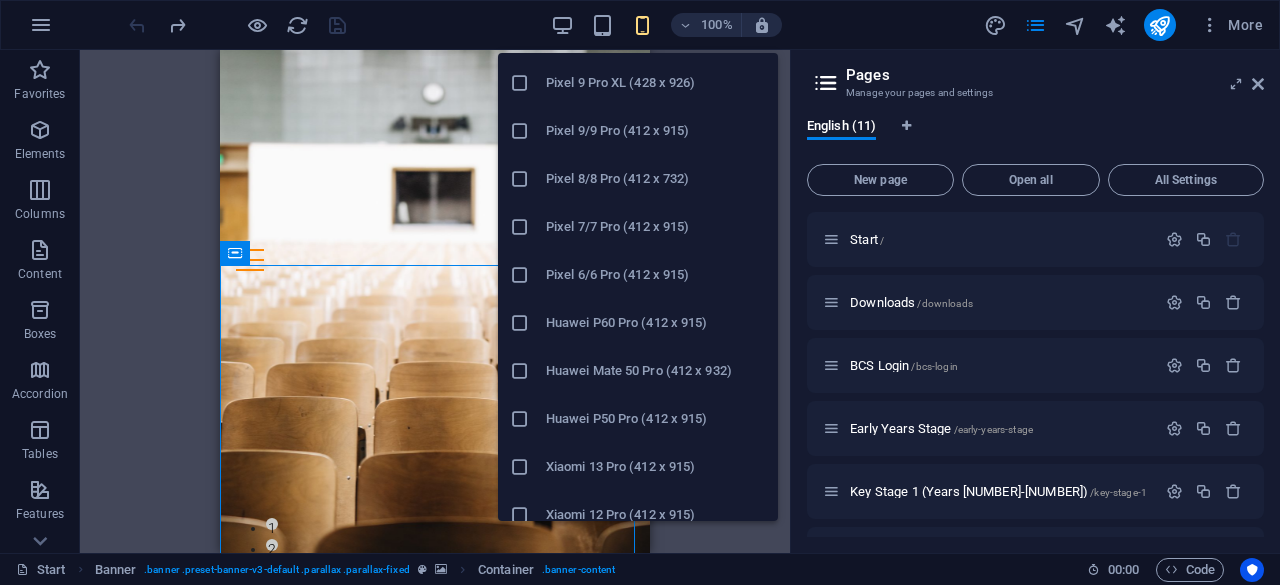 scroll, scrollTop: 1116, scrollLeft: 0, axis: vertical 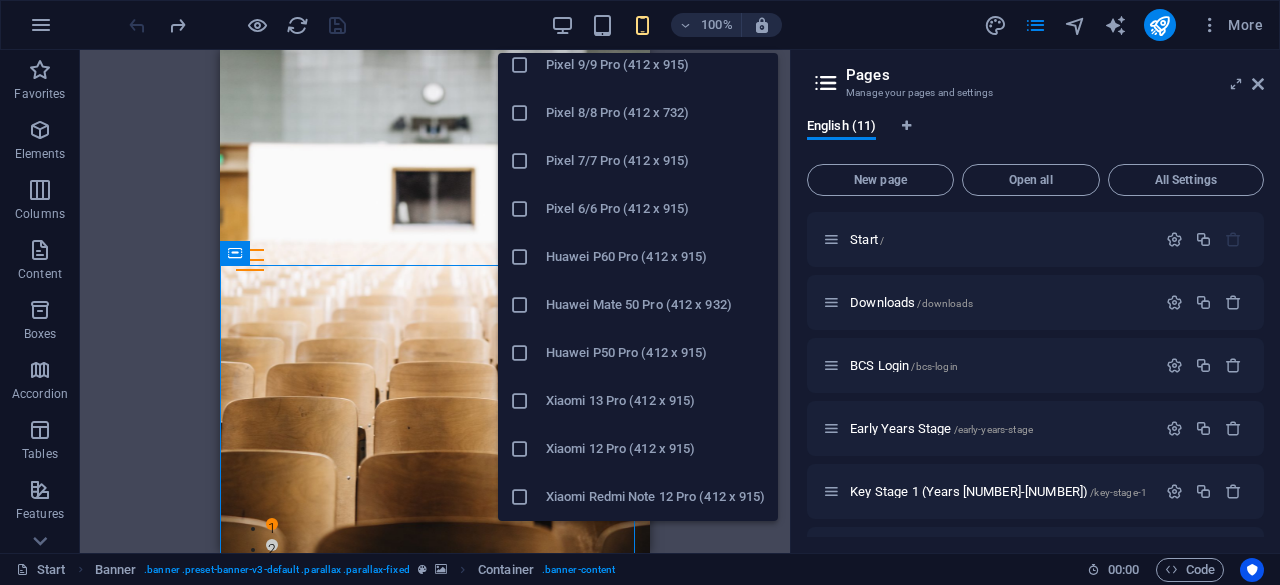 click on "Xiaomi Redmi Note 12 Pro (412 x 915)" at bounding box center (656, 497) 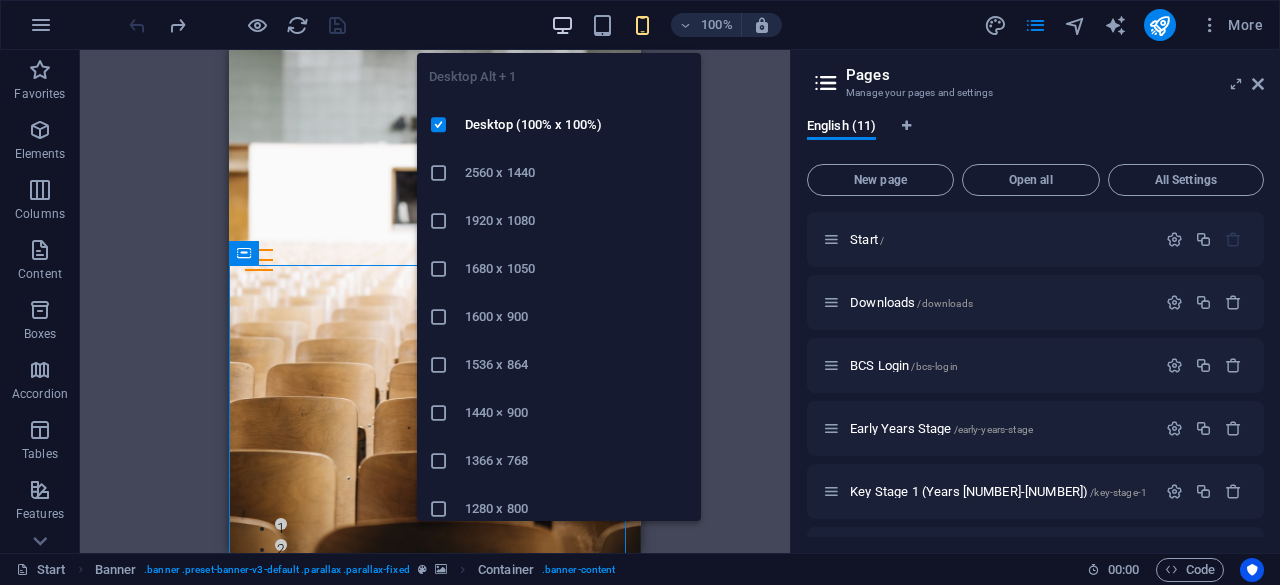 click at bounding box center (562, 25) 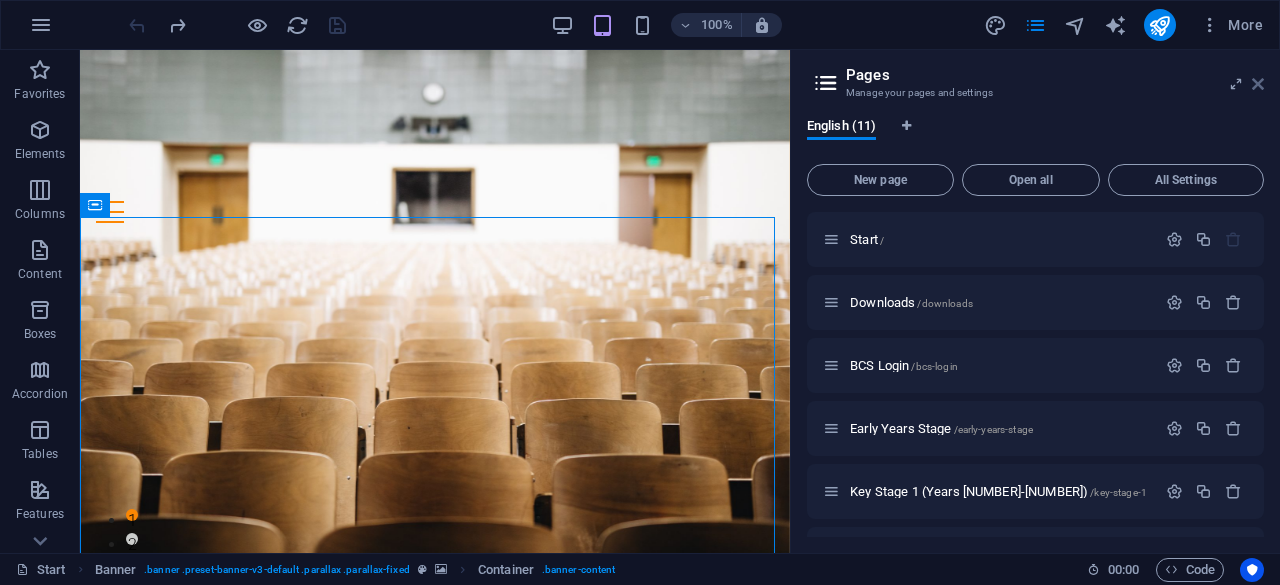 click at bounding box center [1258, 84] 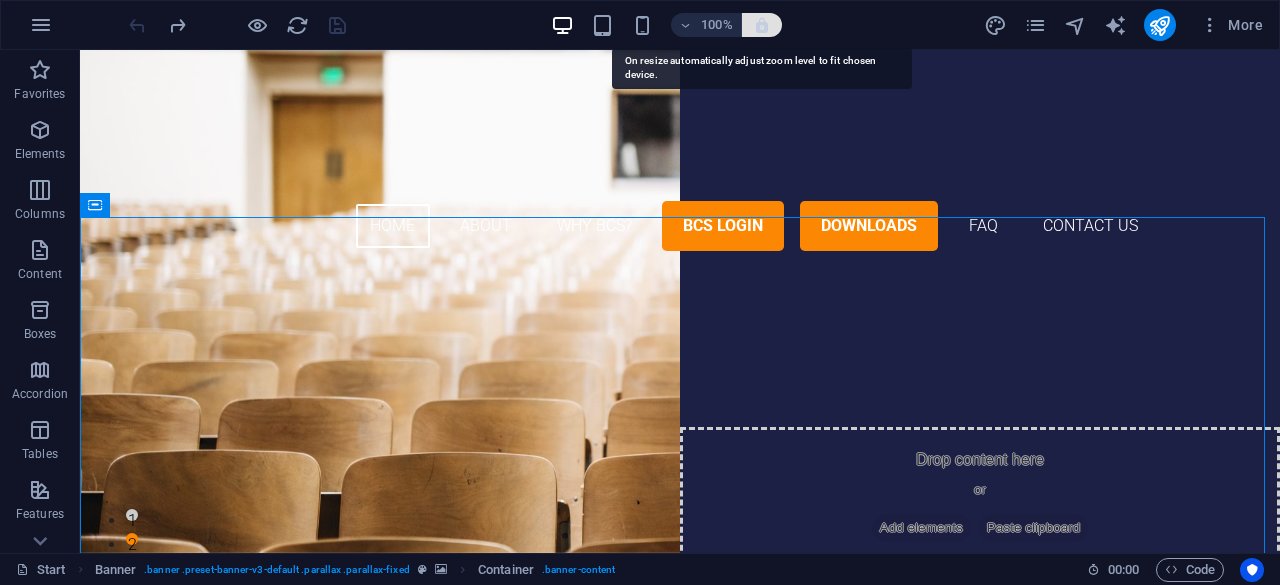 click at bounding box center (762, 25) 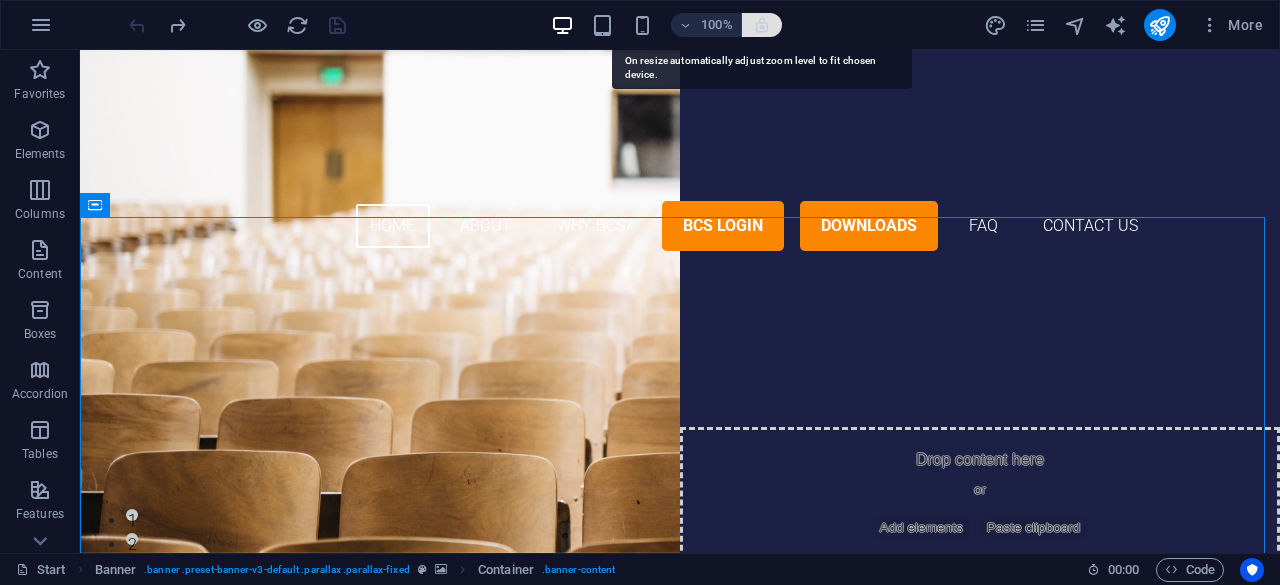 click at bounding box center [762, 25] 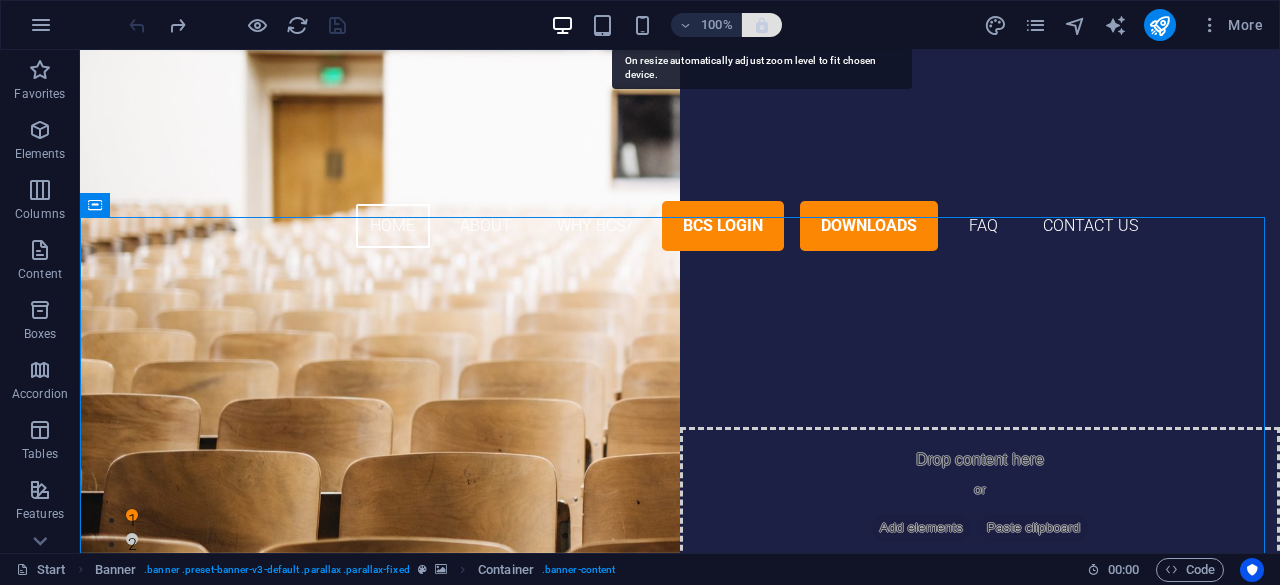 click at bounding box center [762, 25] 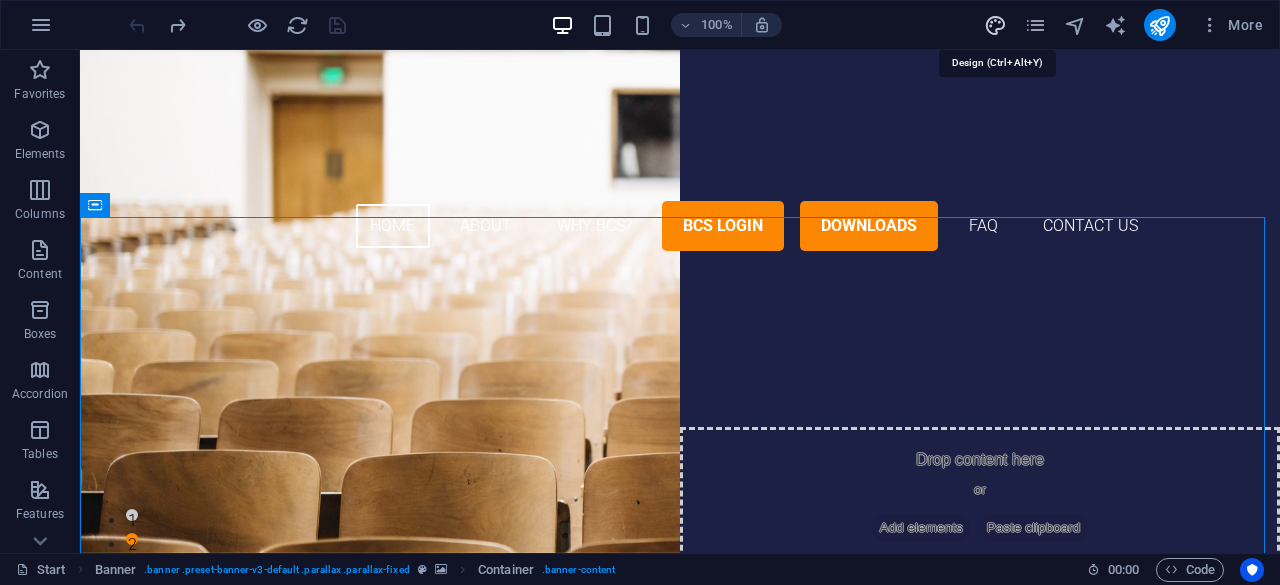 click at bounding box center (995, 25) 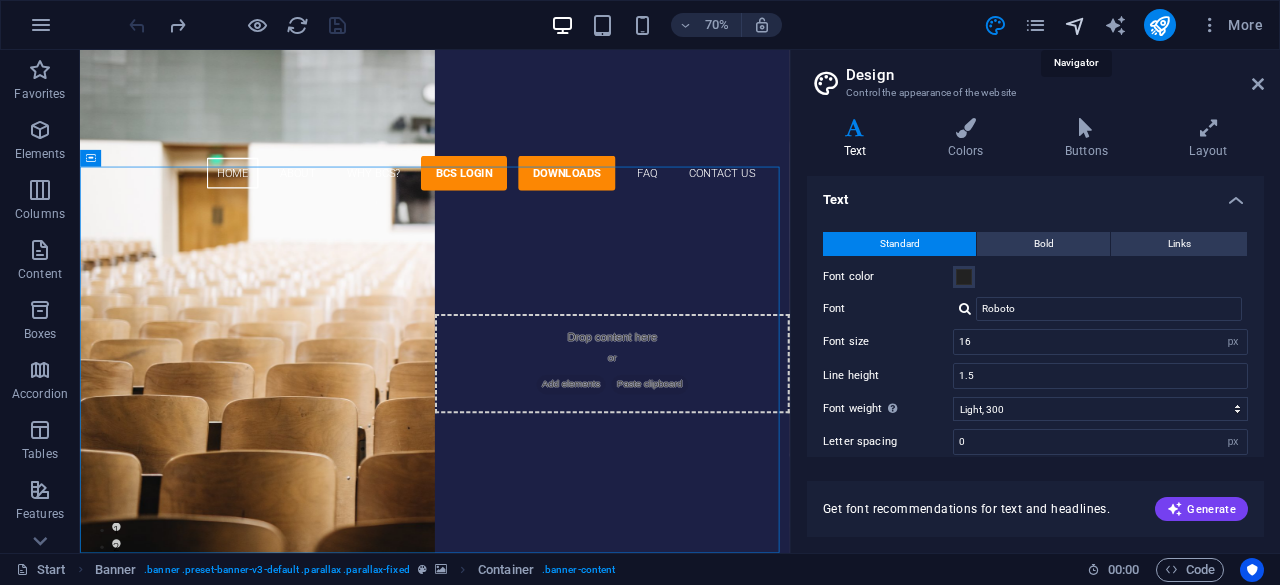 click at bounding box center [1075, 25] 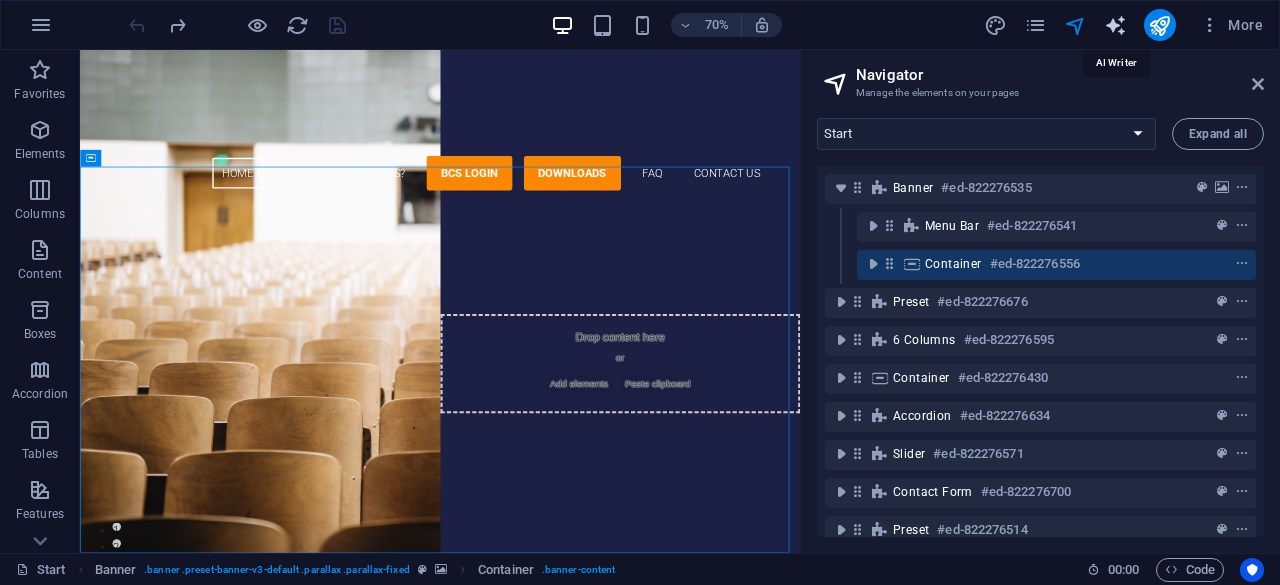 click at bounding box center (1115, 25) 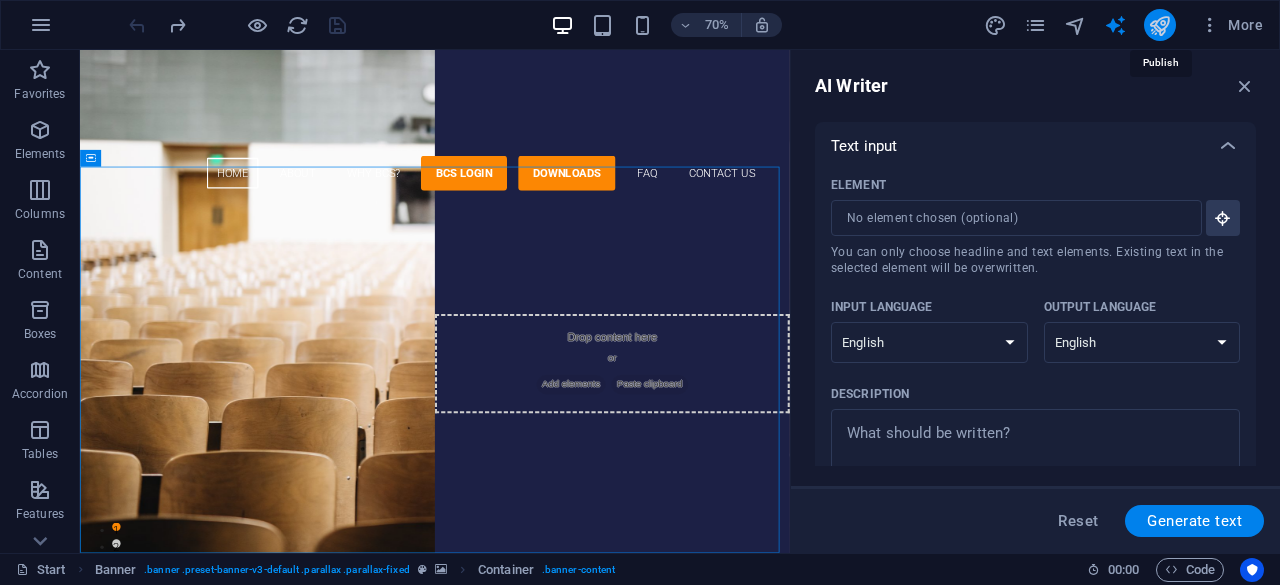 click at bounding box center [1159, 25] 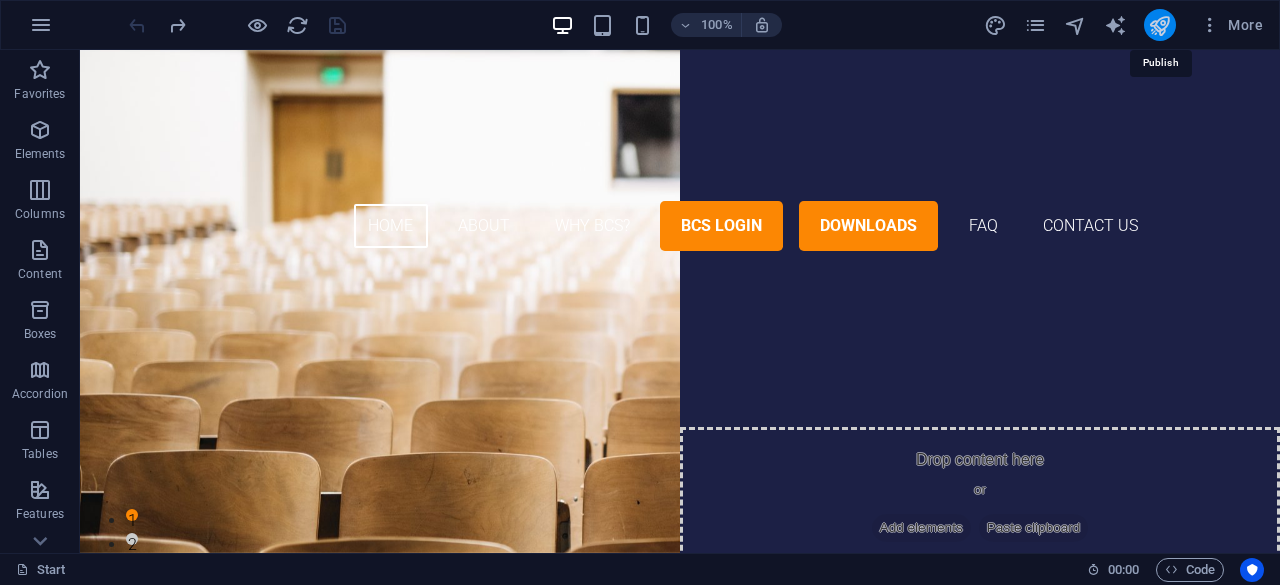 click at bounding box center (1159, 25) 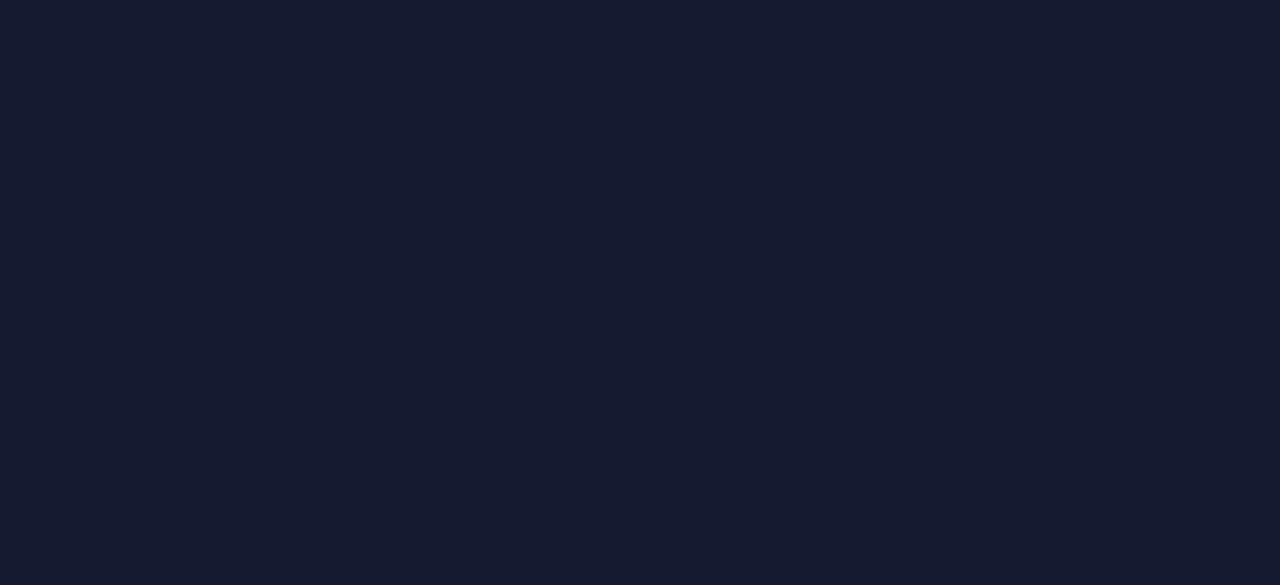 scroll, scrollTop: 0, scrollLeft: 0, axis: both 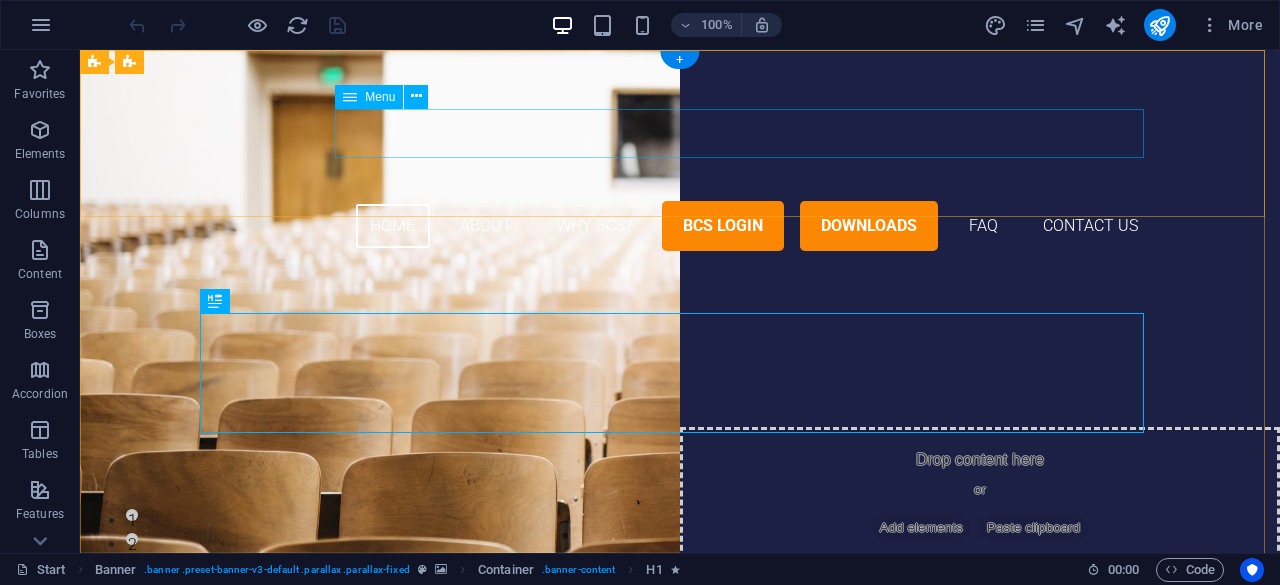 click on "Home About Why BCS? BCS Login Downloads FAQ Contact Us" at bounding box center (680, 226) 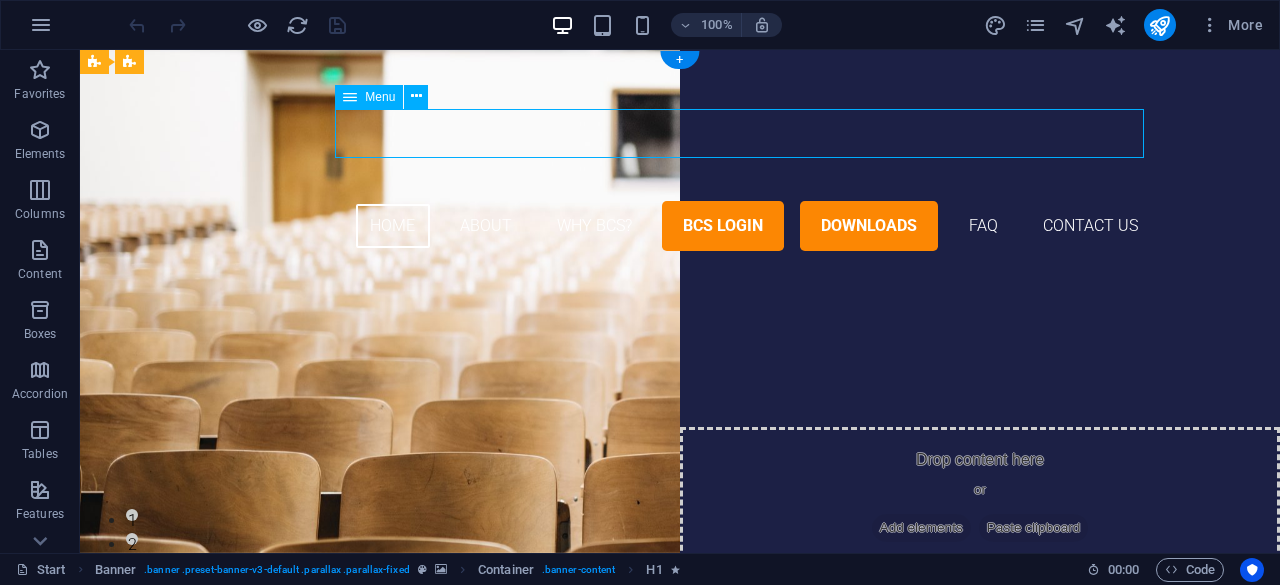 click on "Home About Why BCS? BCS Login Downloads FAQ Contact Us" at bounding box center [680, 226] 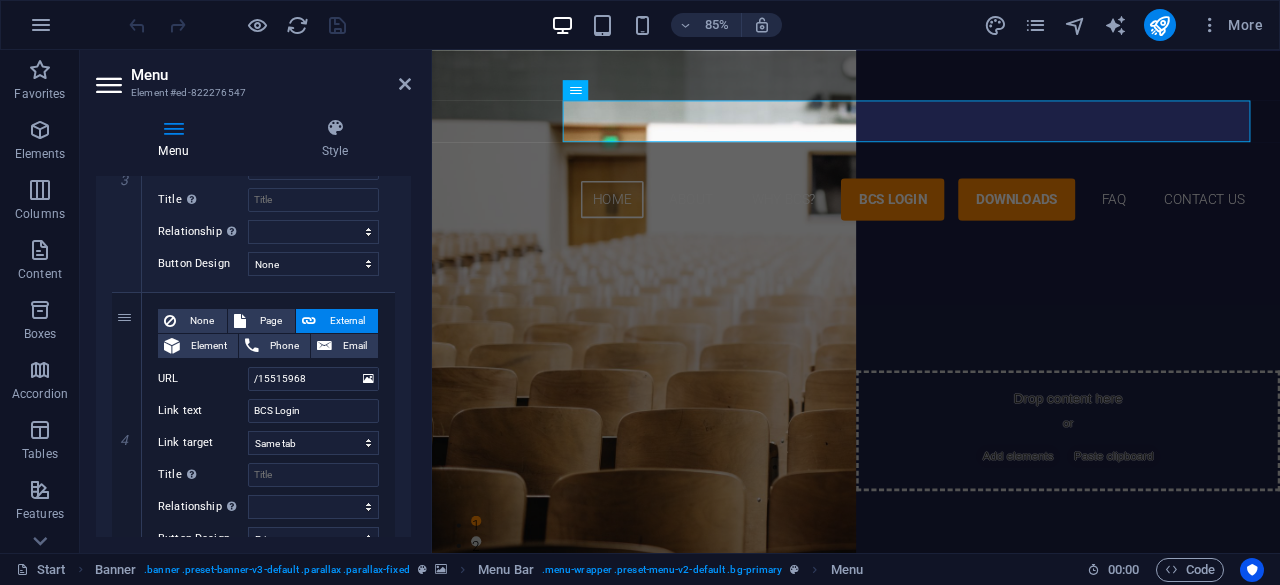 scroll, scrollTop: 816, scrollLeft: 0, axis: vertical 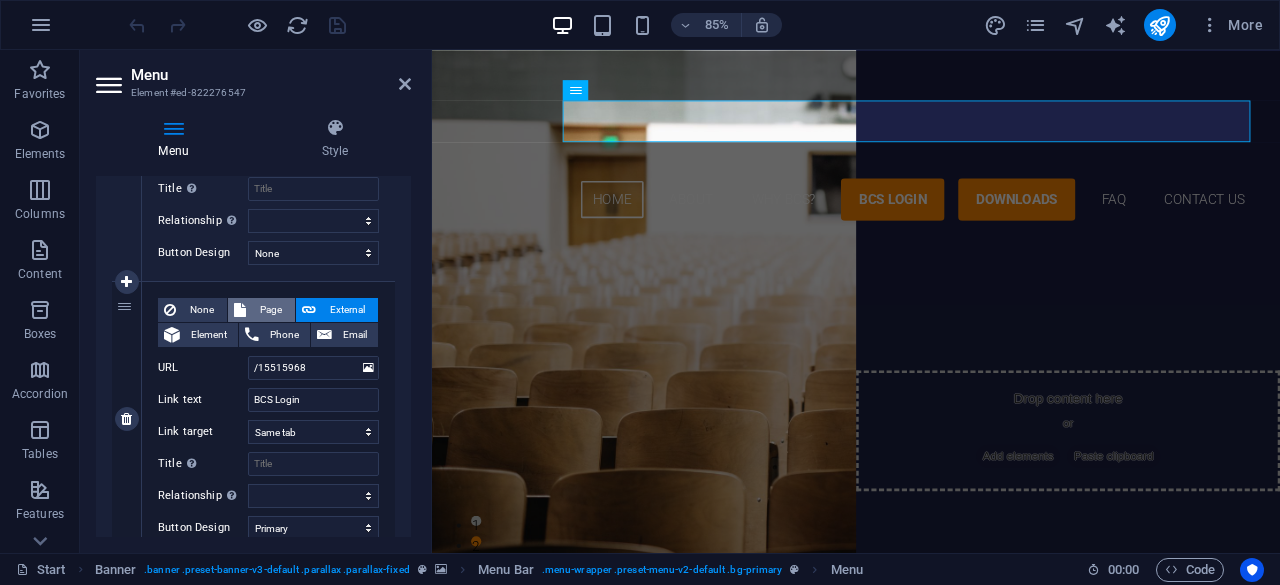 click on "Page" at bounding box center [270, 310] 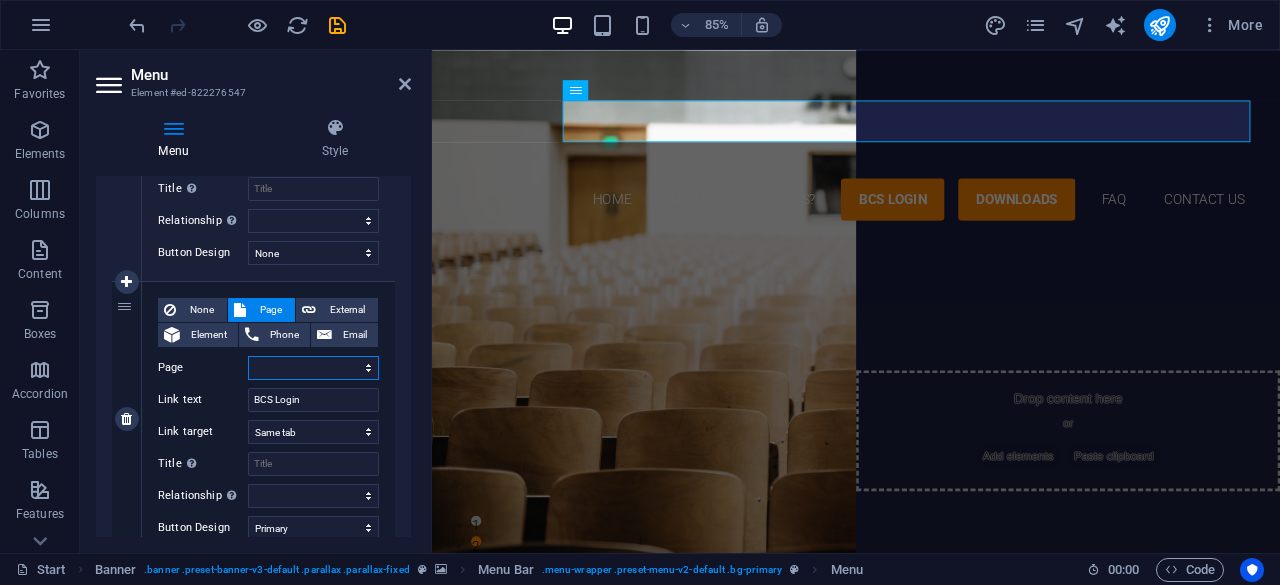 click on "Start Downloads BCS Login Early Years Stage Key Stage 1 (Years 1-2) Key Stage 2 (Years 3-6) Key Stage 3 (Years 7-9) Key Stage 4 (Years 10-11) Sixth Form - A Level/ IBDP (Years 12-13) Legal notice Privacy" at bounding box center (313, 368) 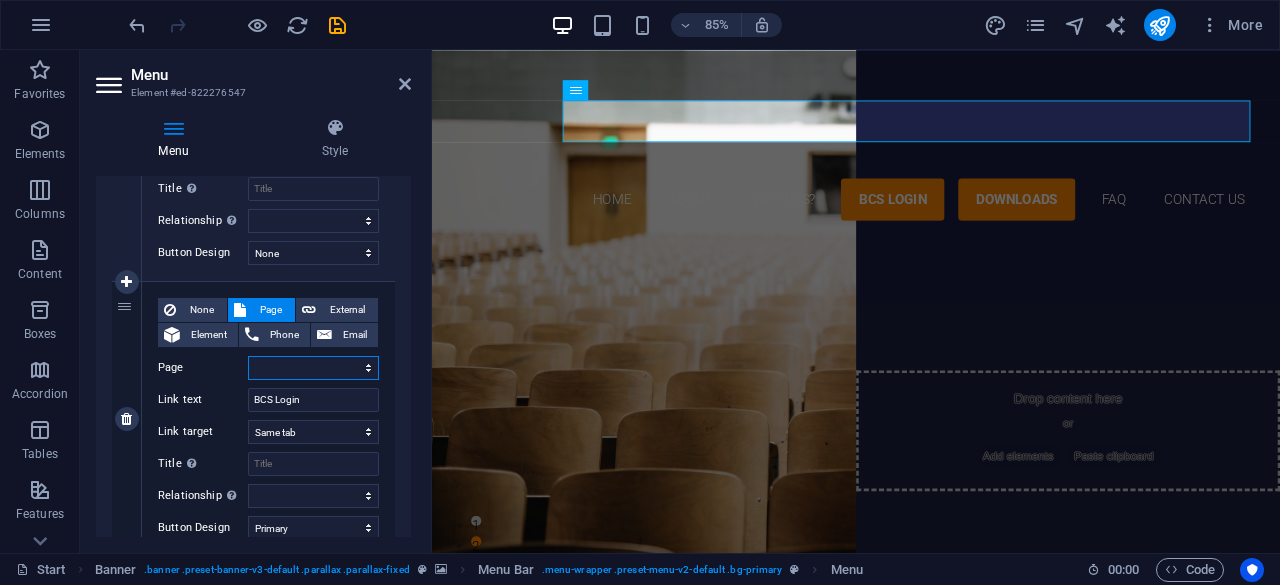 select on "2" 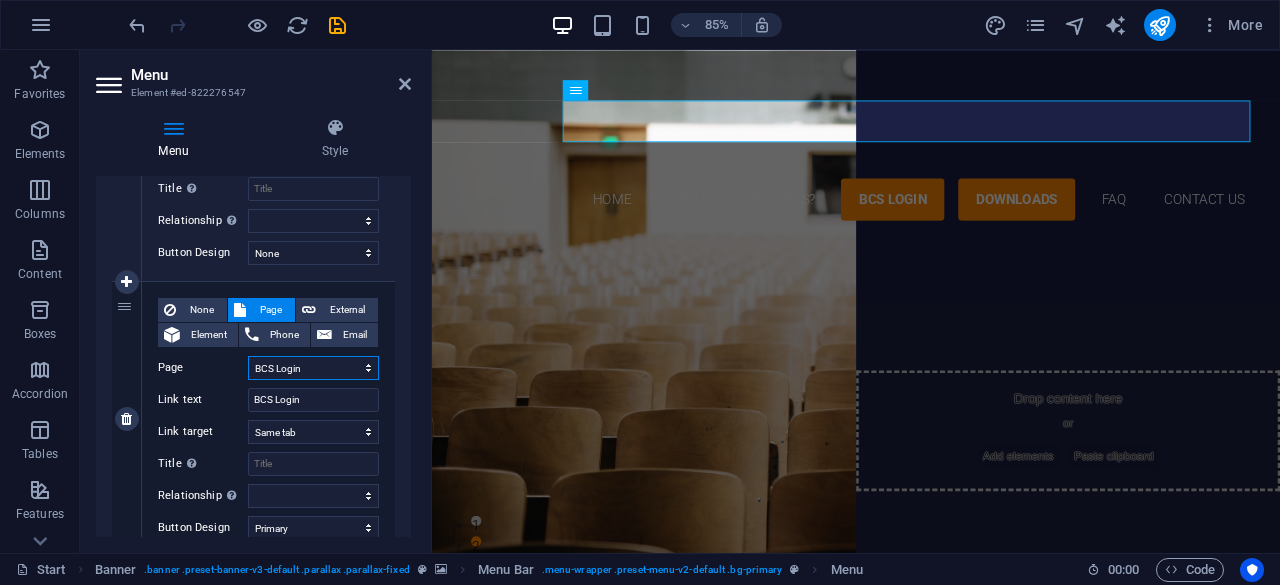click on "Start Downloads BCS Login Early Years Stage Key Stage 1 (Years 1-2) Key Stage 2 (Years 3-6) Key Stage 3 (Years 7-9) Key Stage 4 (Years 10-11) Sixth Form - A Level/ IBDP (Years 12-13) Legal notice Privacy" at bounding box center (313, 368) 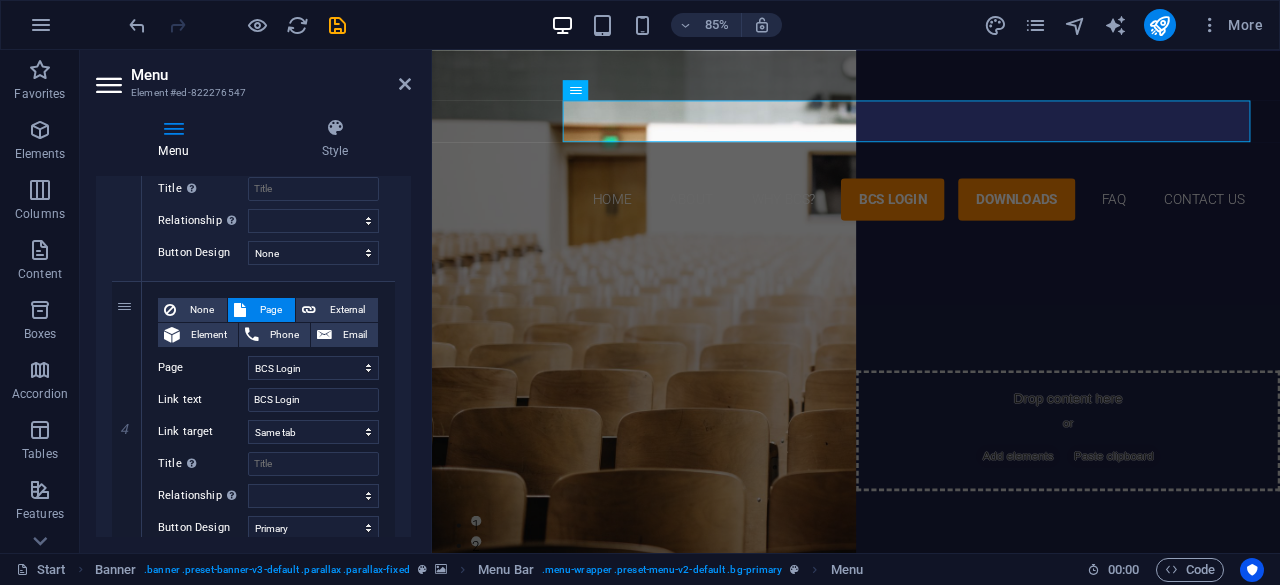 drag, startPoint x: 404, startPoint y: 368, endPoint x: 406, endPoint y: 326, distance: 42.047592 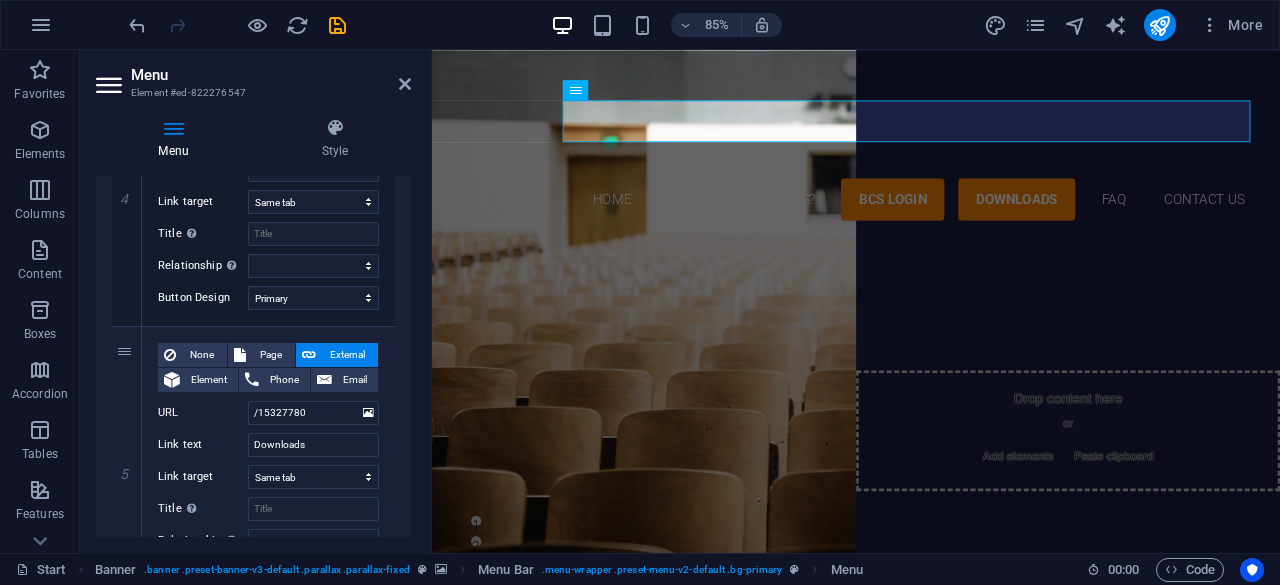 scroll, scrollTop: 1050, scrollLeft: 0, axis: vertical 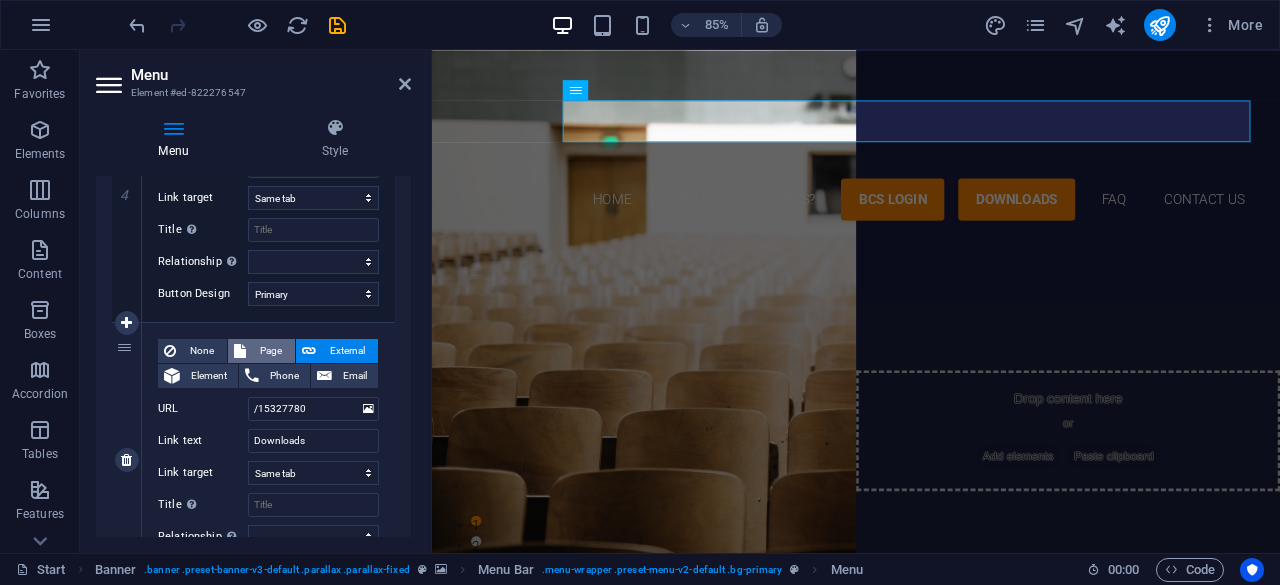 click on "Page" at bounding box center (270, 351) 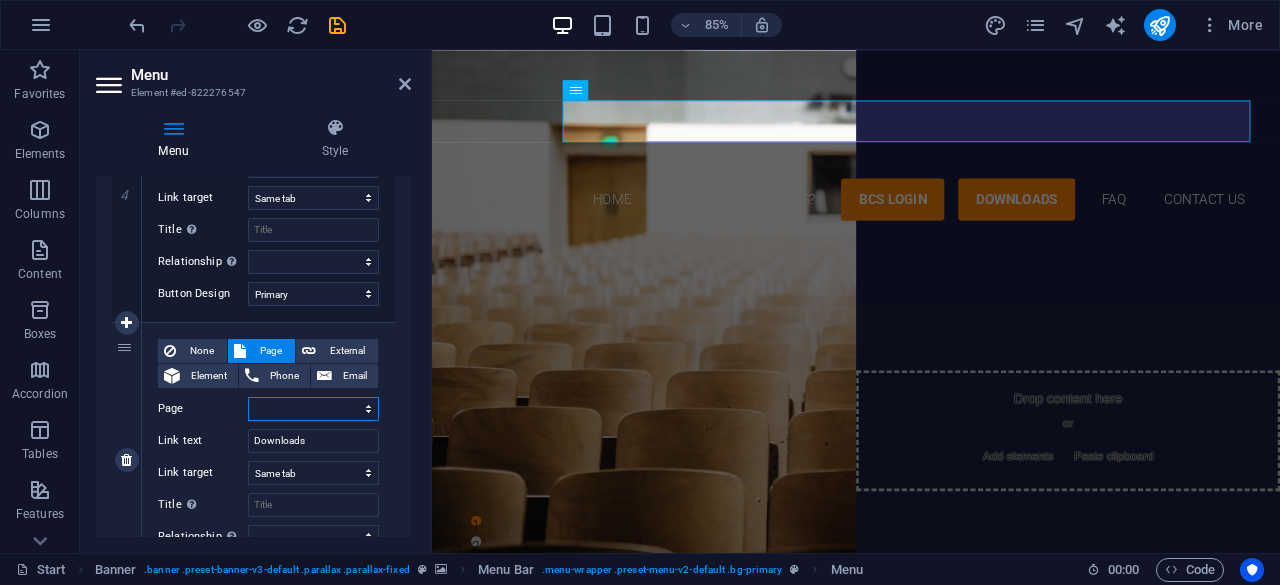 click on "Start Downloads BCS Login Early Years Stage Key Stage 1 (Years 1-2) Key Stage 2 (Years 3-6) Key Stage 3 (Years 7-9) Key Stage 4 (Years 10-11) Sixth Form - A Level/ IBDP (Years 12-13) Legal notice Privacy" at bounding box center [313, 409] 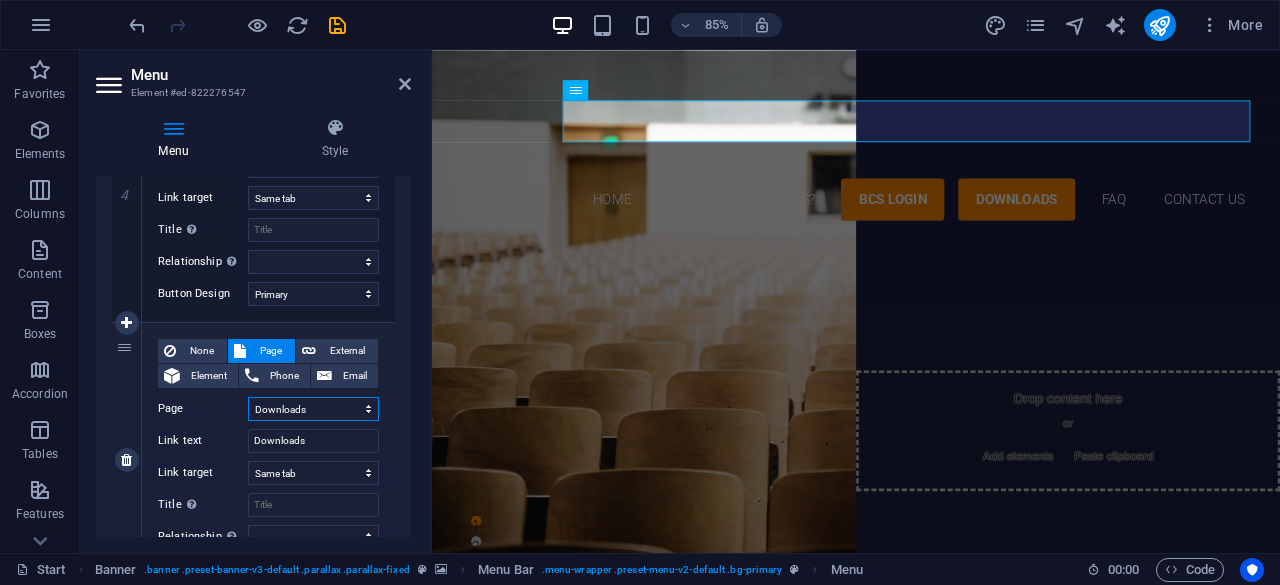 click on "Start Downloads BCS Login Early Years Stage Key Stage 1 (Years 1-2) Key Stage 2 (Years 3-6) Key Stage 3 (Years 7-9) Key Stage 4 (Years 10-11) Sixth Form - A Level/ IBDP (Years 12-13) Legal notice Privacy" at bounding box center [313, 409] 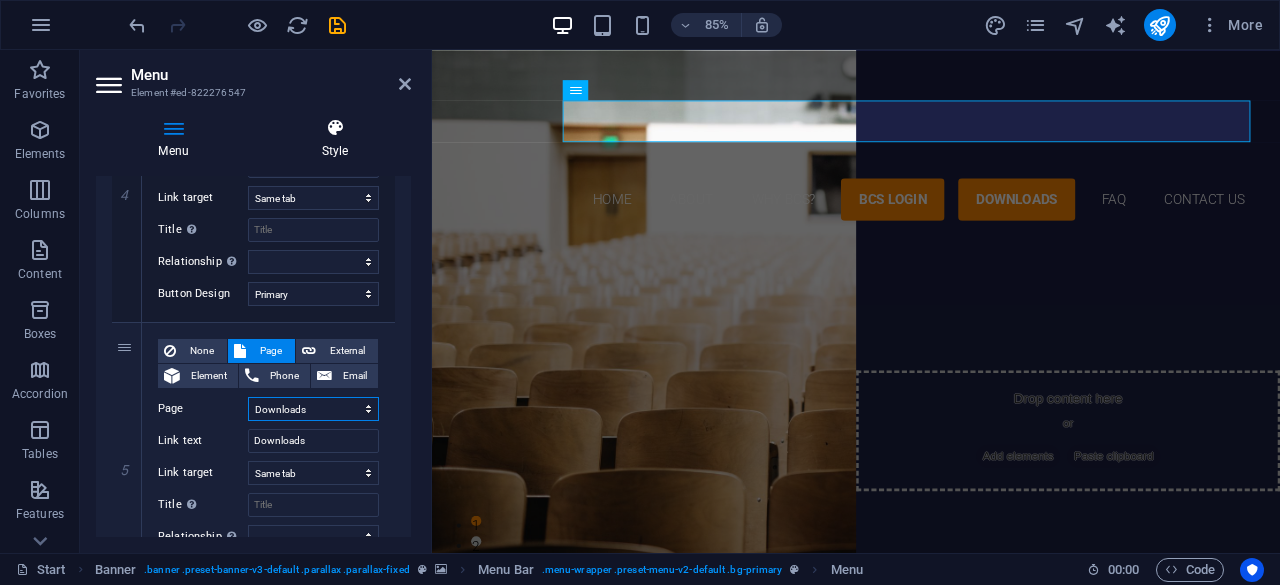 select 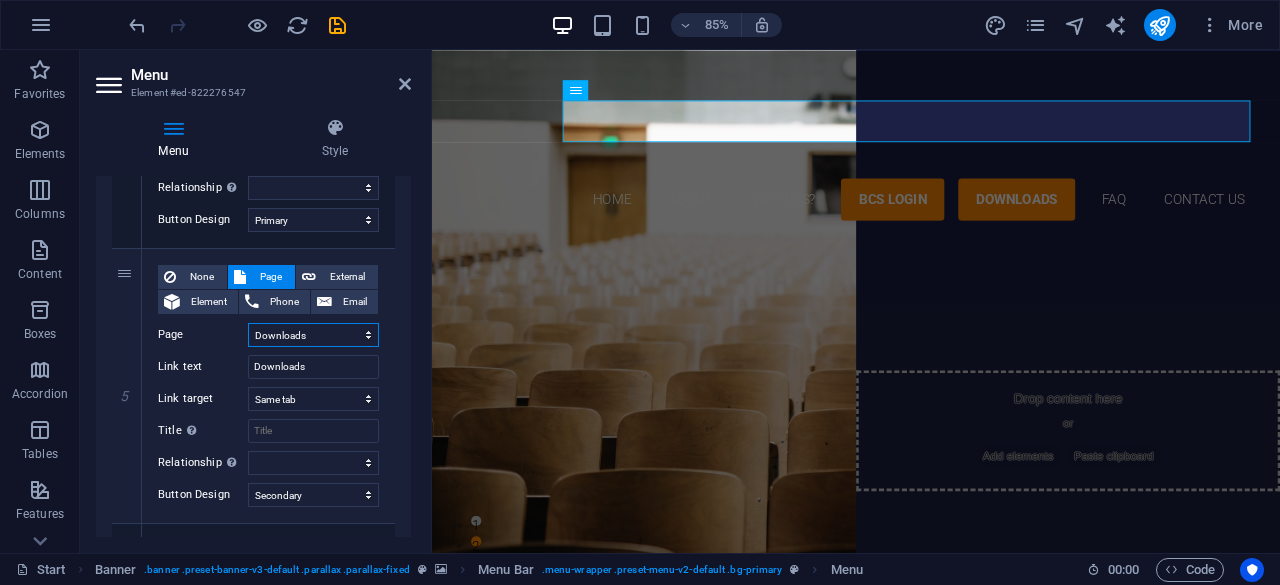 scroll, scrollTop: 1117, scrollLeft: 0, axis: vertical 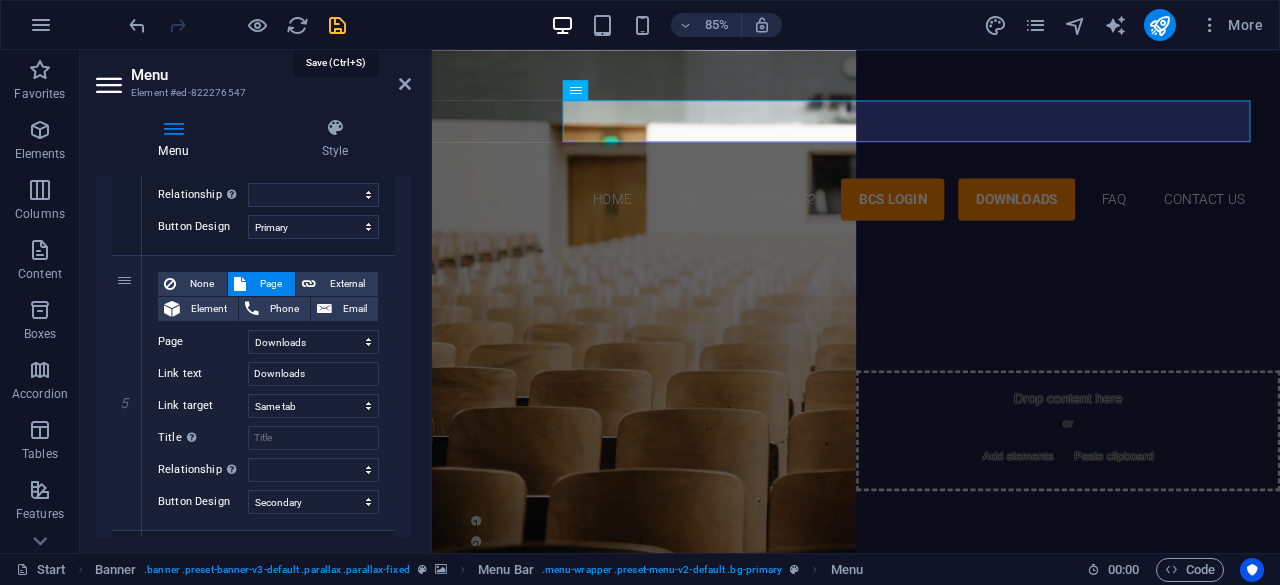 click at bounding box center [337, 25] 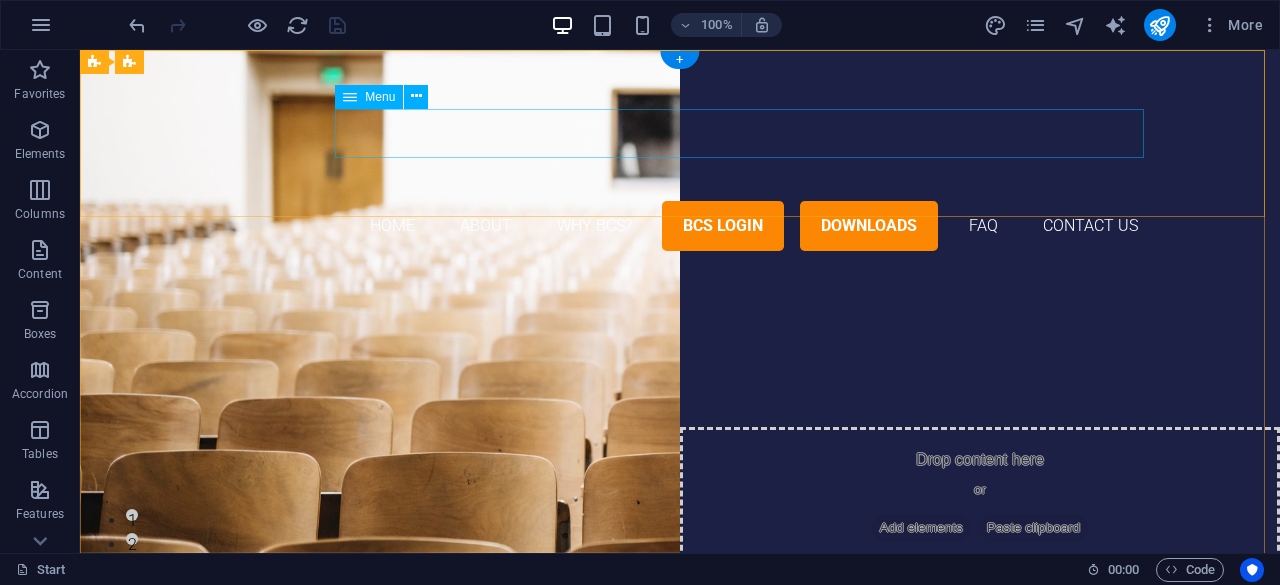 click on "Home About Why BCS? BCS Login Downloads FAQ Contact Us" at bounding box center (680, 226) 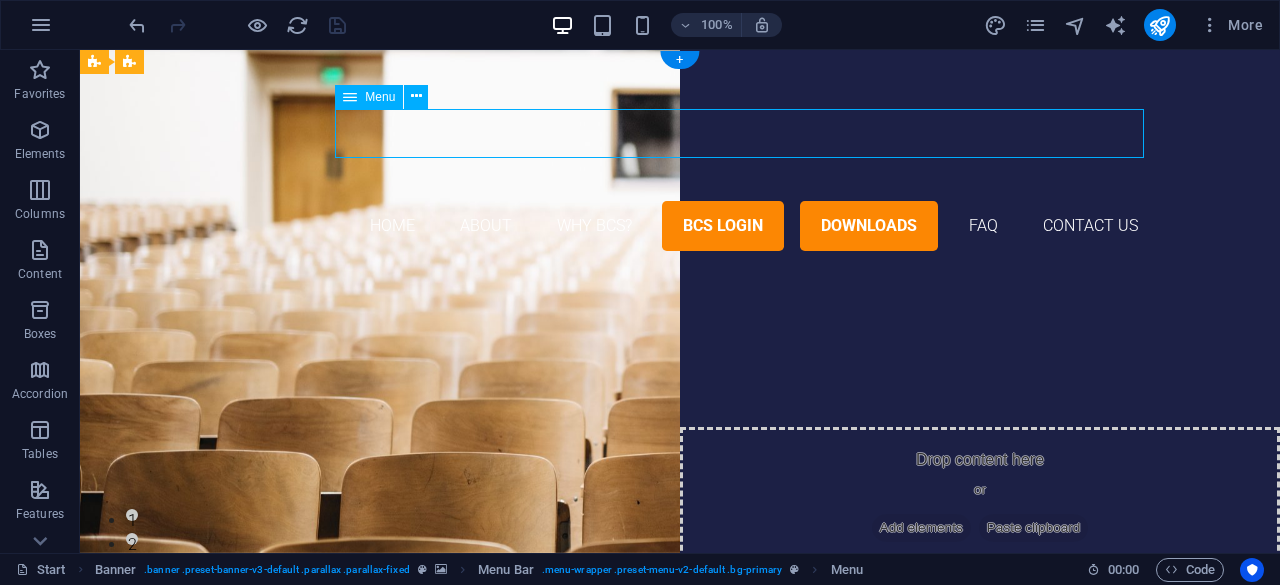 click on "Home About Why BCS? BCS Login Downloads FAQ Contact Us" at bounding box center [680, 226] 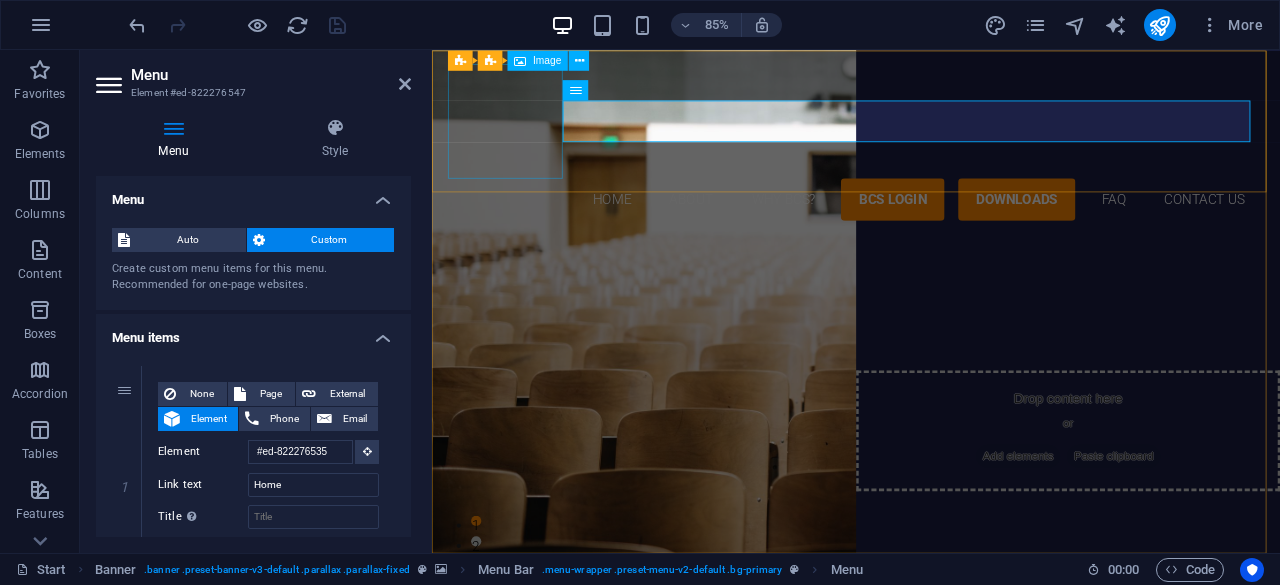 click at bounding box center (931, 133) 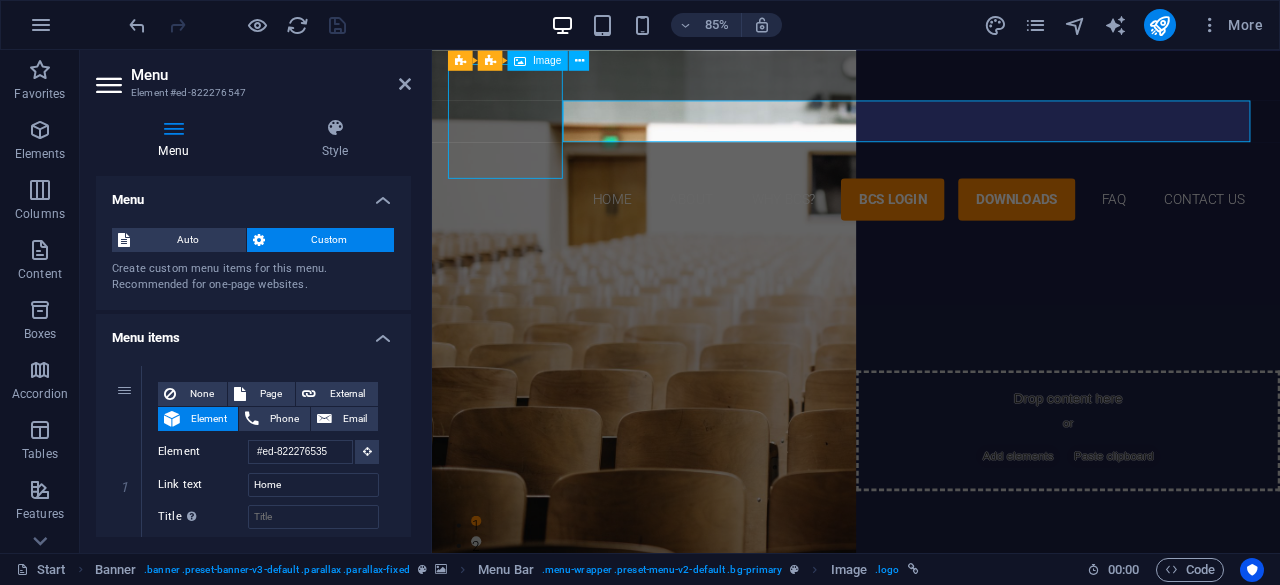 click at bounding box center [931, 133] 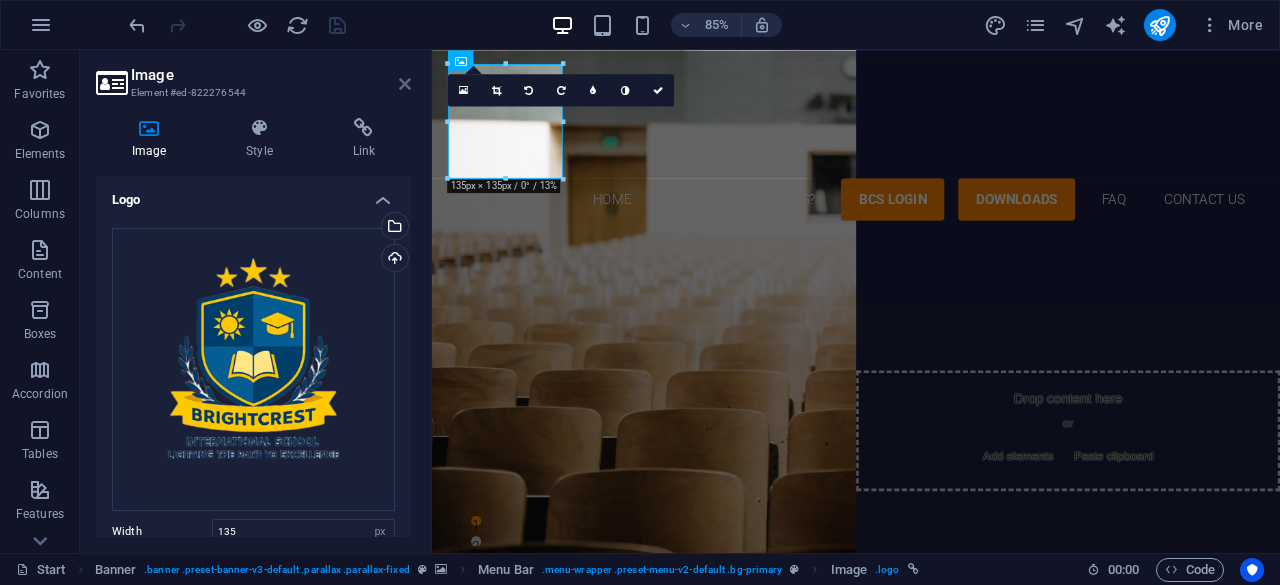 click at bounding box center (405, 84) 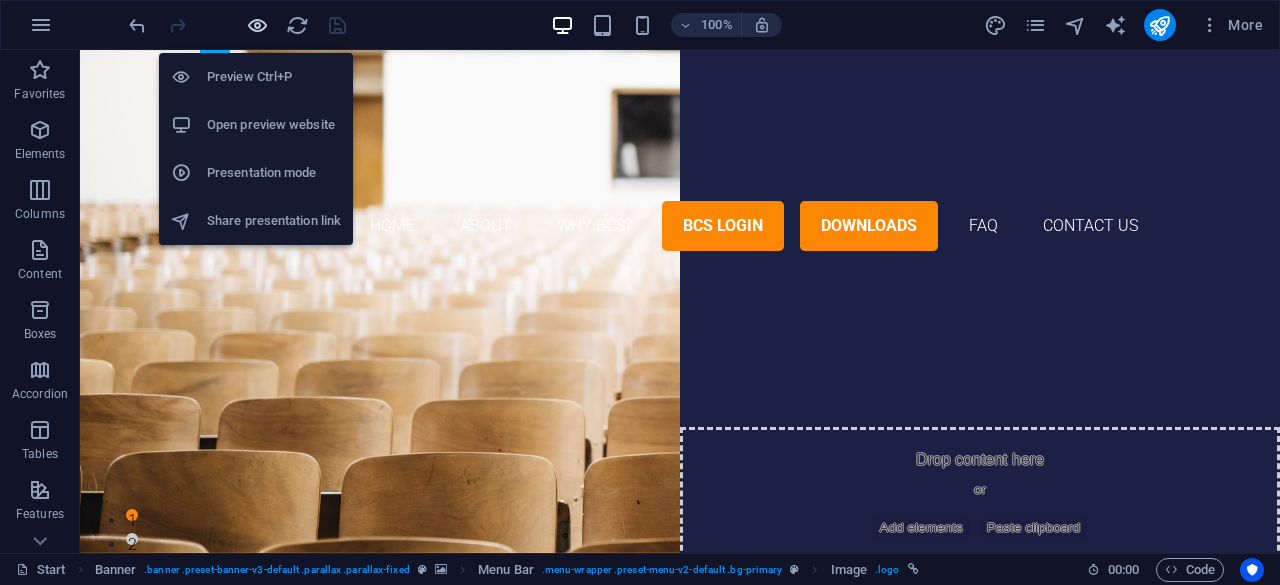 click at bounding box center [257, 25] 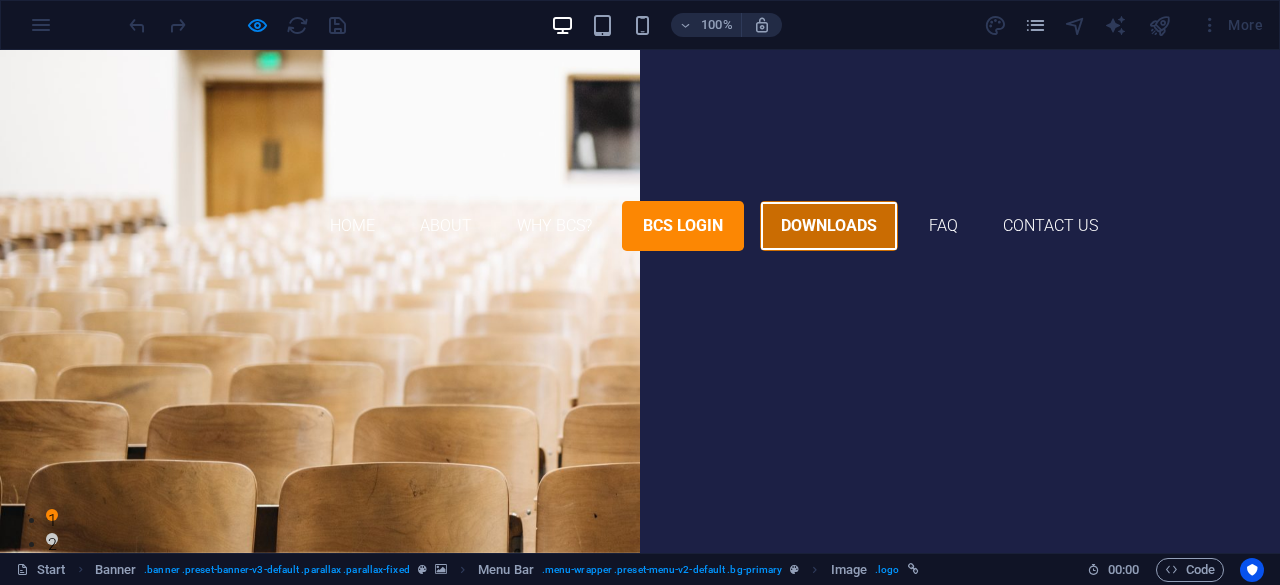 click on "Downloads" at bounding box center [829, 226] 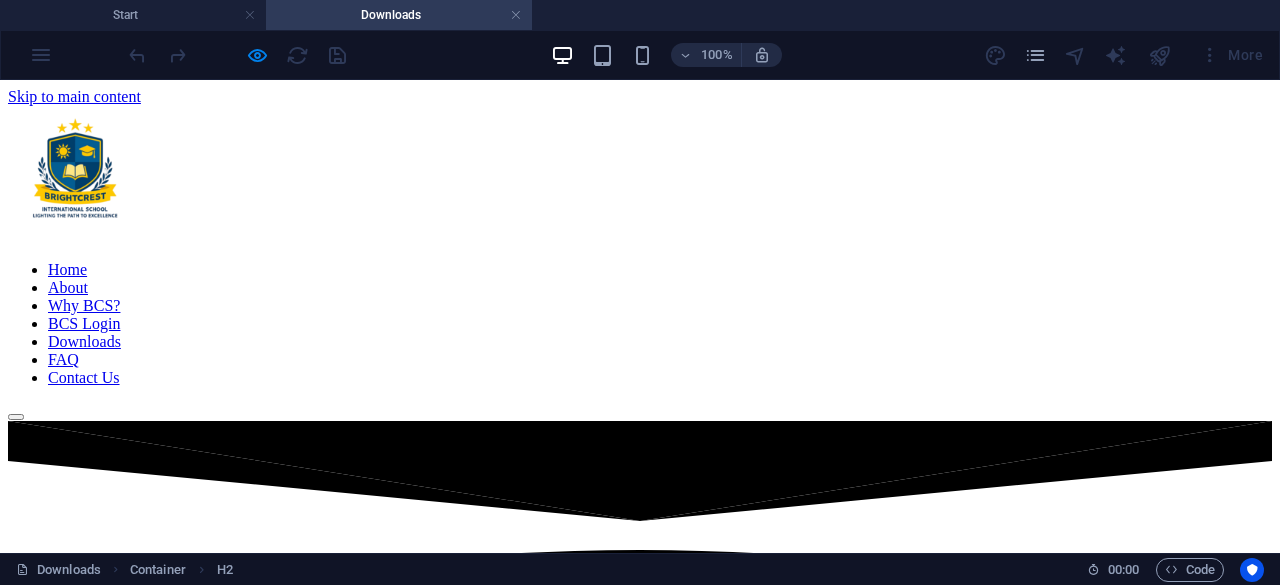 scroll, scrollTop: 0, scrollLeft: 0, axis: both 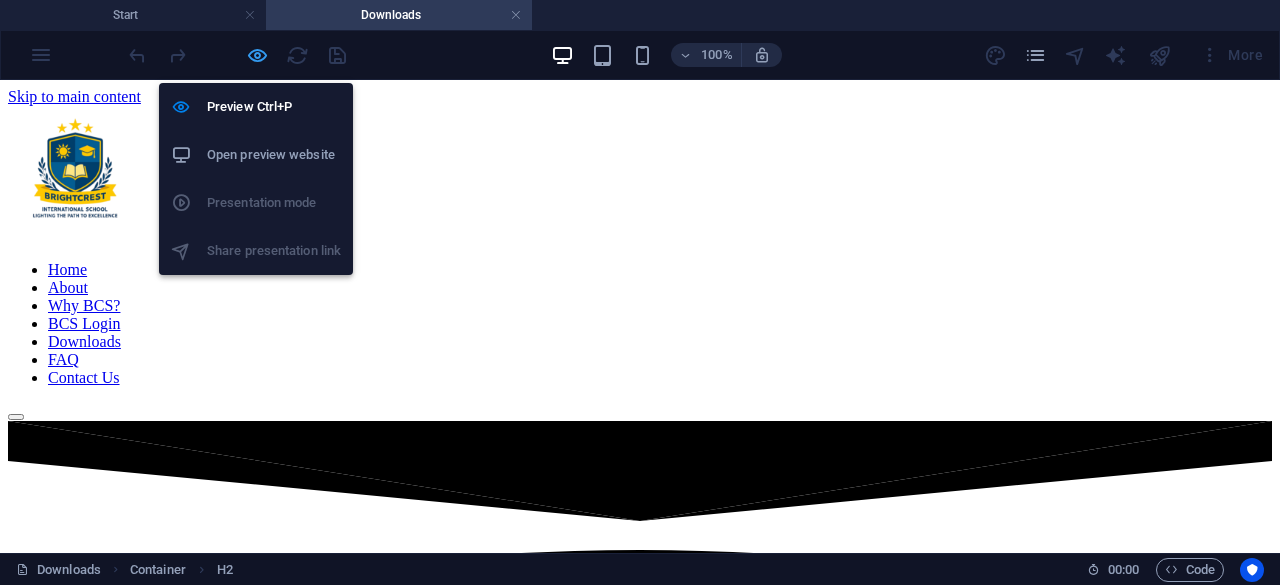click at bounding box center (257, 55) 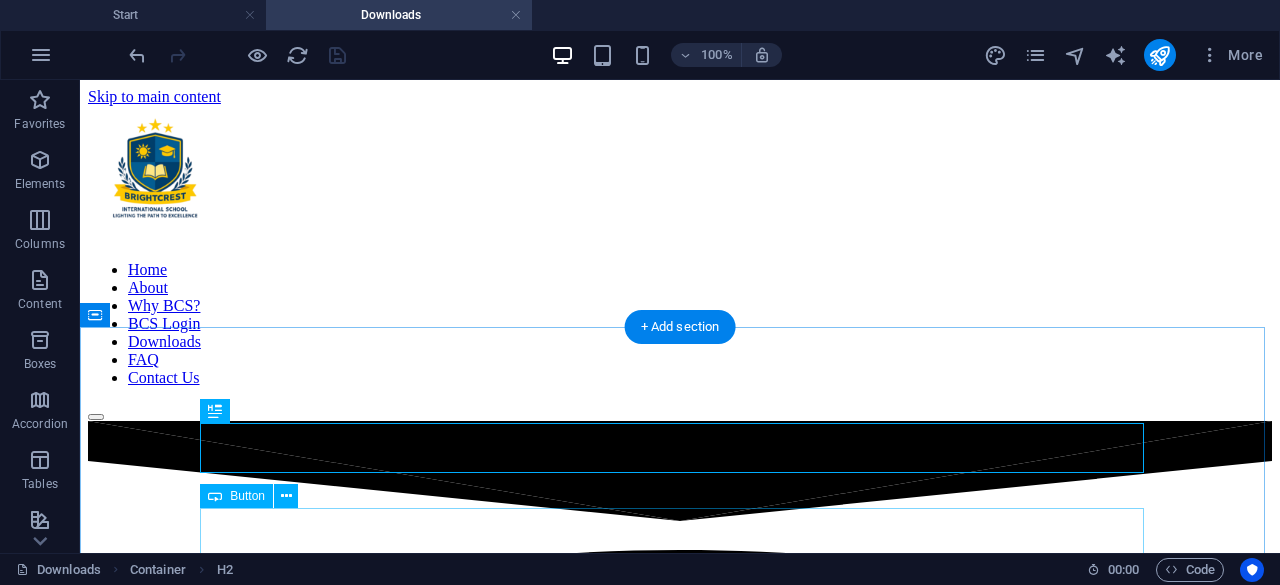 click on "BCS School Fees" at bounding box center (680, 1215) 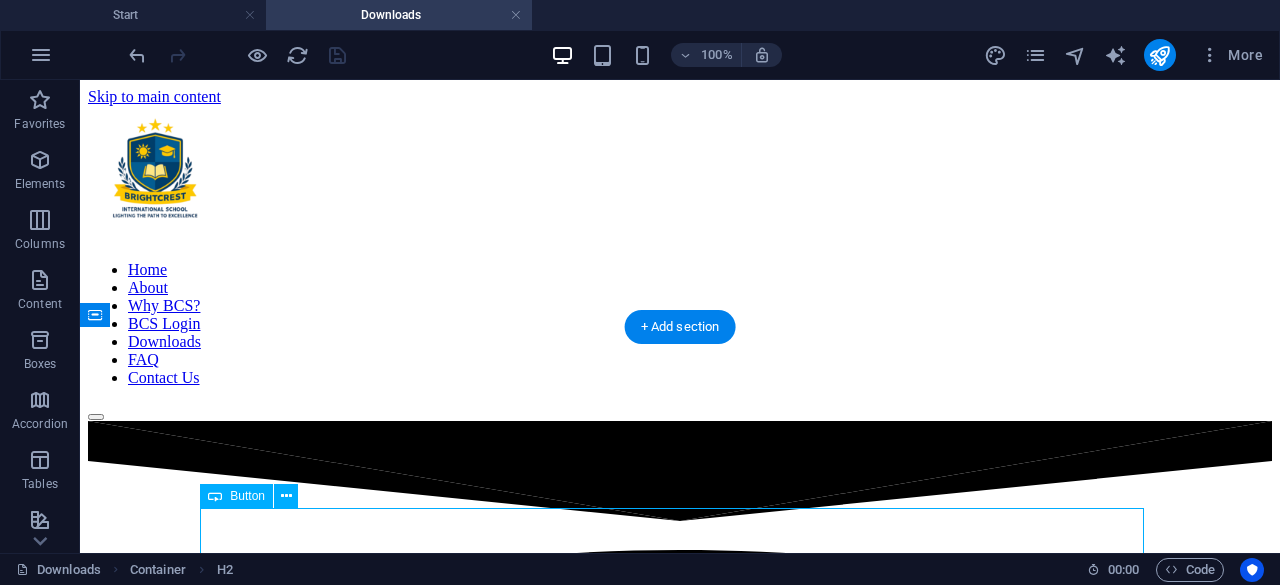 click on "BCS School Fees" at bounding box center [680, 1215] 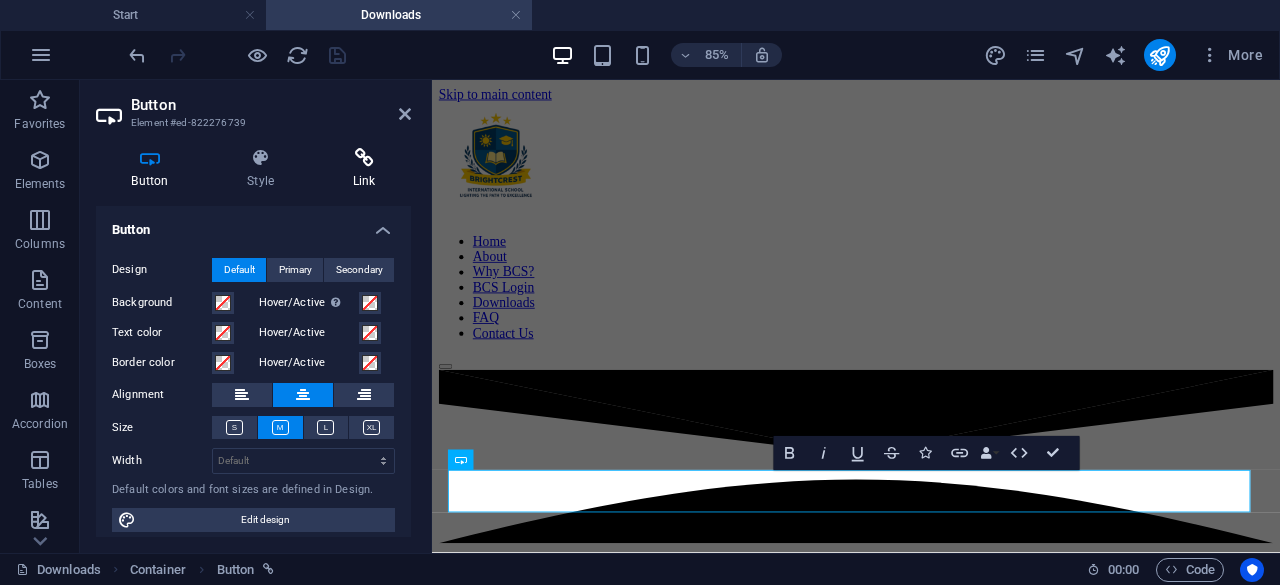 click at bounding box center [364, 158] 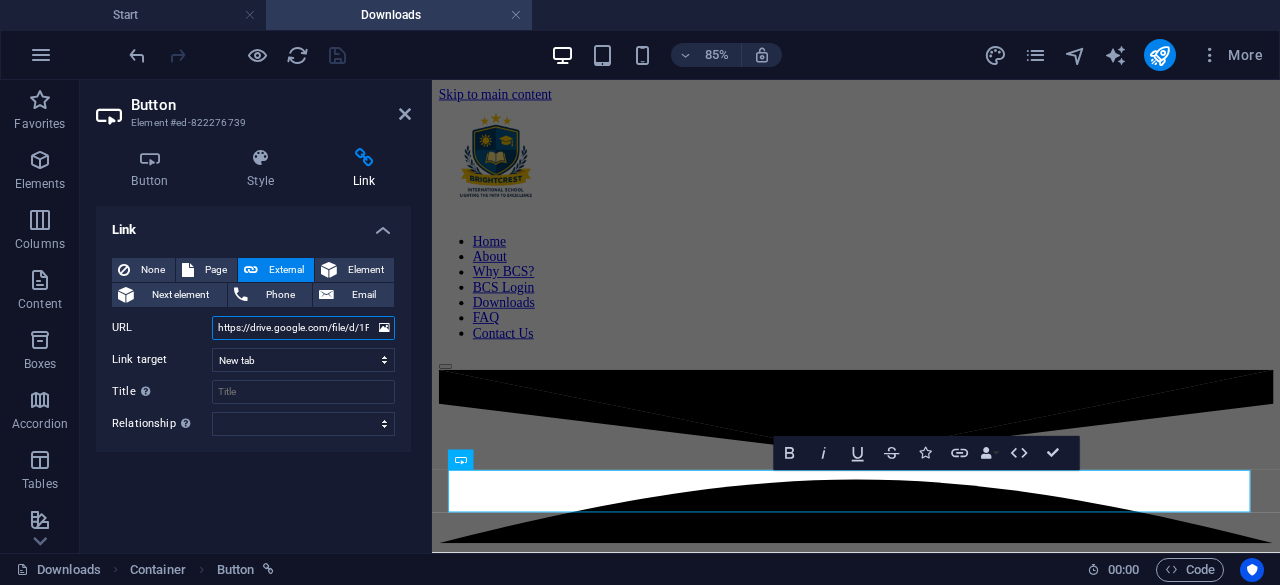 click on "https://drive.google.com/file/d/1PVUYf_UE0GFNRUn54fMSn8gyOpHffRTj/view?usp=sharing" at bounding box center (303, 328) 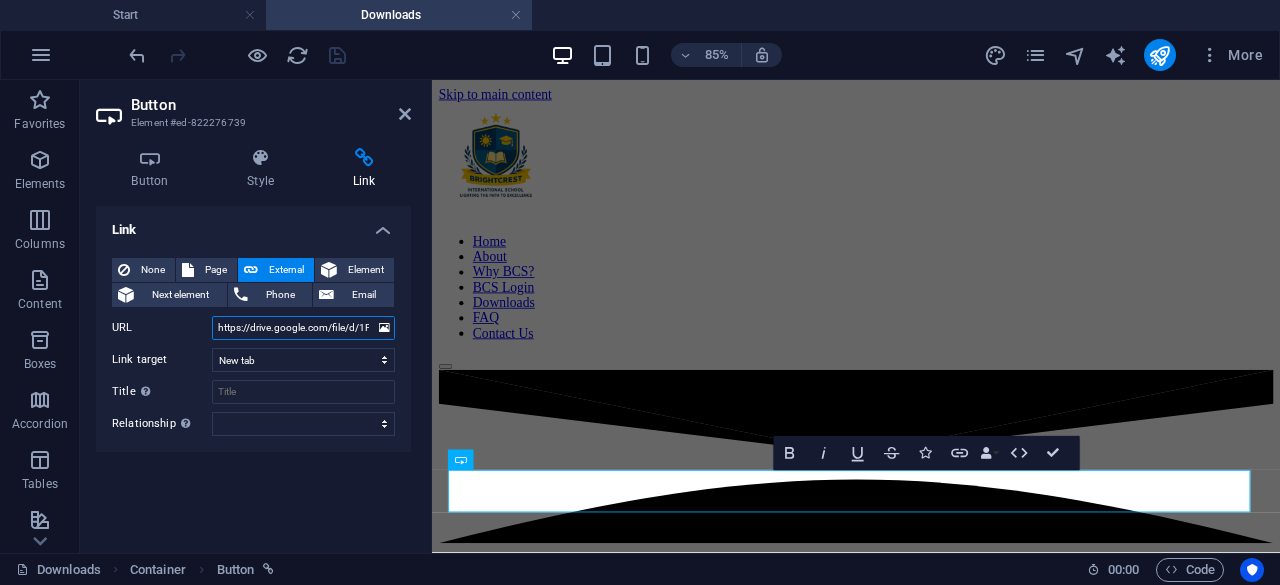 paste on "S9_TJtmWHelbgexz42M6sXgA1toq_R4-/view?usp=drive_link" 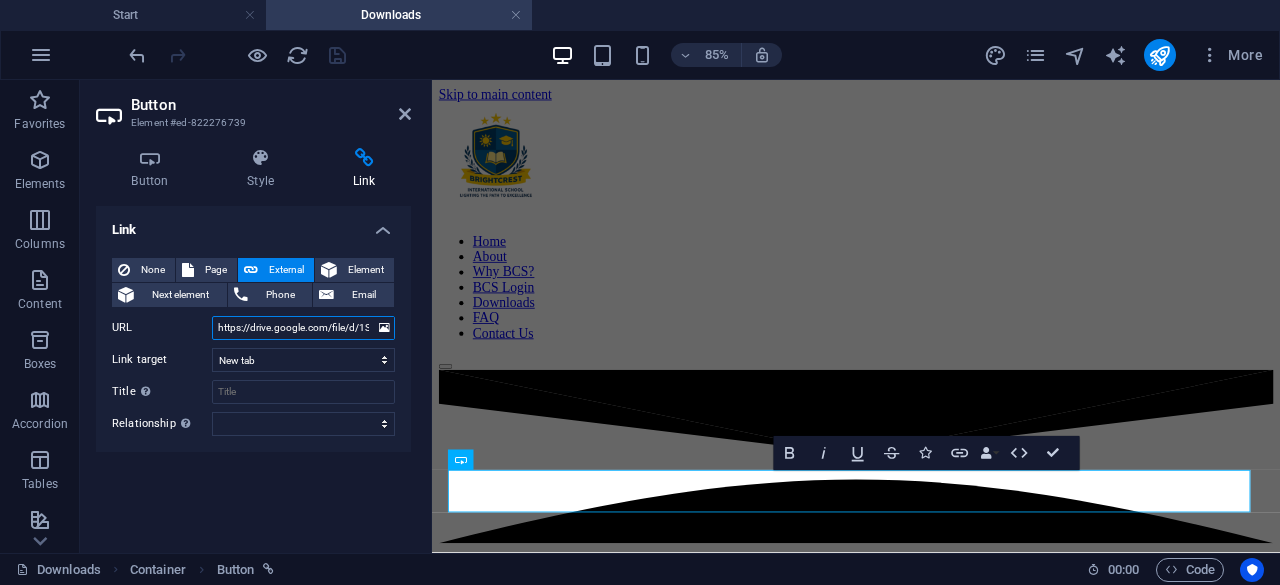 scroll, scrollTop: 0, scrollLeft: 267, axis: horizontal 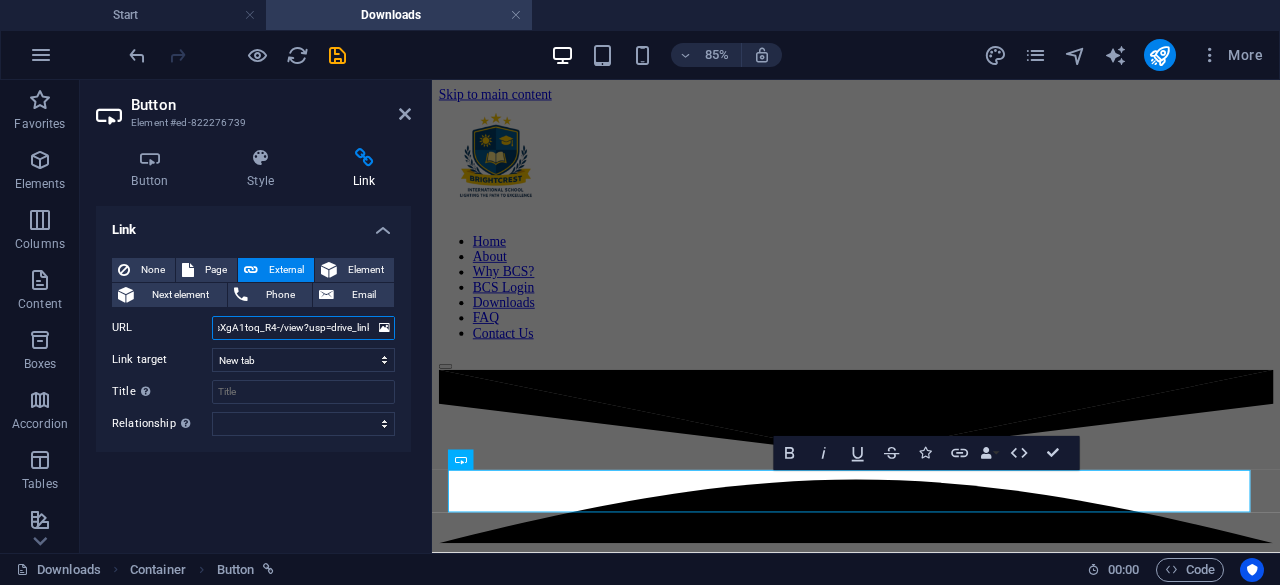 type on "https://drive.google.com/file/d/1S9_TJtmWHelbgexz42M6sXgA1toq_R4-/view?usp=drive_link" 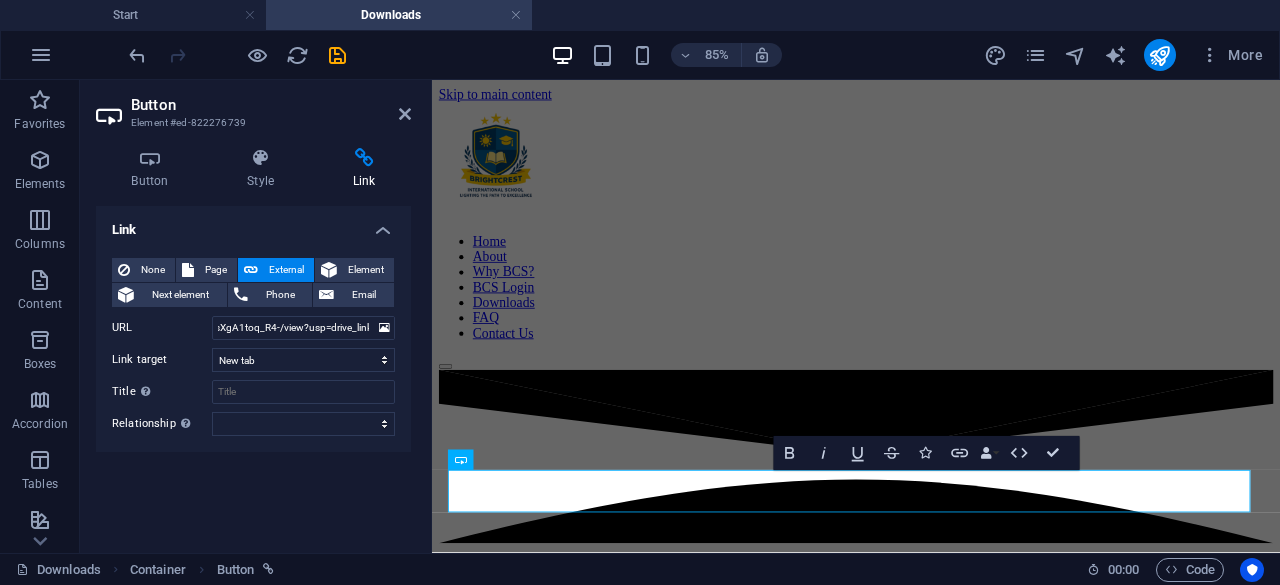 scroll, scrollTop: 0, scrollLeft: 0, axis: both 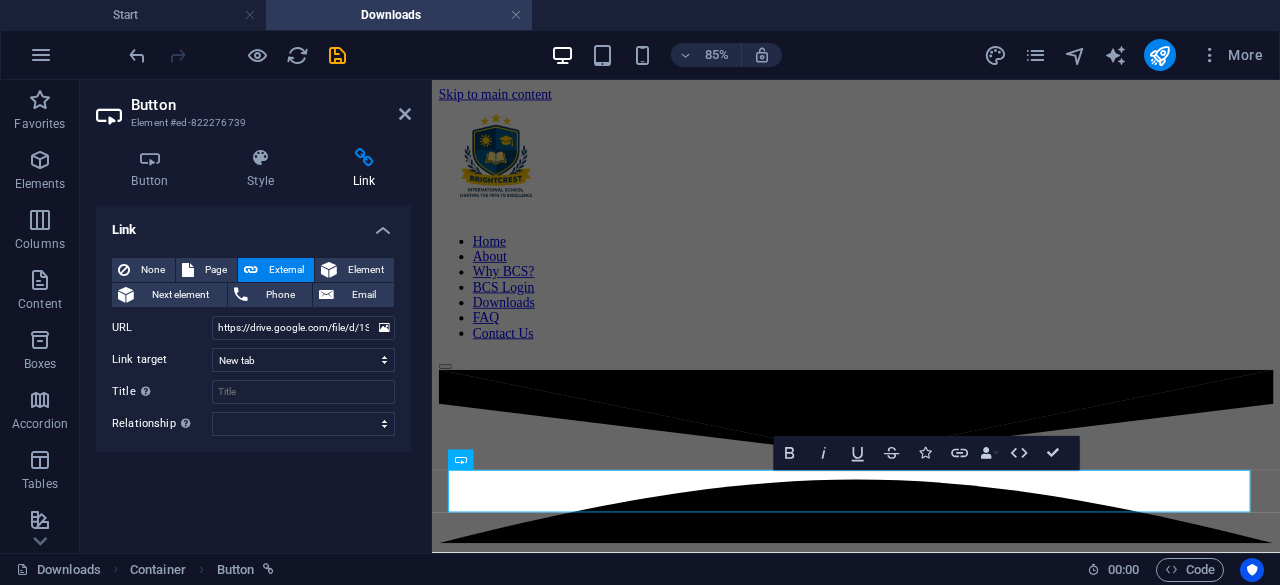 click on "Link None Page External Element Next element Phone Email Page Start Downloads BCS Login Early Years Stage Key Stage 1 (Years 1-2) Key Stage 2 (Years 3-6) Key Stage 3 (Years 7-9) Key Stage 4 (Years 10-11) Sixth Form - A Level/ IBDP (Years 12-13) Legal notice Privacy Element
URL https://drive.google.com/file/d/1S9_TJtmWHelbgexz42M6sXgA1toq_R4-/view?usp=drive_link Phone Email Link target New tab Same tab Overlay Title Additional link description, should not be the same as the link text. The title is most often shown as a tooltip text when the mouse moves over the element. Leave empty if uncertain. Relationship Sets the  relationship of this link to the link target . For example, the value "nofollow" instructs search engines not to follow the link. Can be left empty. alternate author bookmark external help license next nofollow noreferrer noopener prev search tag" at bounding box center [253, 371] 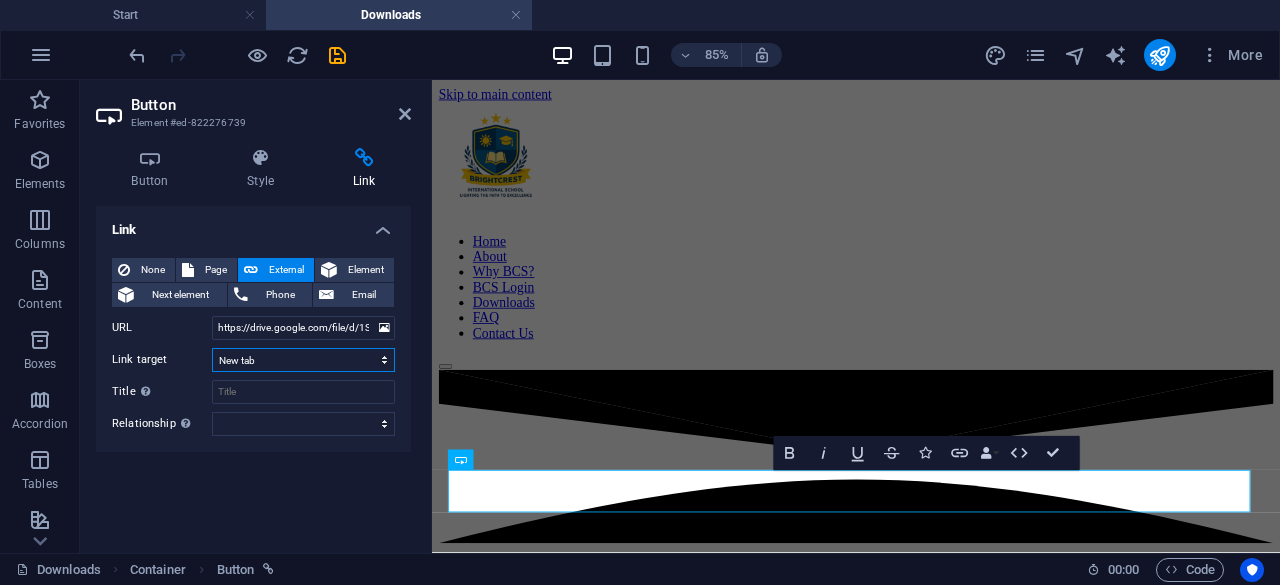 click on "New tab Same tab Overlay" at bounding box center (303, 360) 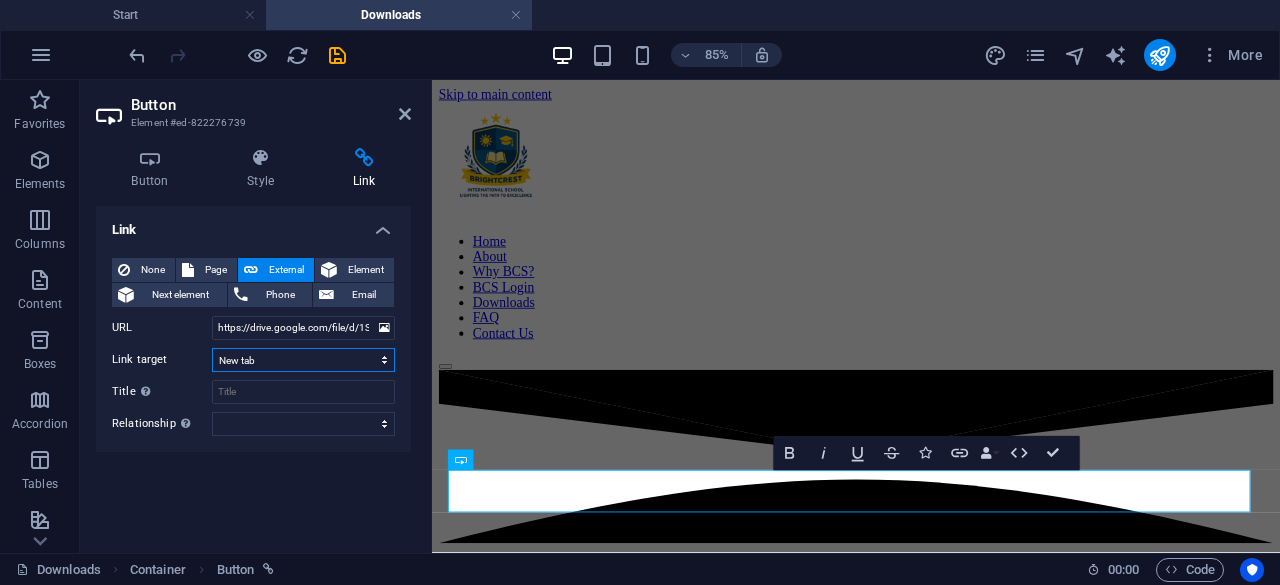 click on "New tab Same tab Overlay" at bounding box center (303, 360) 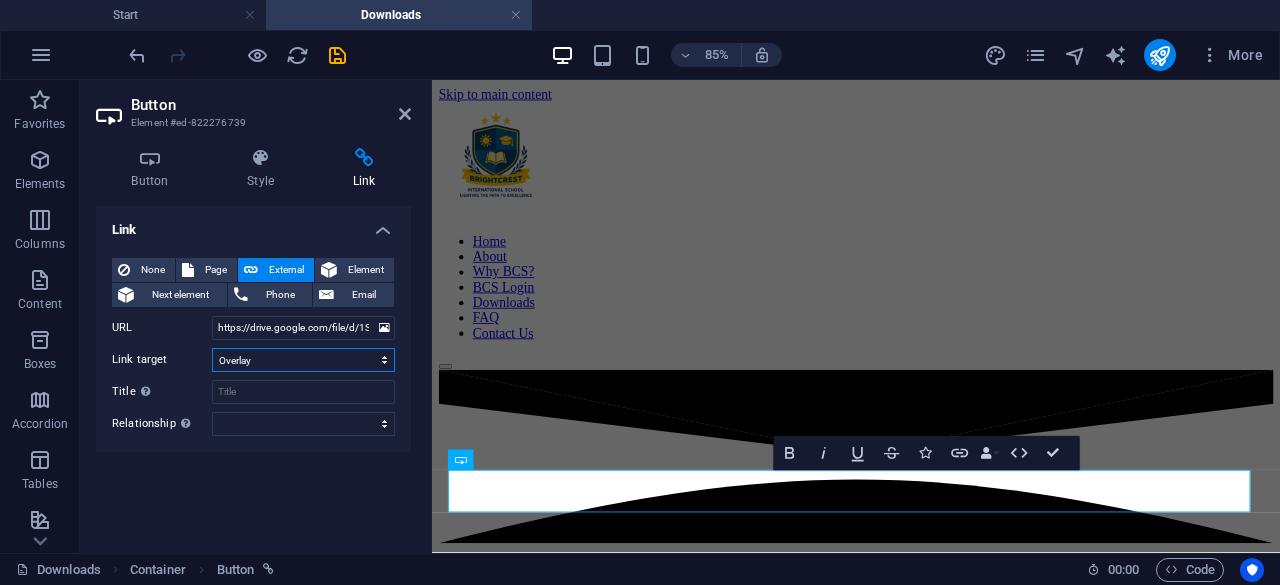 click on "New tab Same tab Overlay" at bounding box center [303, 360] 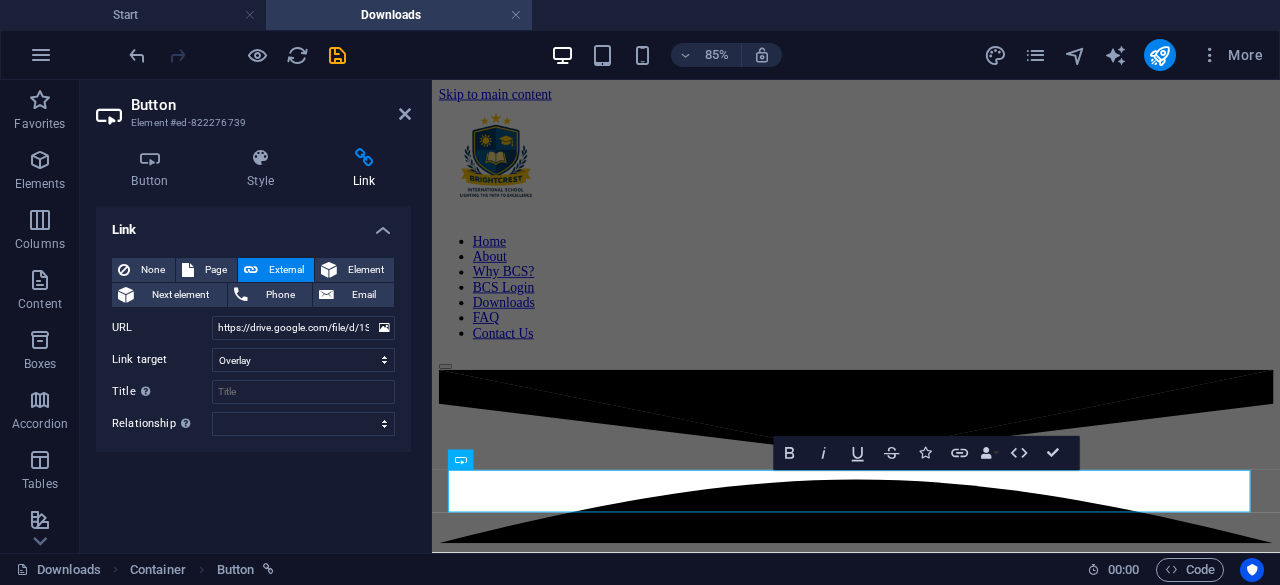 click on "Link None Page External Element Next element Phone Email Page Start Downloads BCS Login Early Years Stage Key Stage 1 (Years 1-2) Key Stage 2 (Years 3-6) Key Stage 3 (Years 7-9) Key Stage 4 (Years 10-11) Sixth Form - A Level/ IBDP (Years 12-13) Legal notice Privacy Element
URL https://drive.google.com/file/d/1S9_TJtmWHelbgexz42M6sXgA1toq_R4-/view?usp=drive_link Phone Email Link target New tab Same tab Overlay Title Additional link description, should not be the same as the link text. The title is most often shown as a tooltip text when the mouse moves over the element. Leave empty if uncertain. Relationship Sets the  relationship of this link to the link target . For example, the value "nofollow" instructs search engines not to follow the link. Can be left empty. alternate author bookmark external help license next nofollow noreferrer noopener prev search tag" at bounding box center [253, 371] 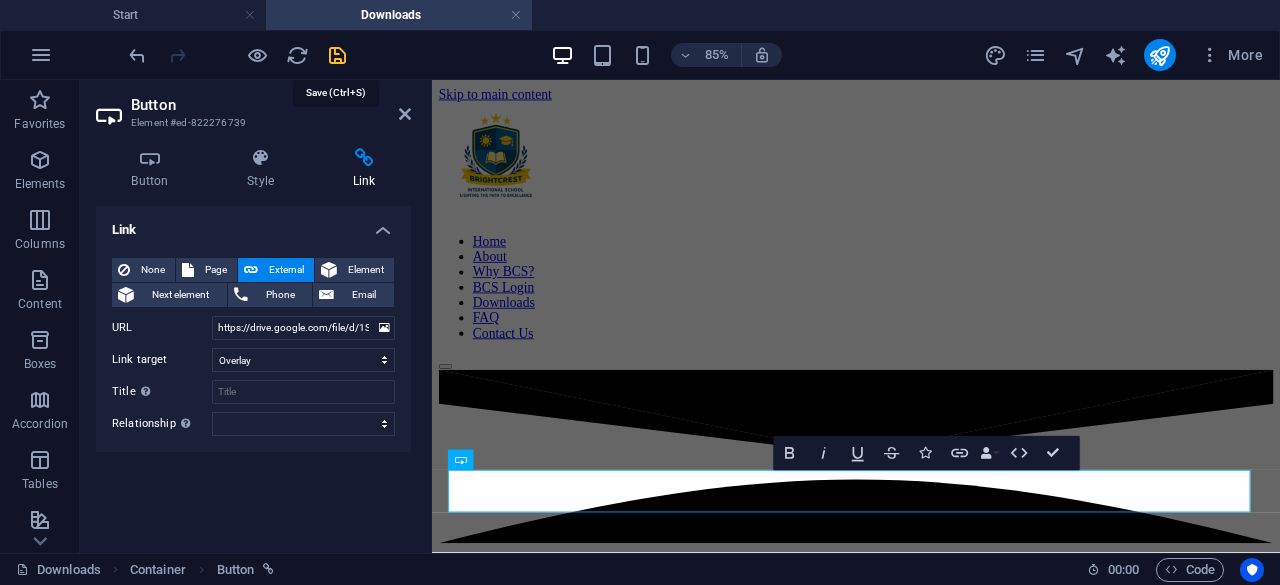 click at bounding box center [337, 55] 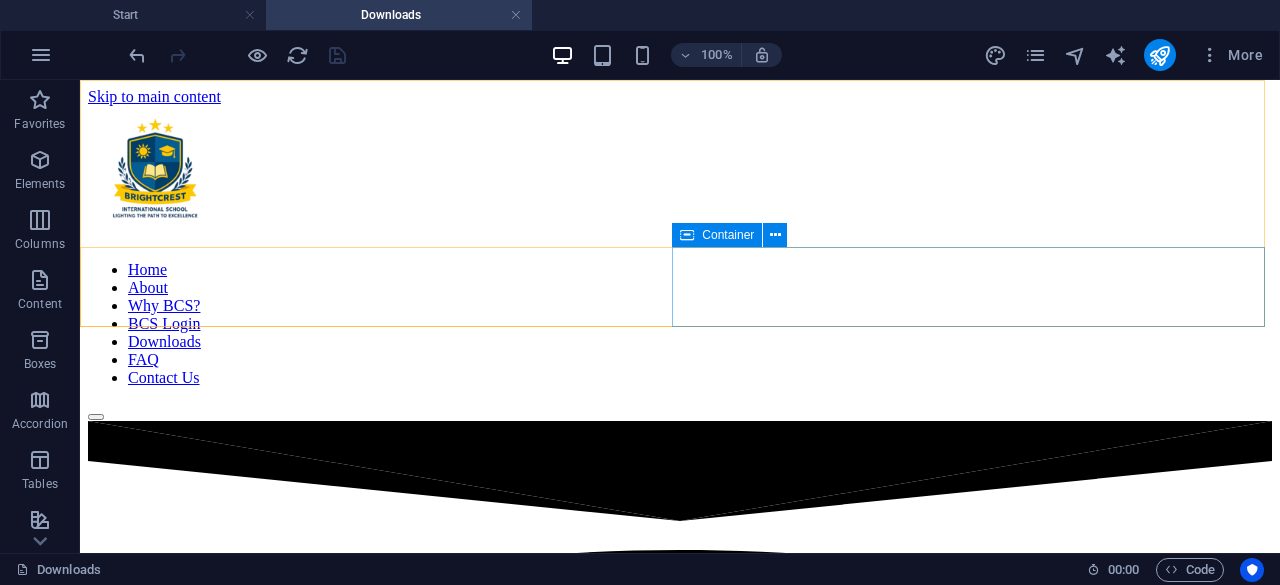 click on "Container" at bounding box center [736, 235] 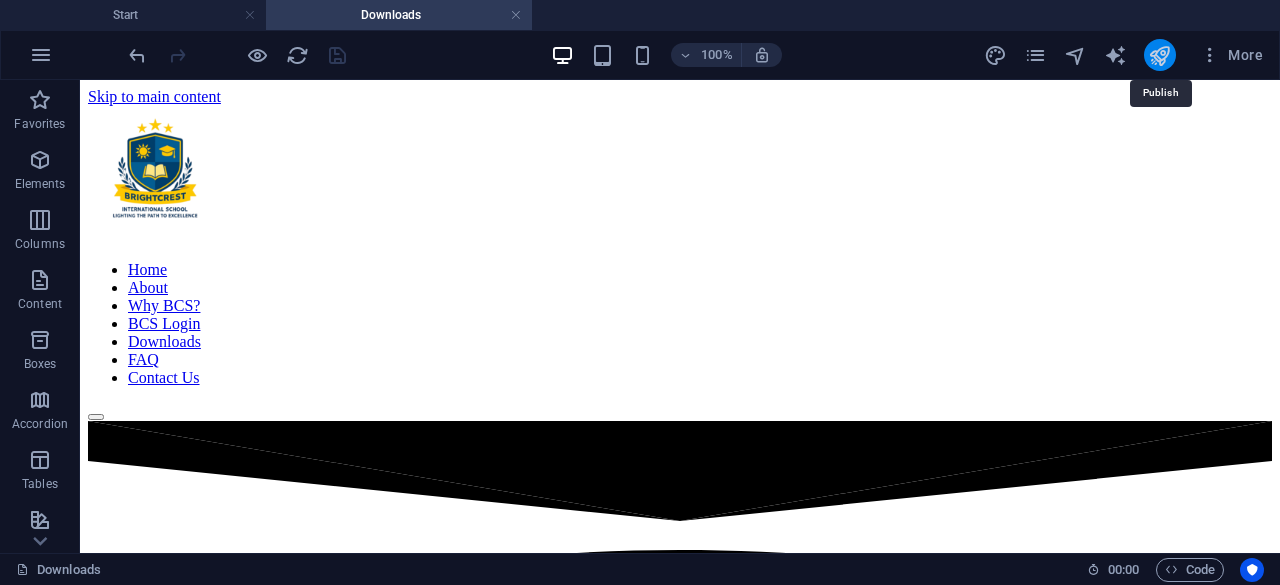 click at bounding box center [1159, 55] 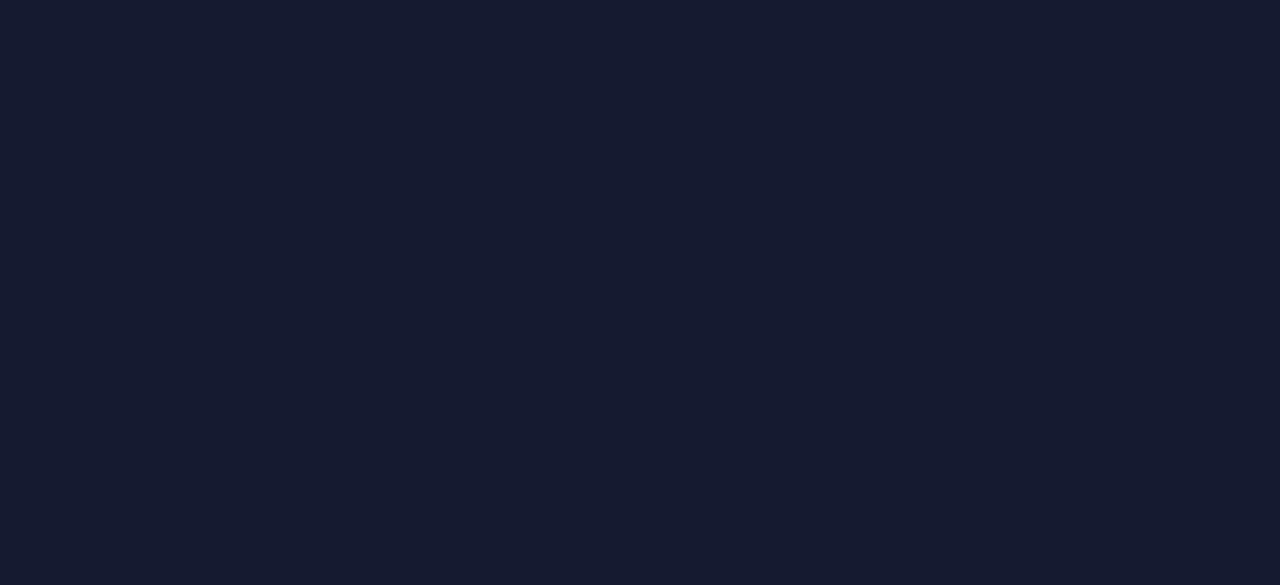 scroll, scrollTop: 0, scrollLeft: 0, axis: both 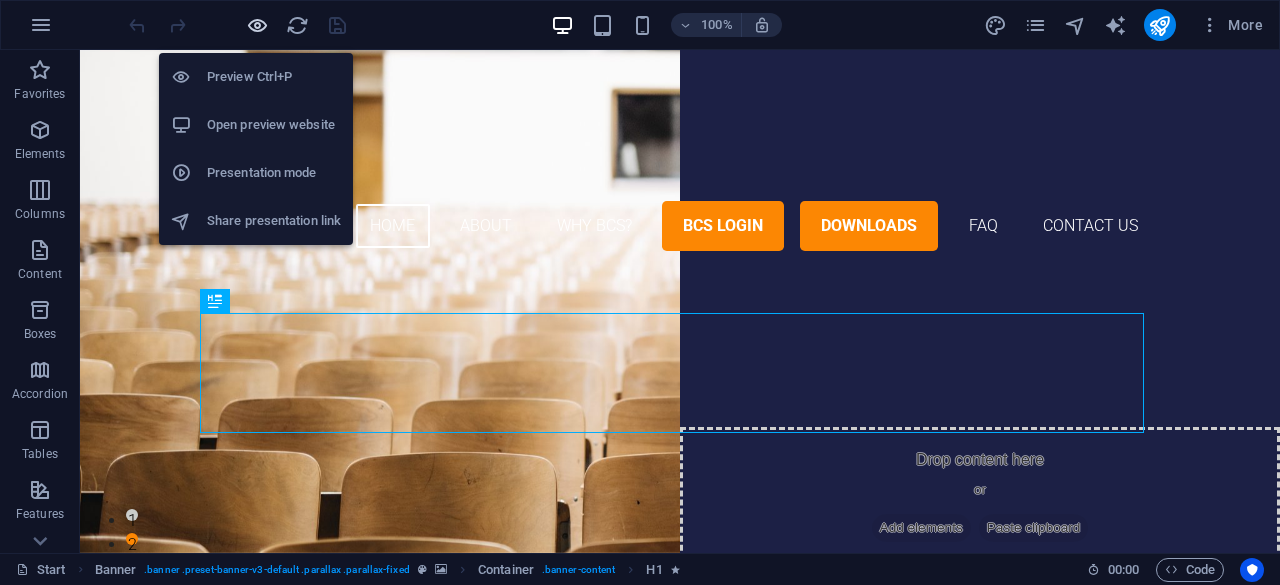 click at bounding box center [257, 25] 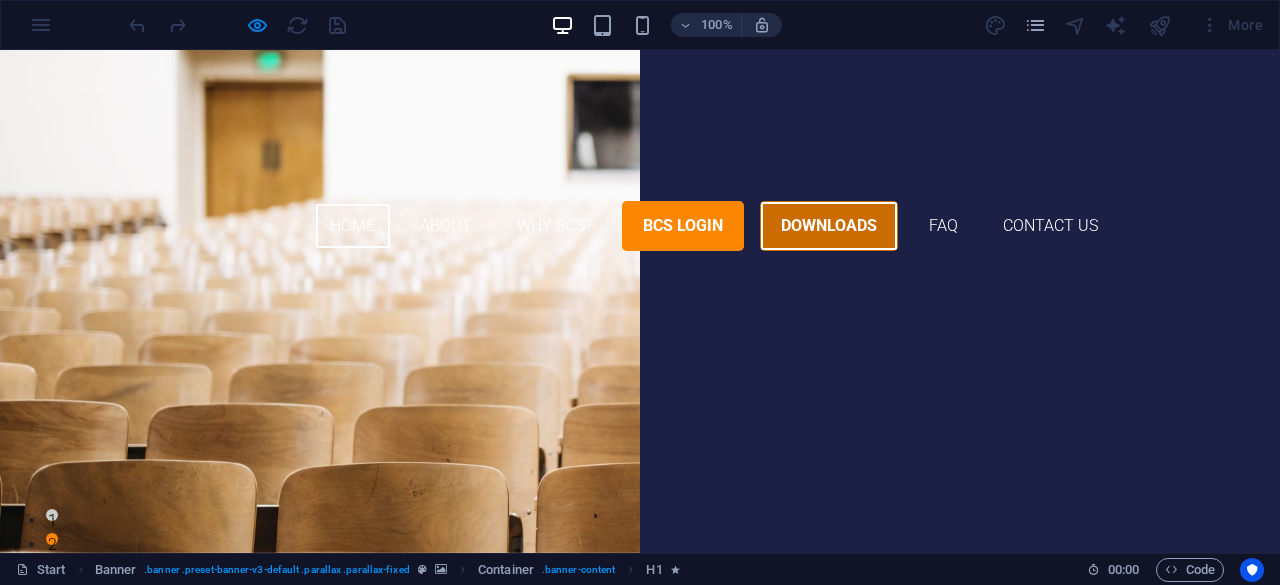 click on "Downloads" at bounding box center [829, 226] 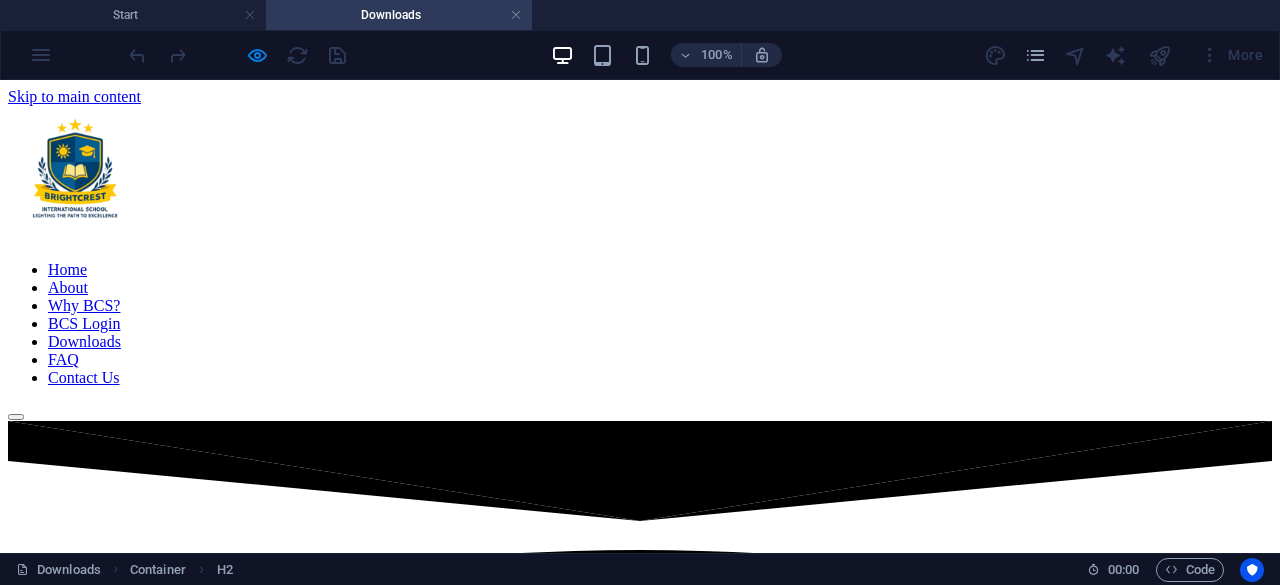 scroll, scrollTop: 0, scrollLeft: 0, axis: both 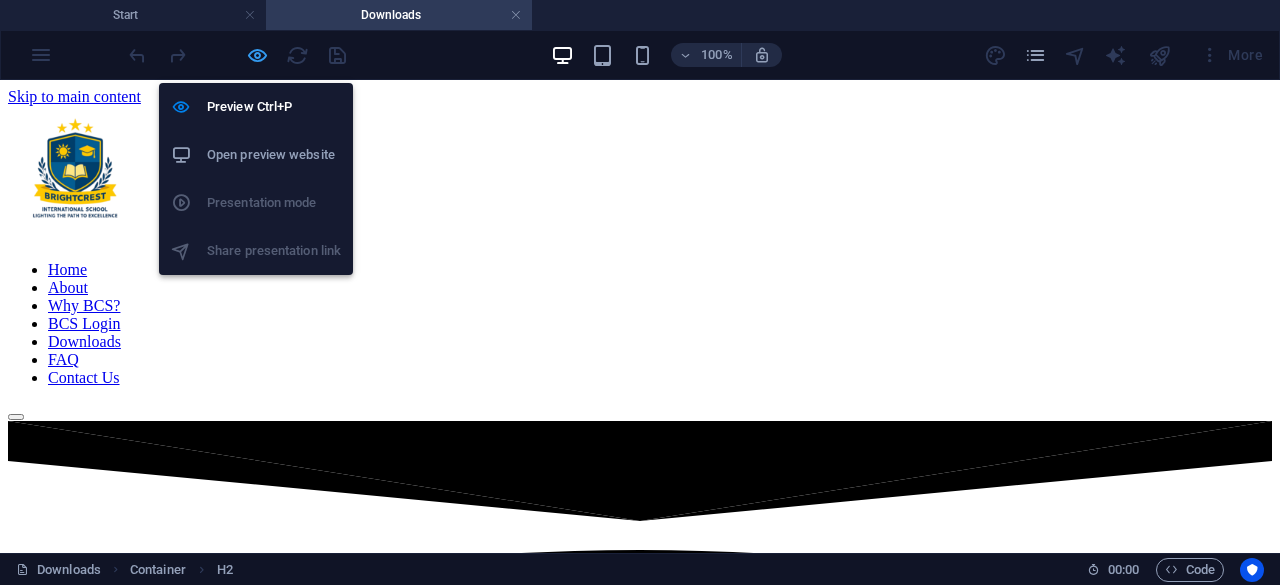 click at bounding box center (257, 55) 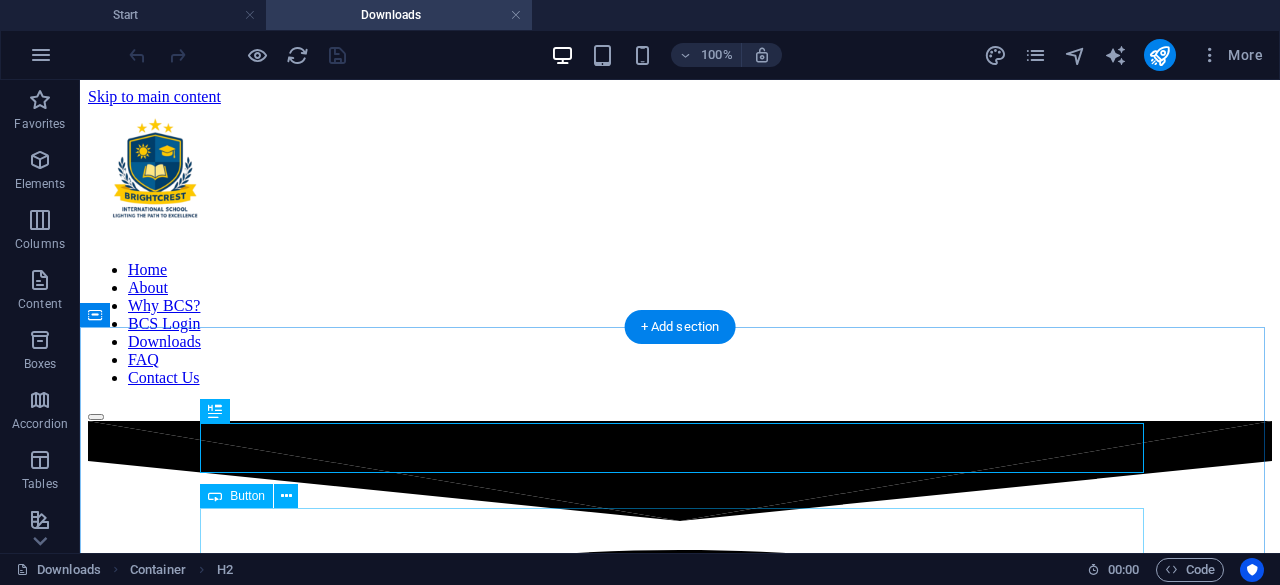 click on "BCS School Fees" at bounding box center (680, 1215) 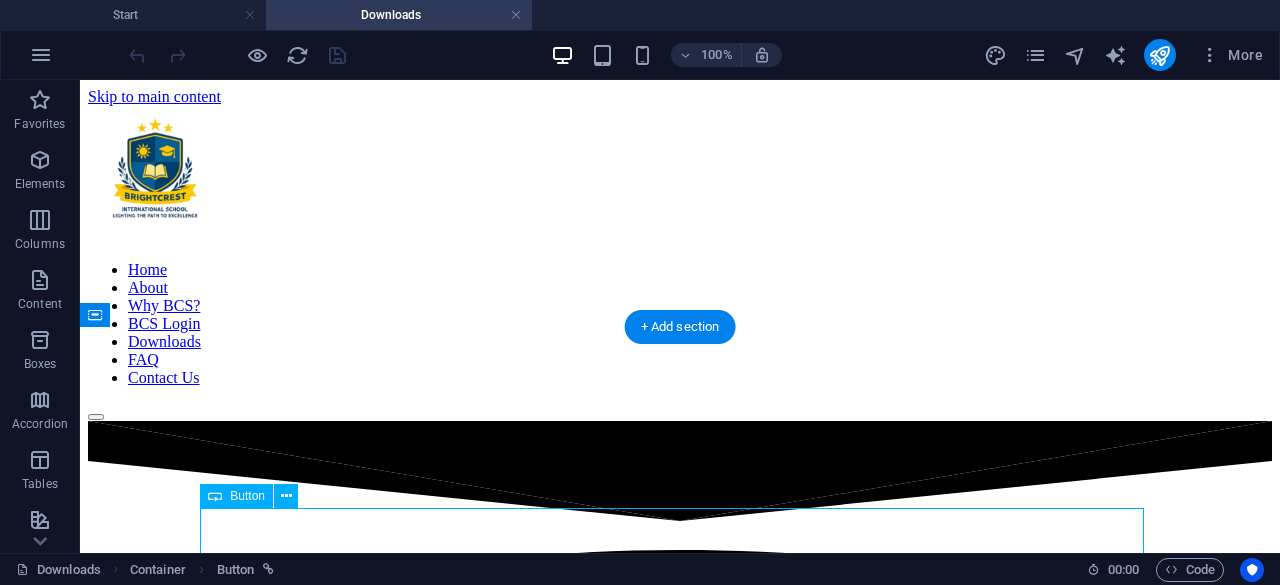 click on "BCS School Fees" at bounding box center [680, 1215] 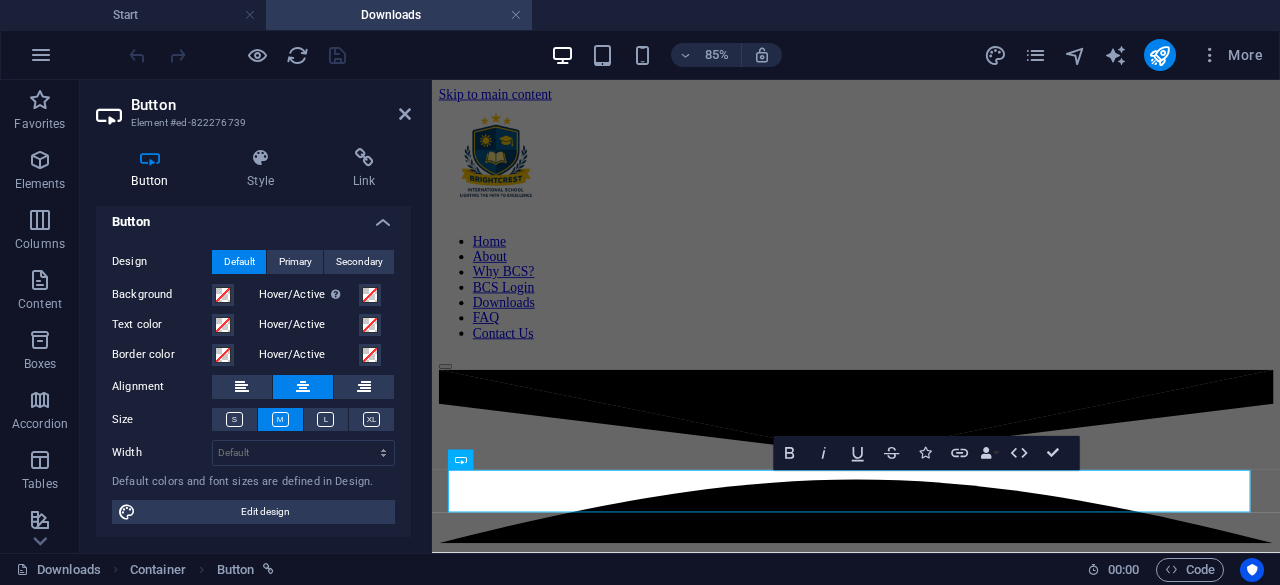 scroll, scrollTop: 10, scrollLeft: 0, axis: vertical 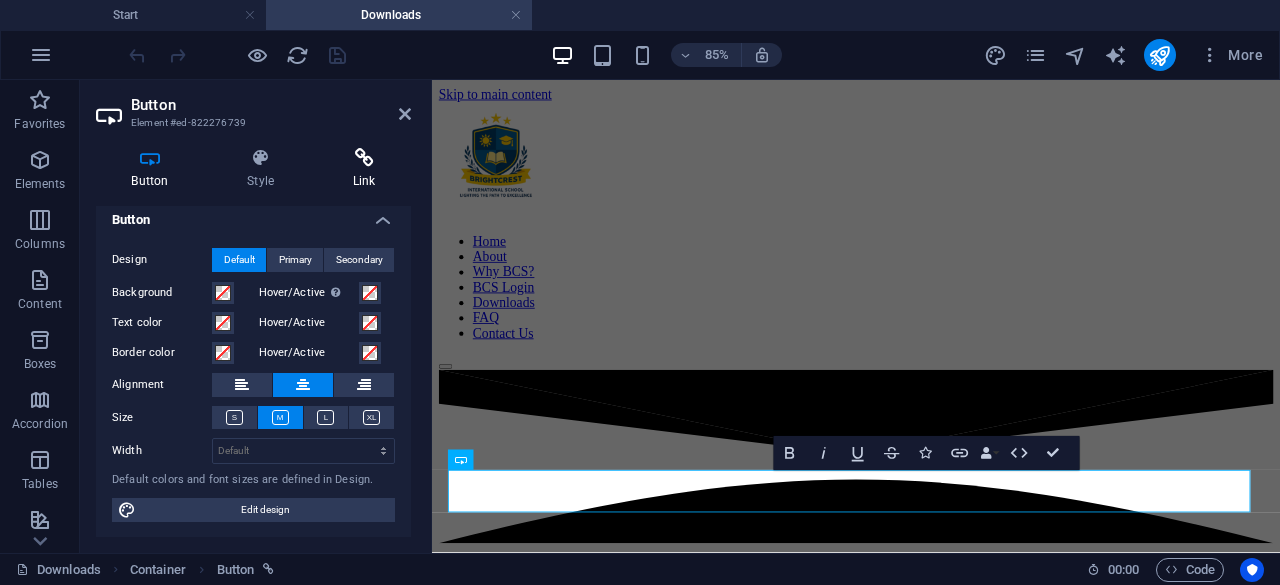 click at bounding box center [364, 158] 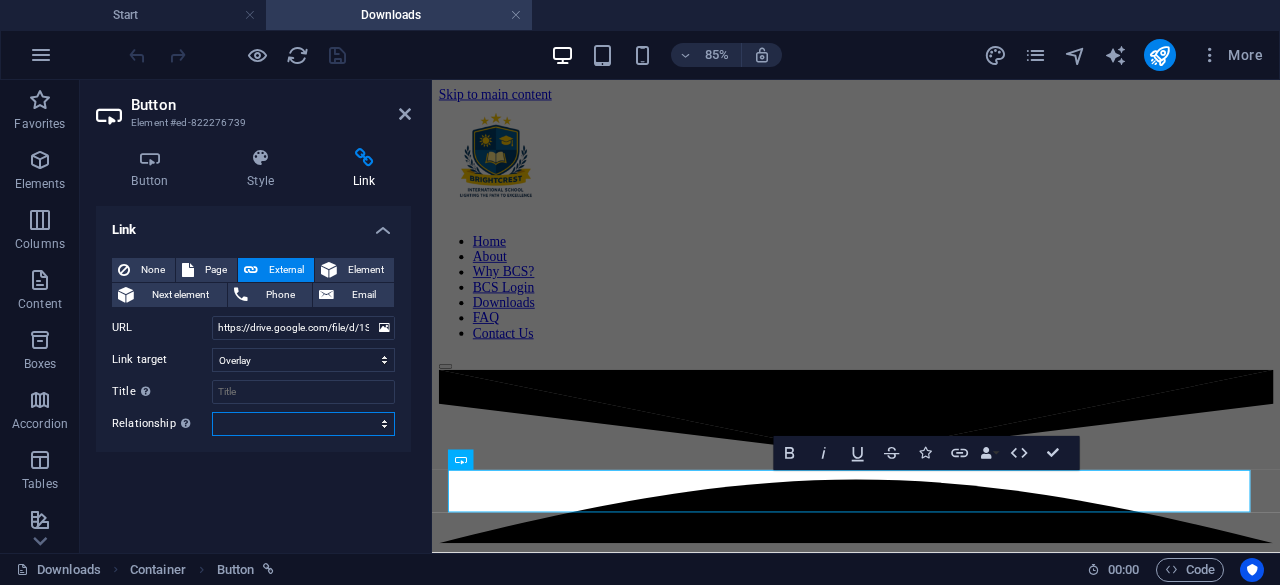 click on "alternate author bookmark external help license next nofollow noreferrer noopener prev search tag" at bounding box center [303, 424] 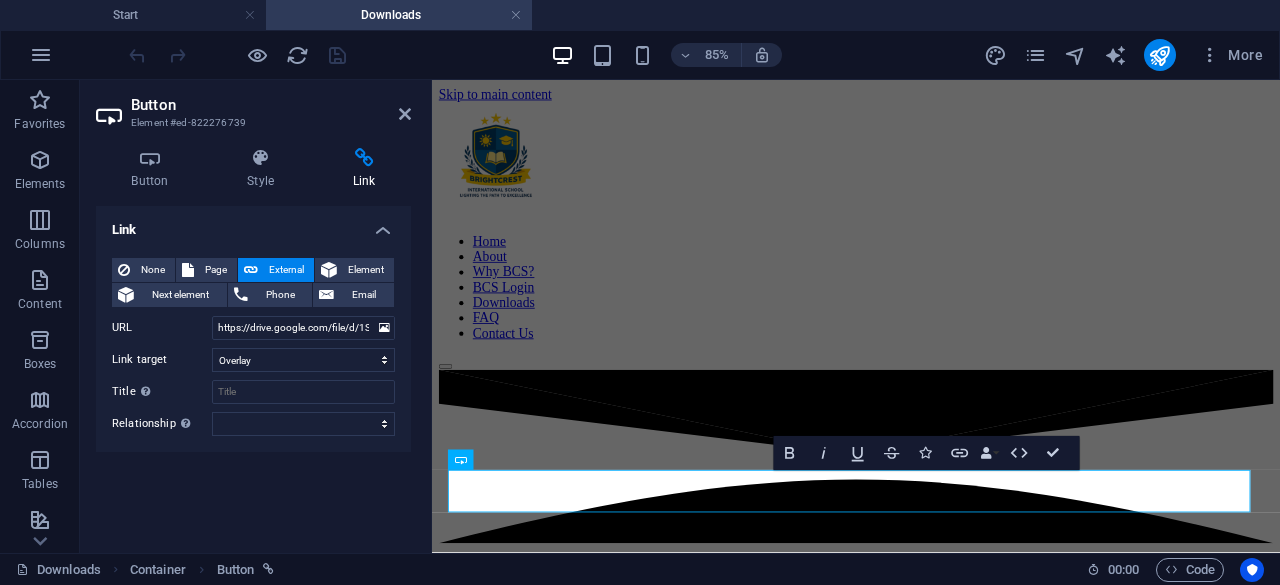 click on "Link None Page External Element Next element Phone Email Page Start Downloads BCS Login Early Years Stage Key Stage 1 (Years 1-2) Key Stage 2 (Years 3-6) Key Stage 3 (Years 7-9) Key Stage 4 (Years 10-11) Sixth Form - A Level/ IBDP (Years 12-13) Legal notice Privacy Element
URL https://drive.google.com/file/d/1S9_TJtmWHelbgexz42M6sXgA1toq_R4-/view?usp=drive_link Phone Email Link target New tab Same tab Overlay Title Additional link description, should not be the same as the link text. The title is most often shown as a tooltip text when the mouse moves over the element. Leave empty if uncertain. Relationship Sets the  relationship of this link to the link target . For example, the value "nofollow" instructs search engines not to follow the link. Can be left empty. alternate author bookmark external help license next nofollow noreferrer noopener prev search tag" at bounding box center (253, 371) 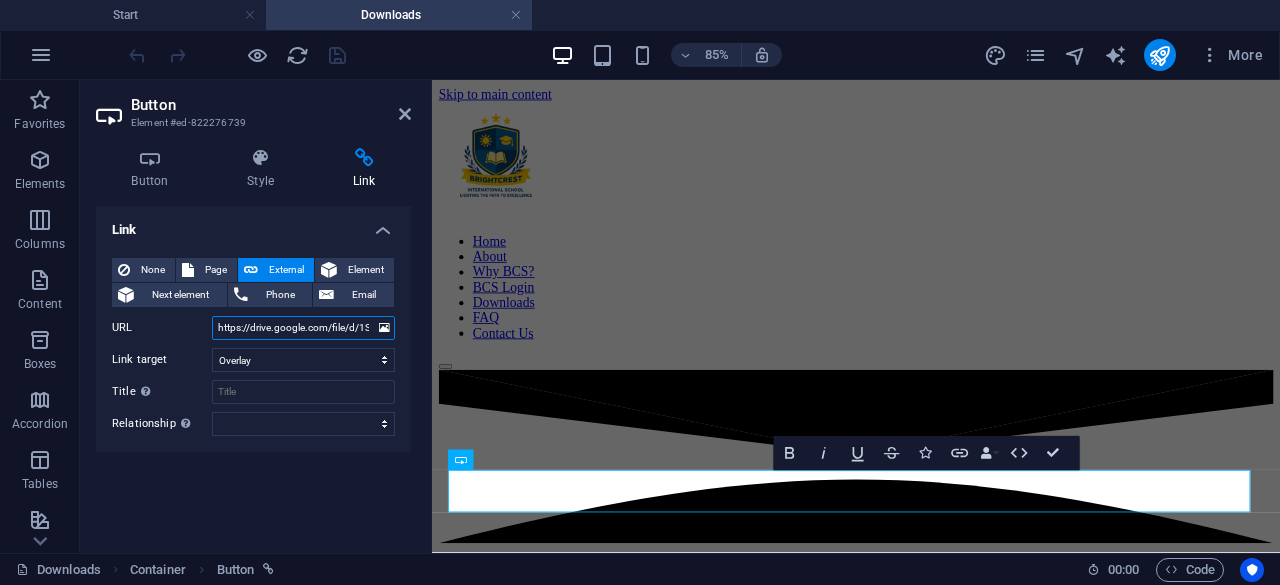 click on "https://drive.google.com/file/d/1S9_TJtmWHelbgexz42M6sXgA1toq_R4-/view?usp=drive_link" at bounding box center (303, 328) 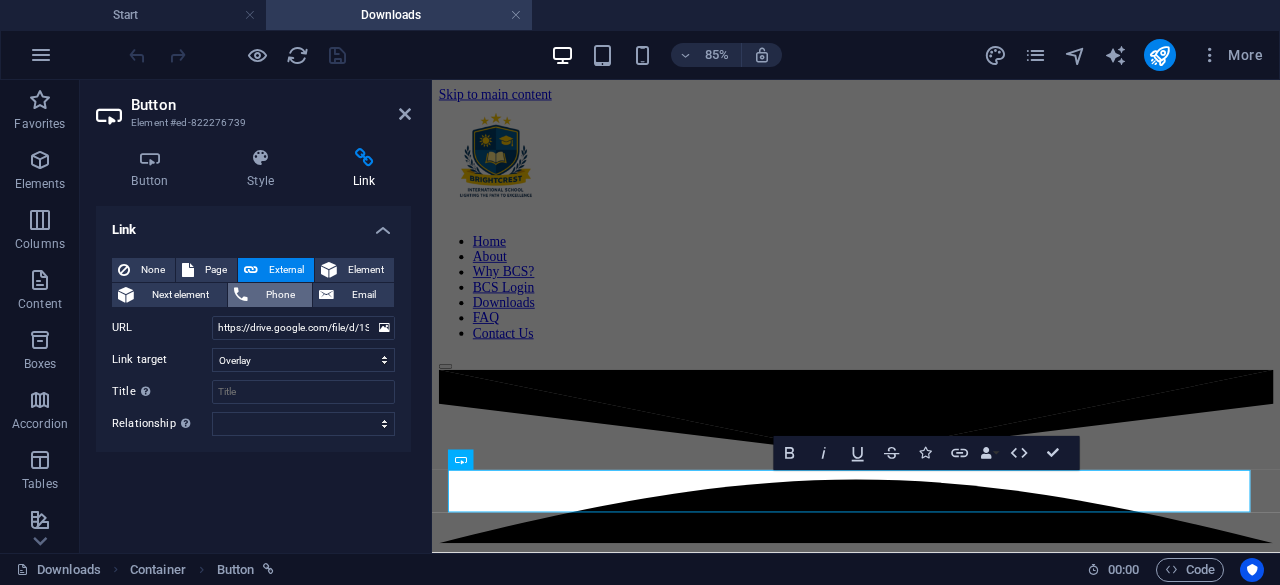 click on "Phone" at bounding box center (280, 295) 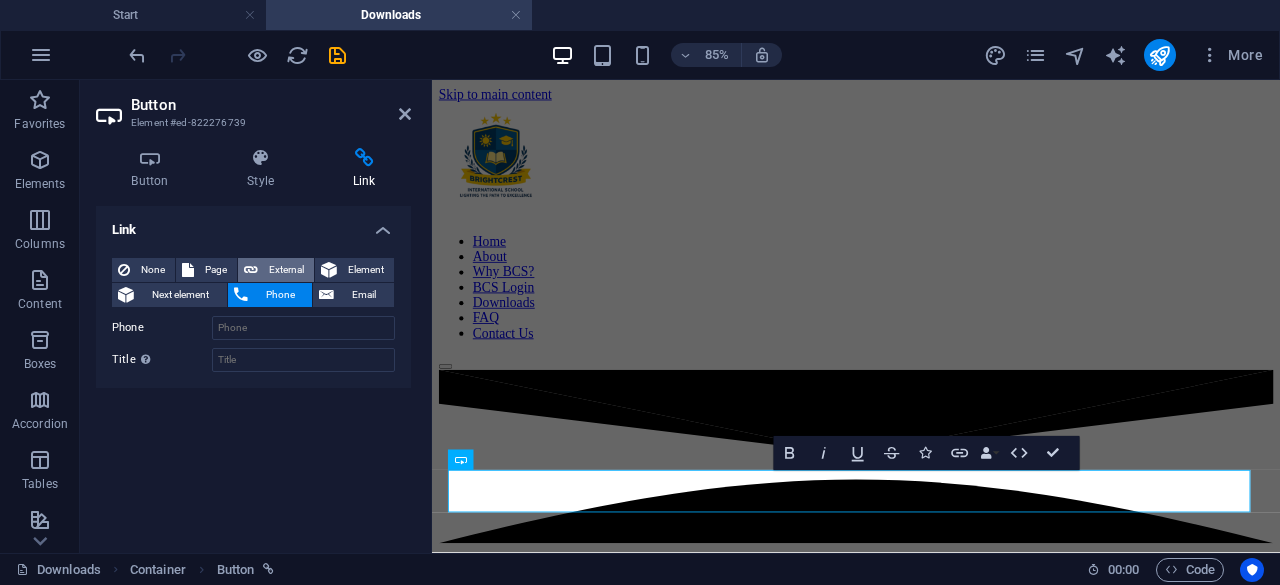 click on "External" at bounding box center [286, 270] 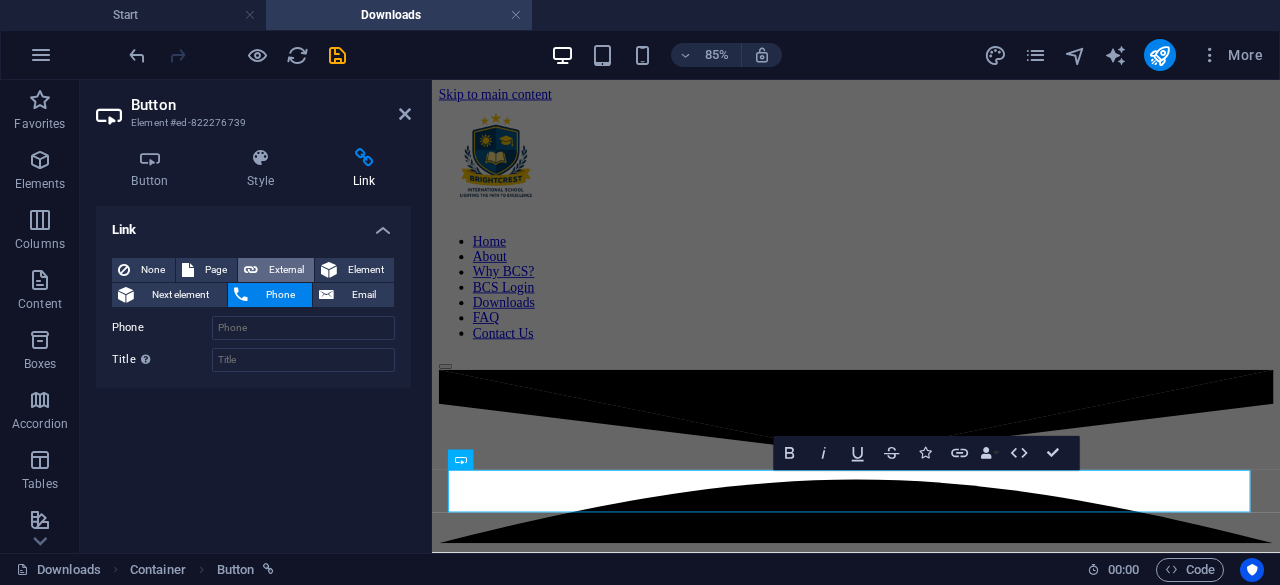 select on "blank" 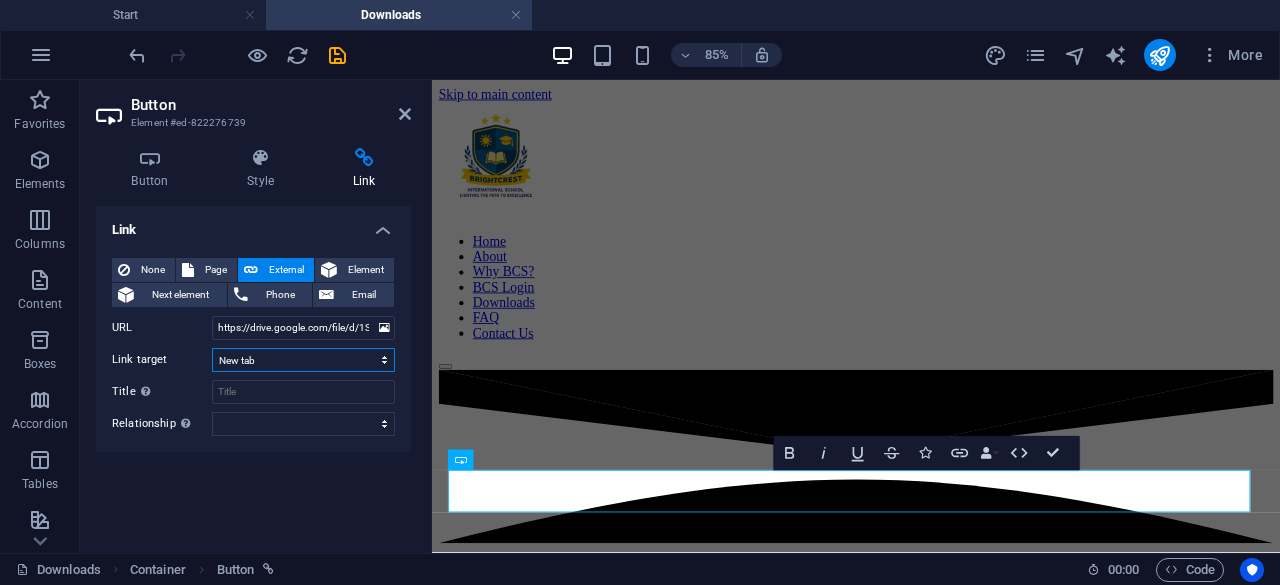 click on "New tab Same tab Overlay" at bounding box center [303, 360] 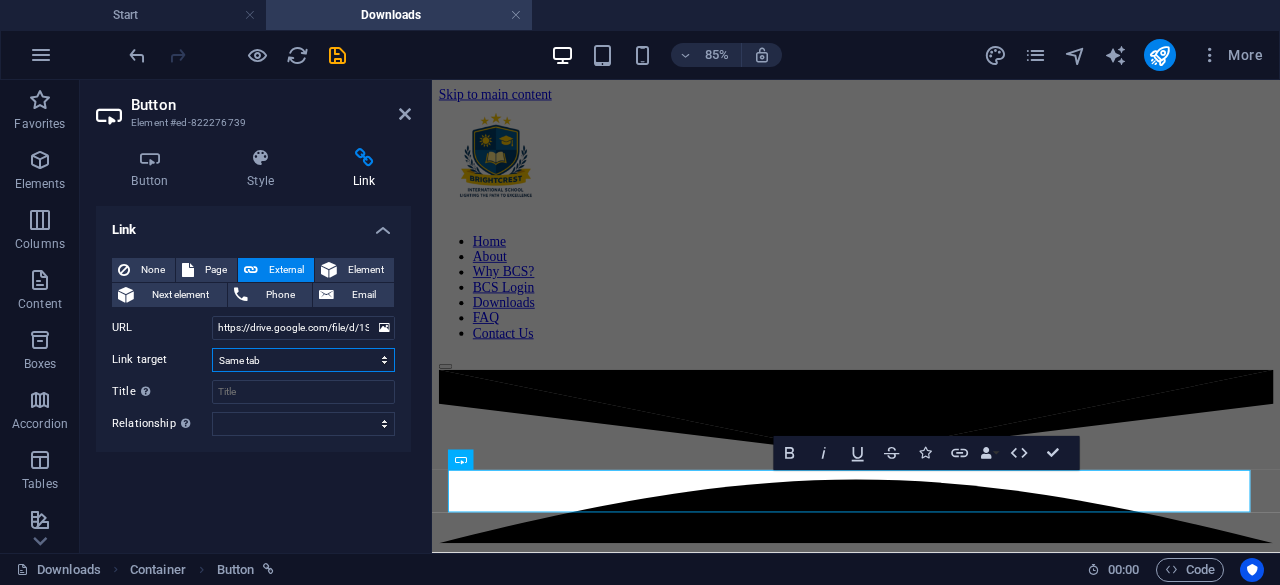 click on "New tab Same tab Overlay" at bounding box center (303, 360) 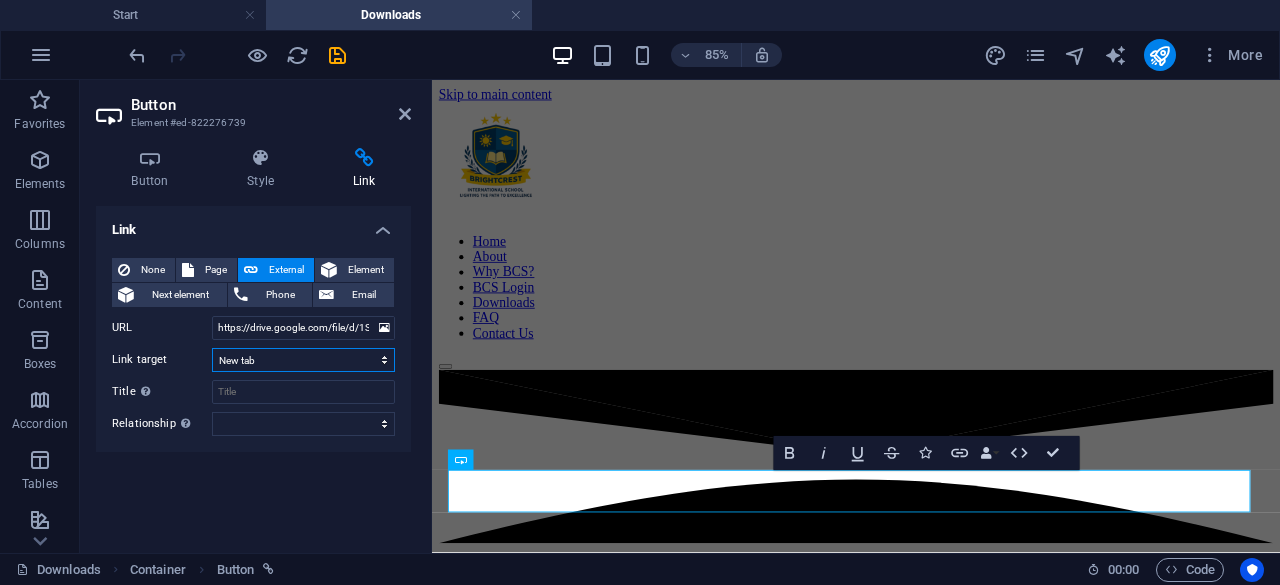 click on "New tab Same tab Overlay" at bounding box center [303, 360] 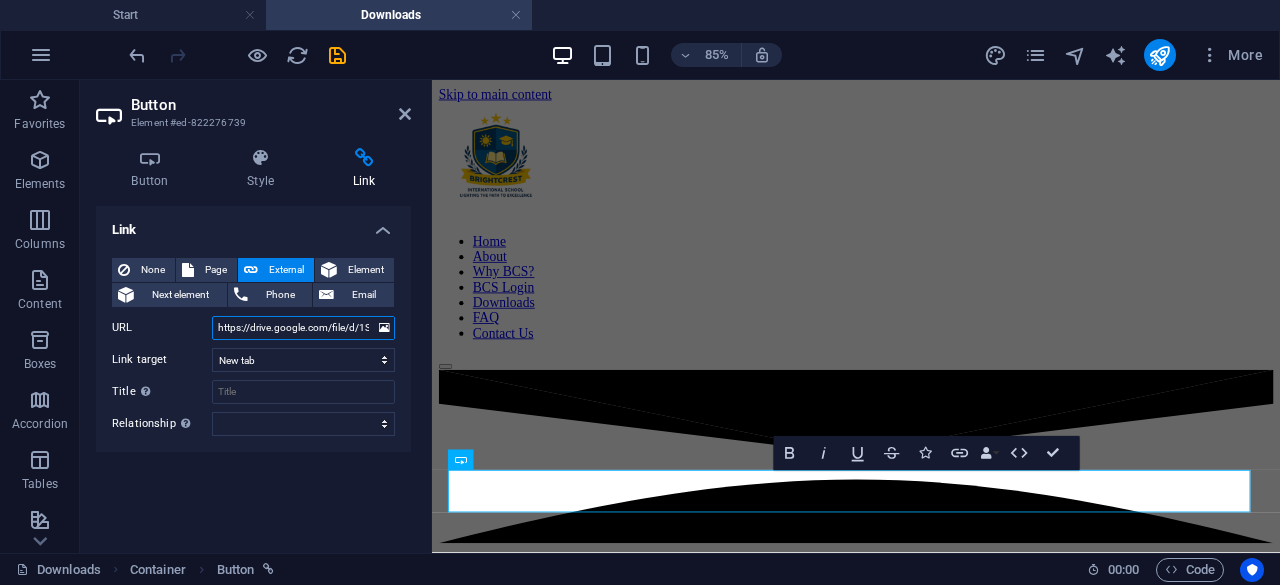 click on "https://drive.google.com/file/d/1S9_TJtmWHelbgexz42M6sXgA1toq_R4-/view?usp=drive_link" at bounding box center (303, 328) 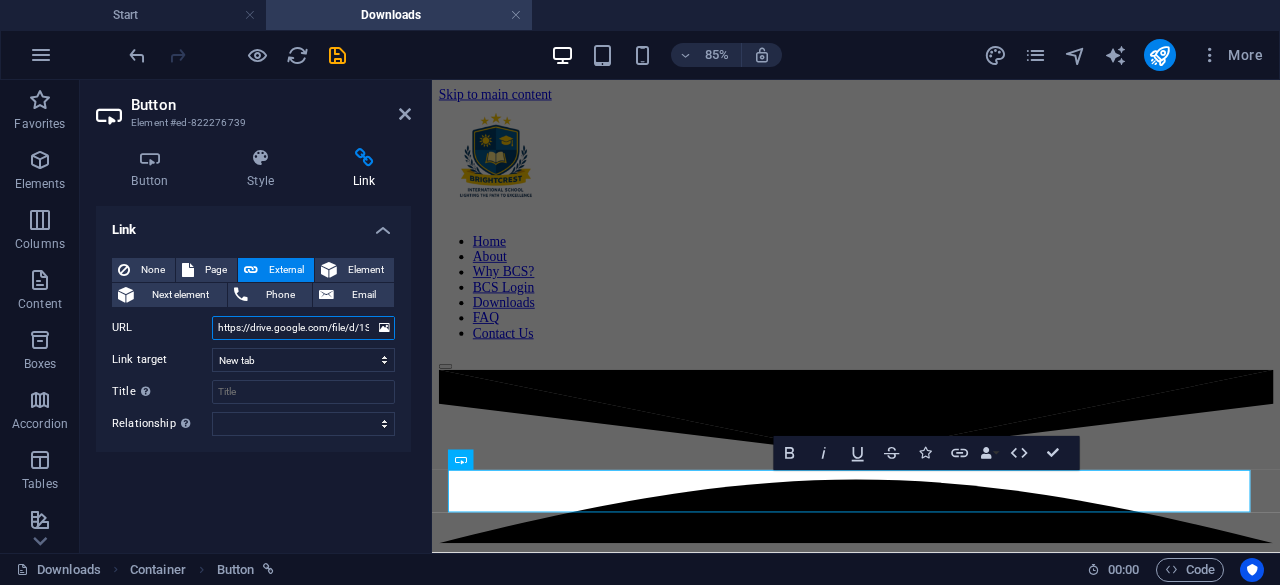 paste on "uc?export=download&id=1S9_TJtmWHelbgexz42M6sXgA1toq_R4-" 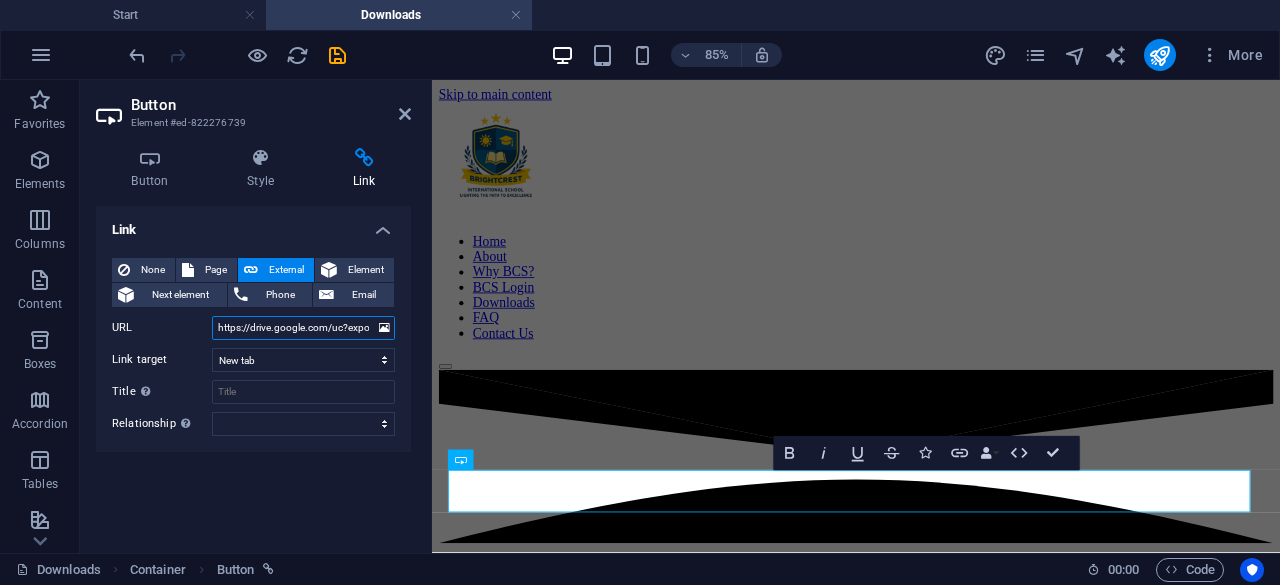 scroll, scrollTop: 0, scrollLeft: 260, axis: horizontal 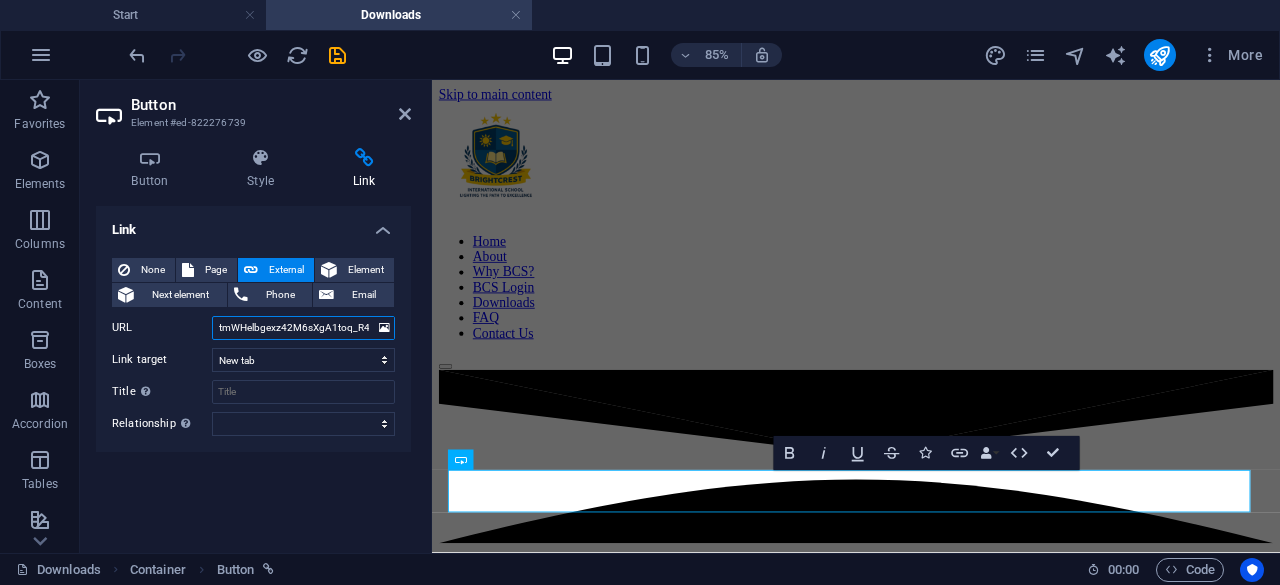 type on "https://drive.google.com/uc?export=download&id=1S9_TJtmWHelbgexz42M6sXgA1toq_R4-" 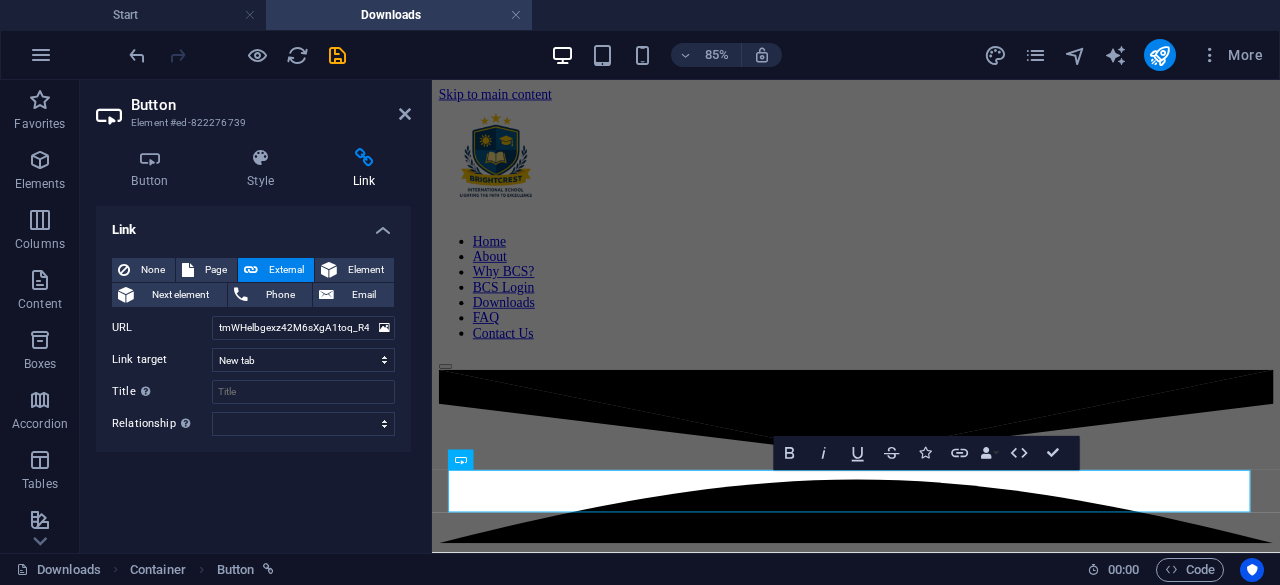 click on "Link" at bounding box center [253, 224] 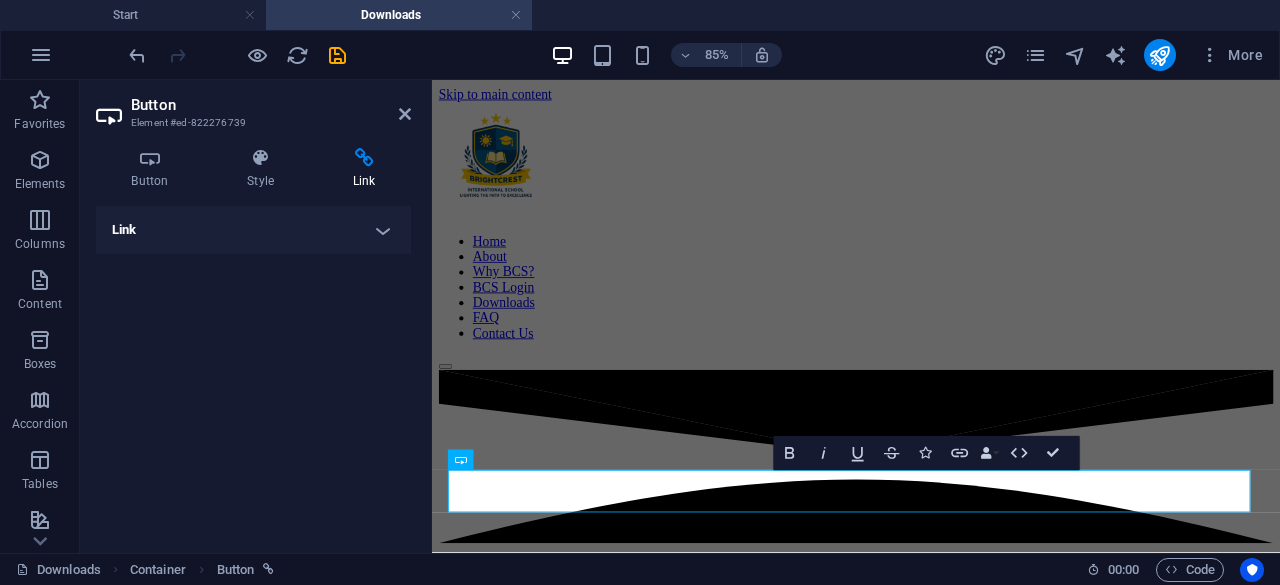 click on "Link" at bounding box center [253, 230] 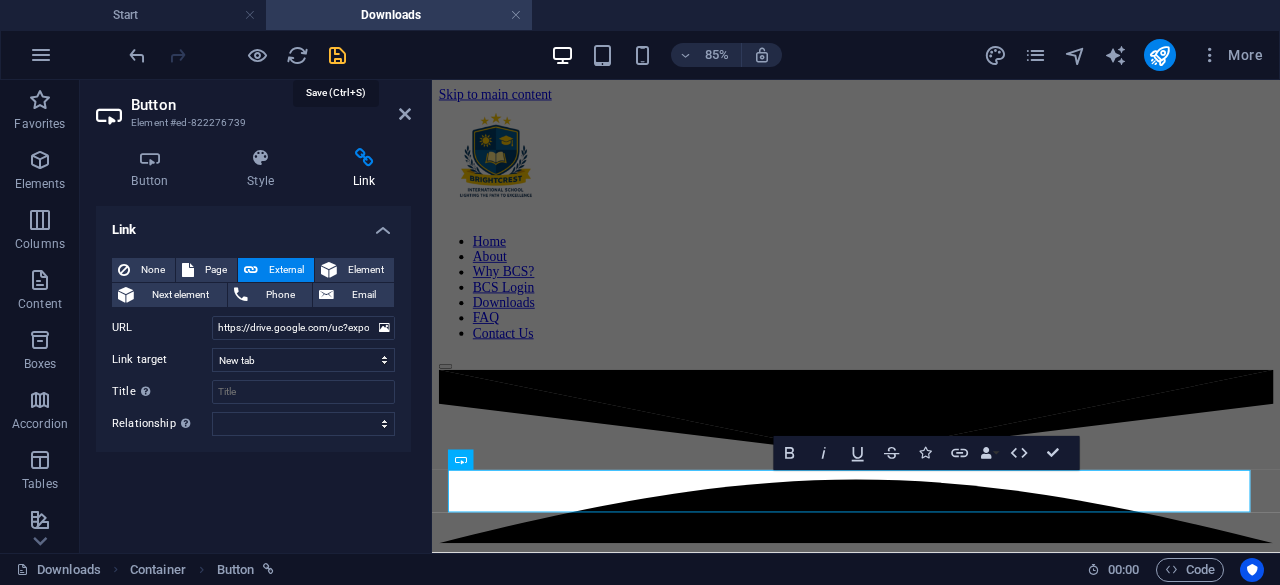 click at bounding box center (337, 55) 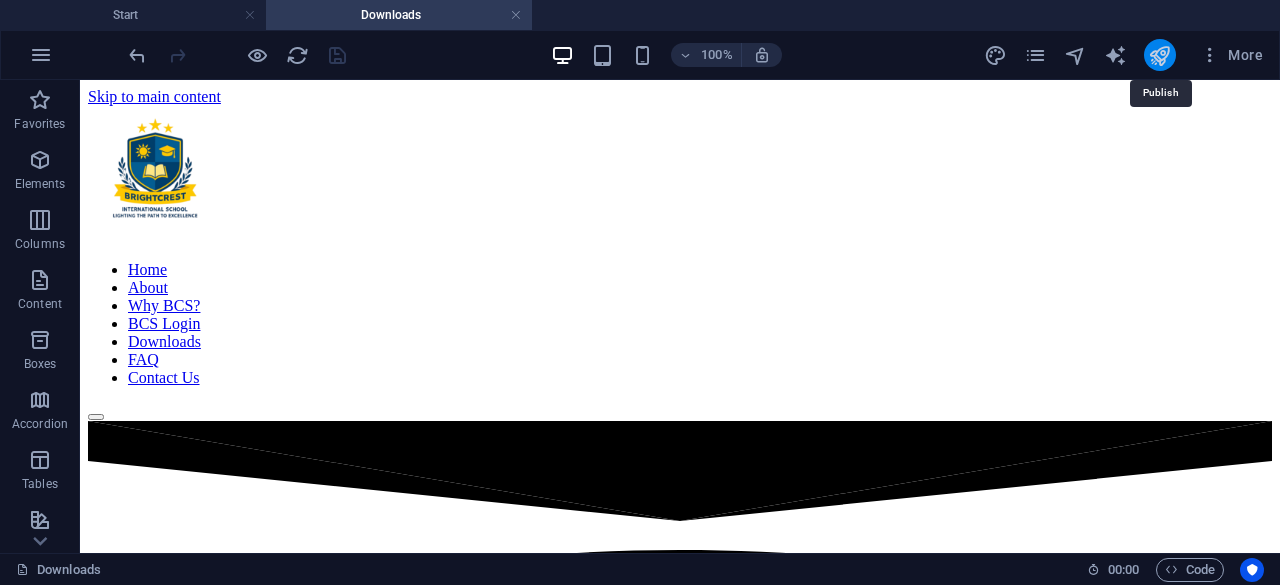 click at bounding box center [1159, 55] 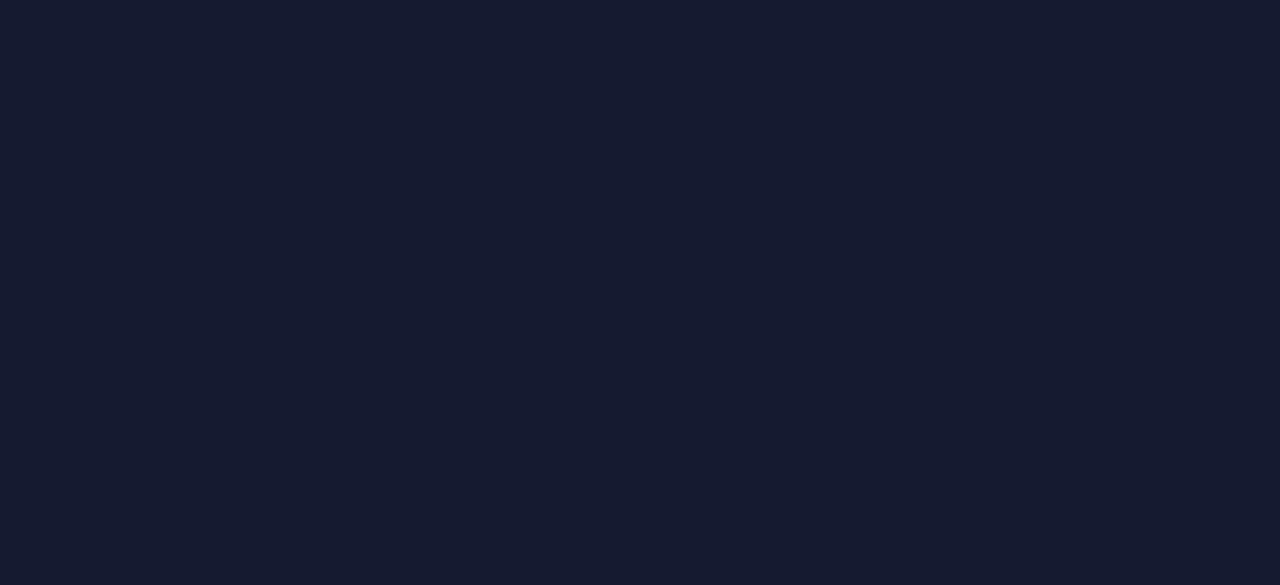 scroll, scrollTop: 0, scrollLeft: 0, axis: both 